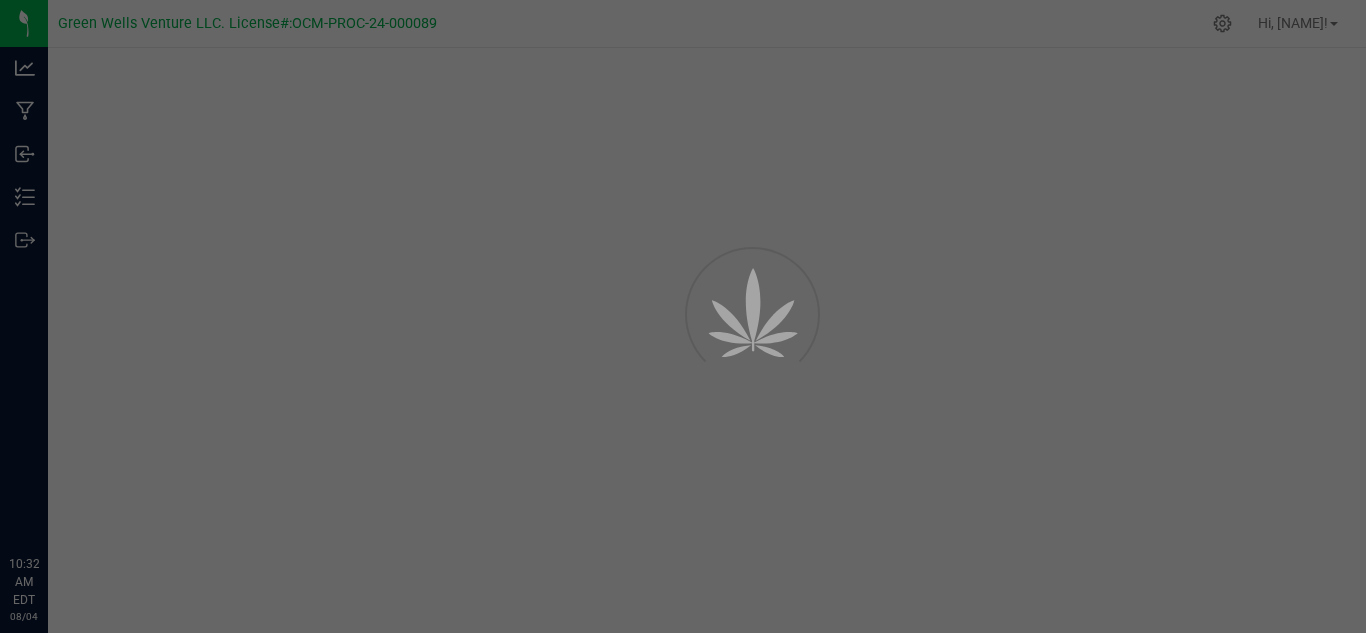 scroll, scrollTop: 0, scrollLeft: 0, axis: both 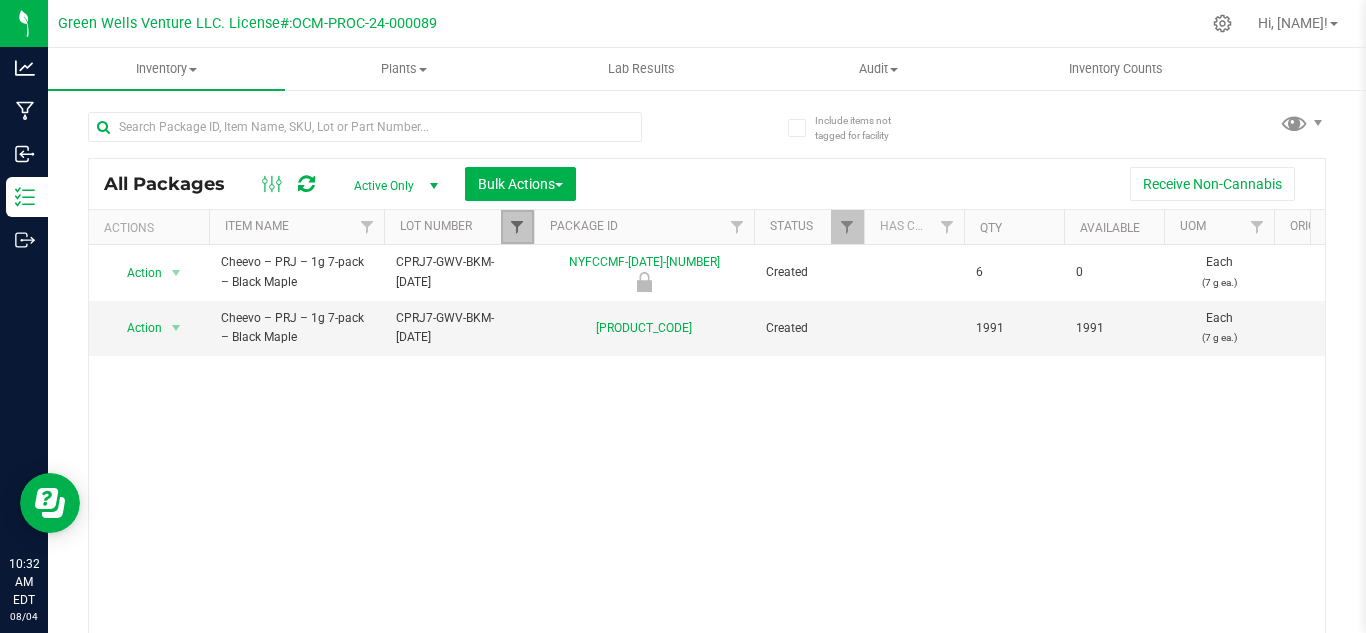 click at bounding box center [517, 227] 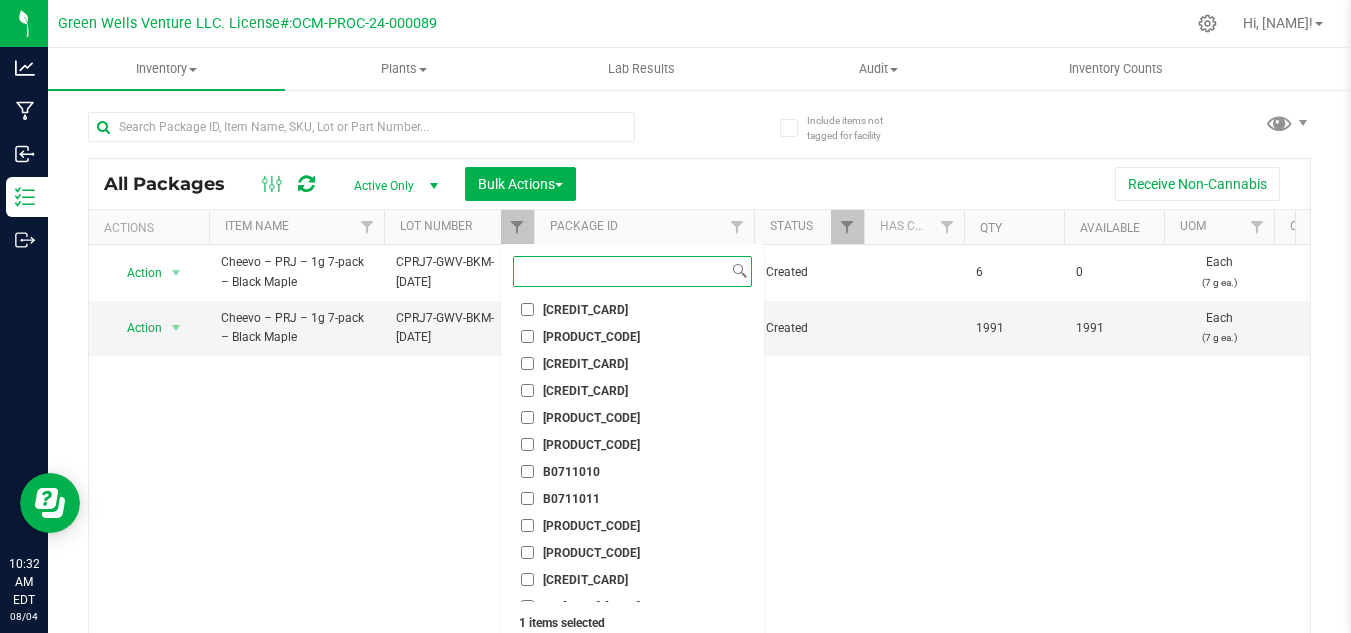 scroll, scrollTop: 1300, scrollLeft: 0, axis: vertical 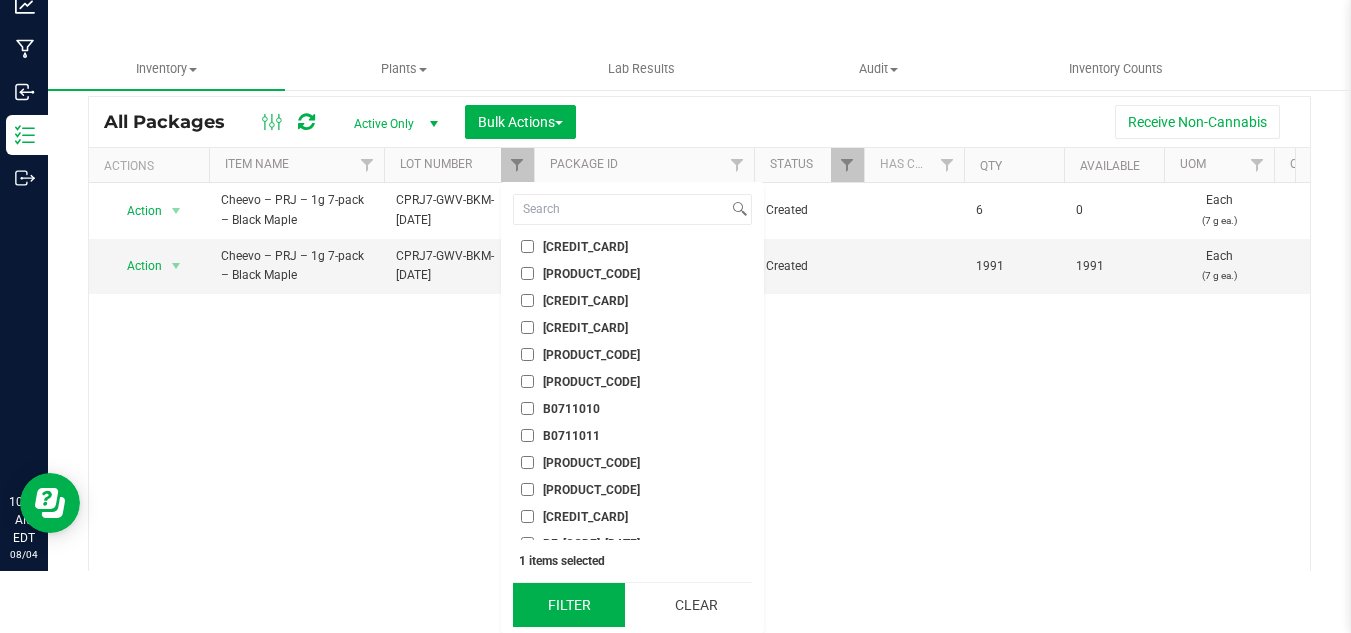 click on "Filter" at bounding box center (569, 605) 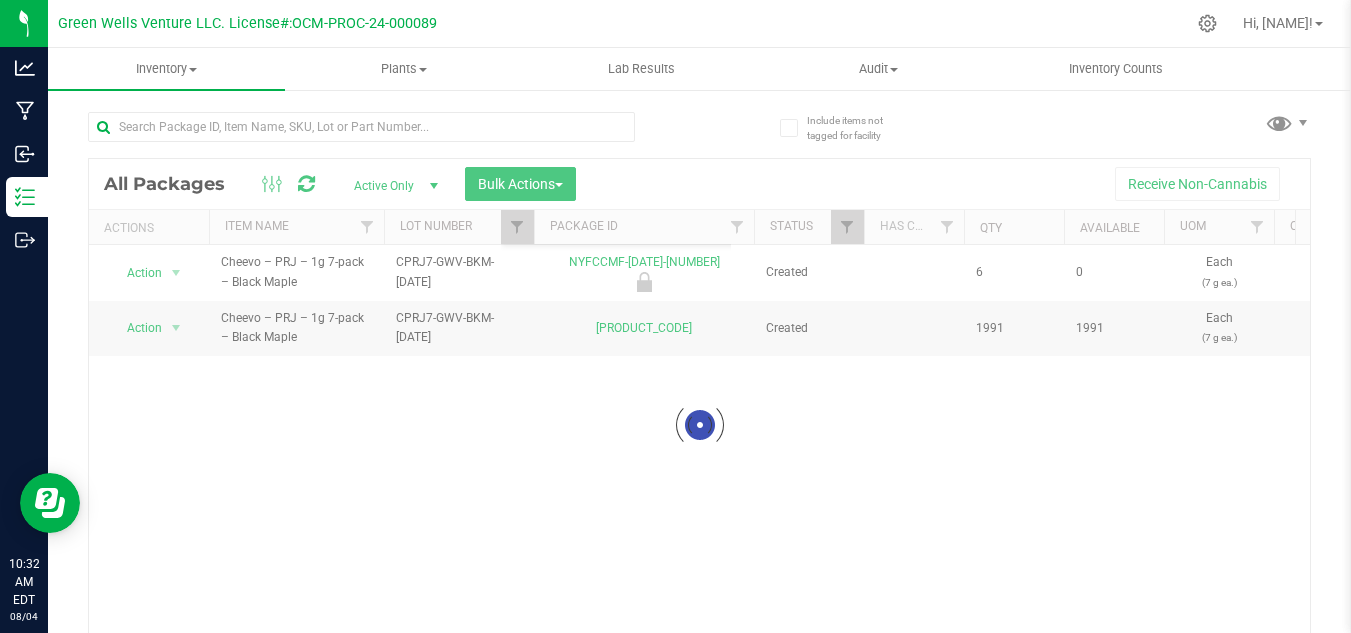 scroll, scrollTop: 0, scrollLeft: 0, axis: both 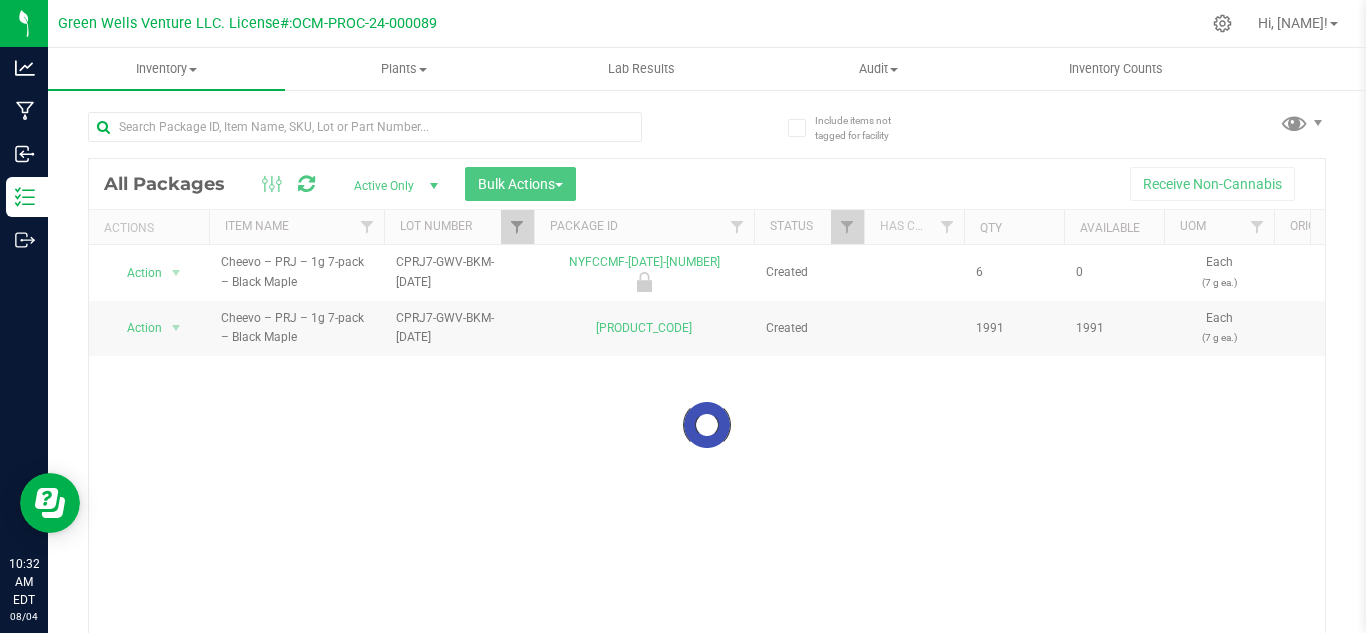 checkbox on "true" 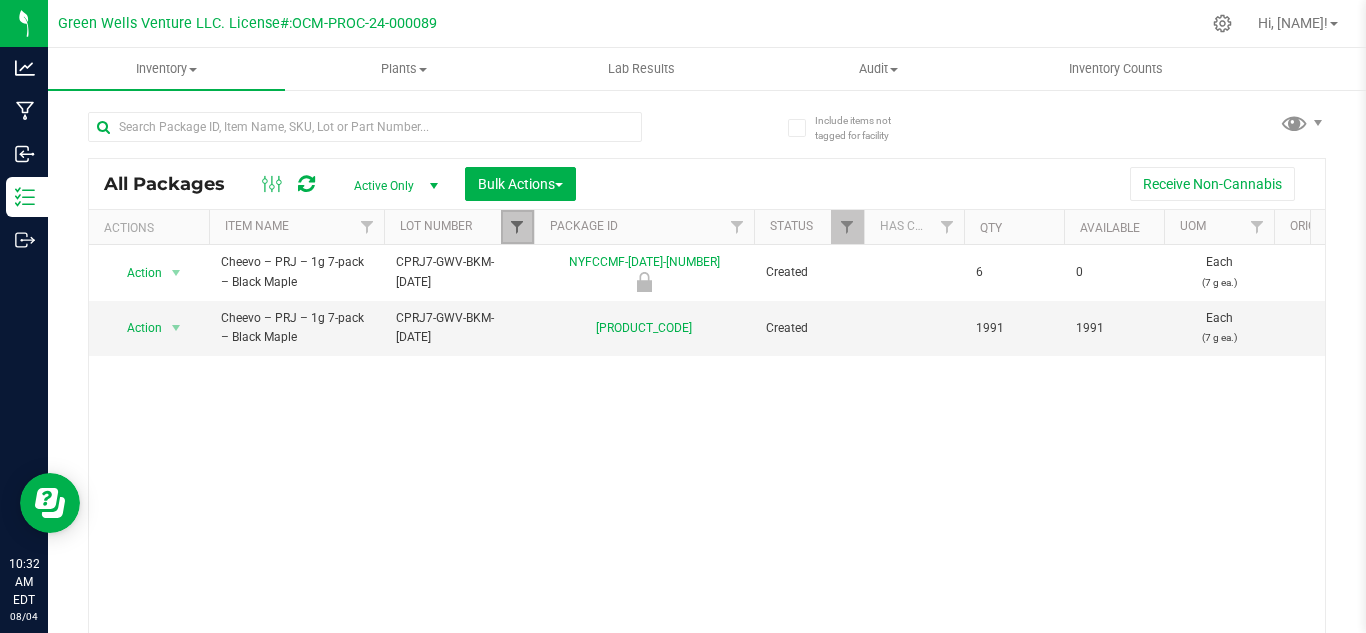 click at bounding box center [517, 227] 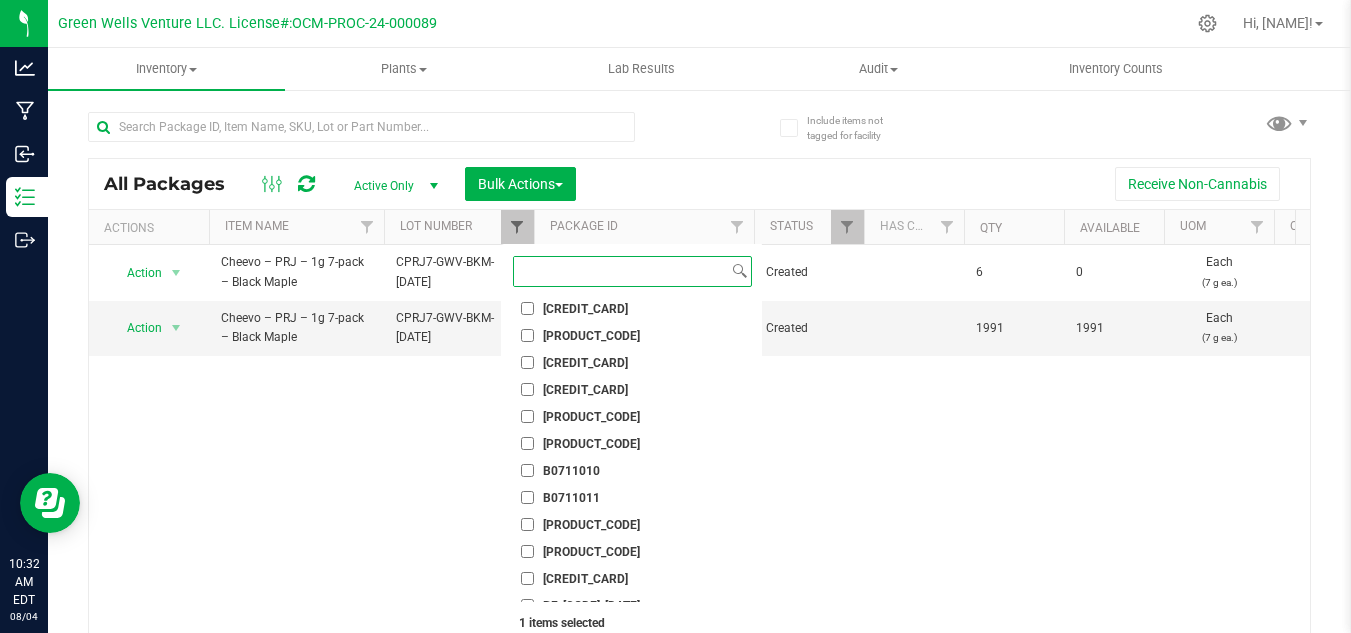click at bounding box center [517, 227] 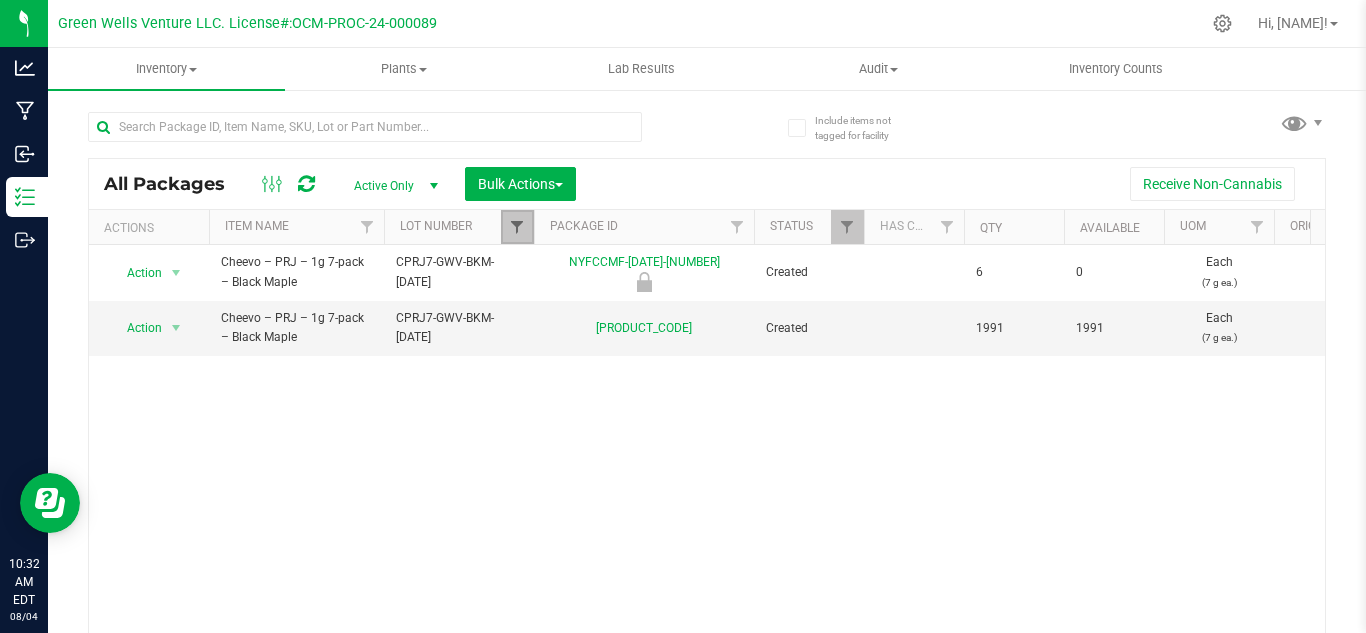 click at bounding box center (517, 227) 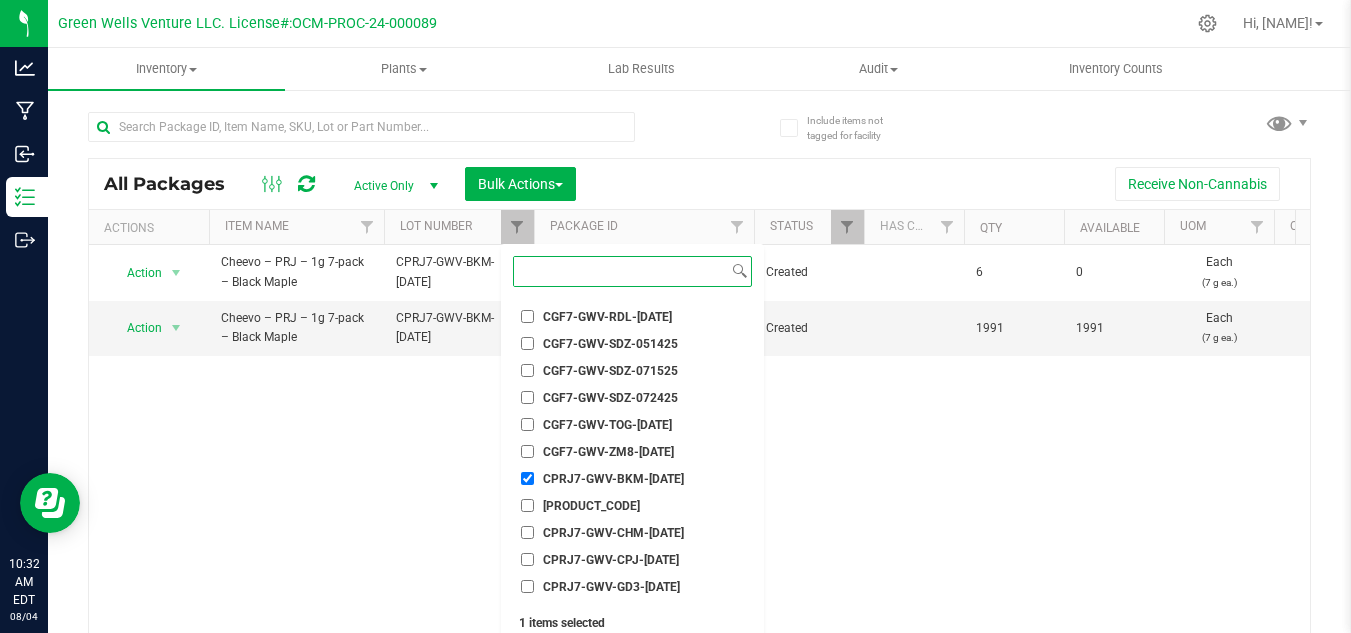scroll, scrollTop: 2000, scrollLeft: 0, axis: vertical 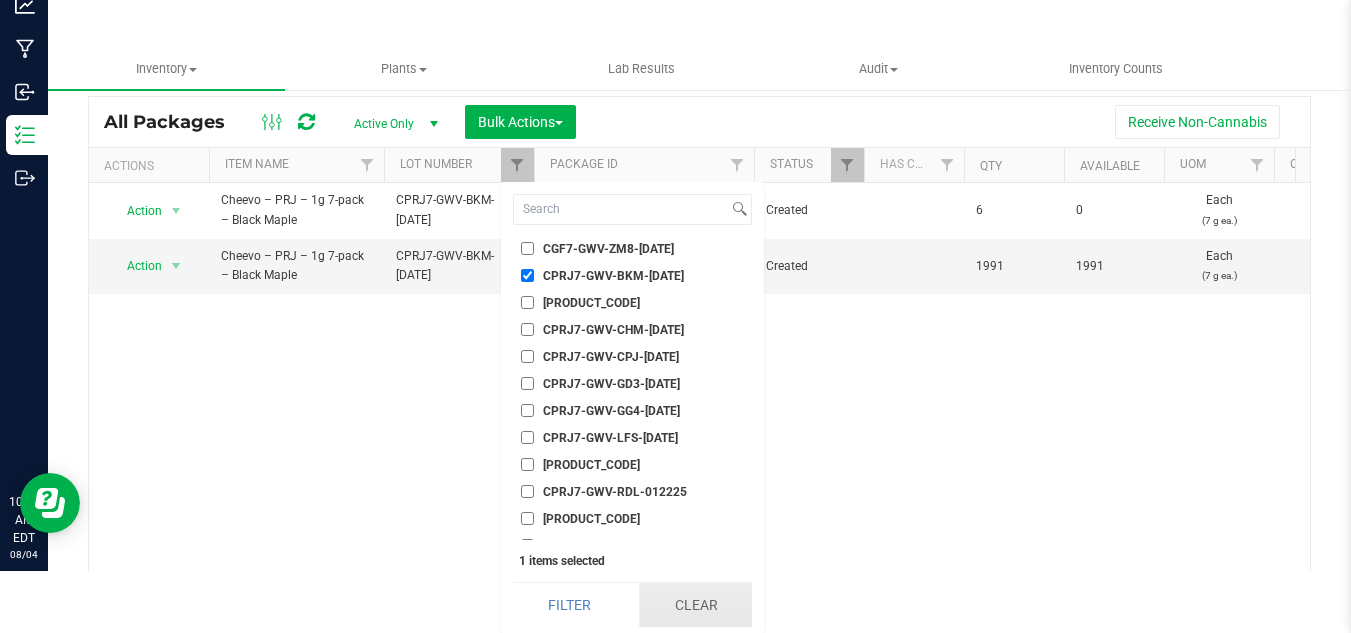 click on "Clear" at bounding box center (695, 605) 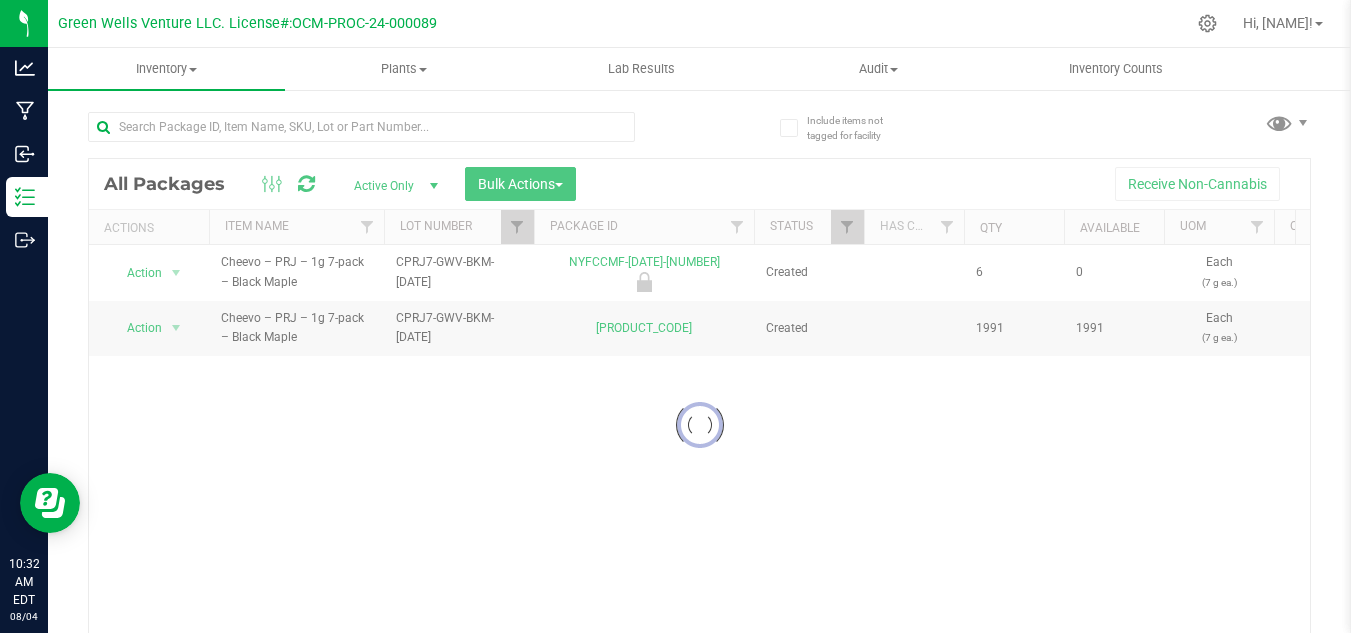 scroll, scrollTop: 0, scrollLeft: 0, axis: both 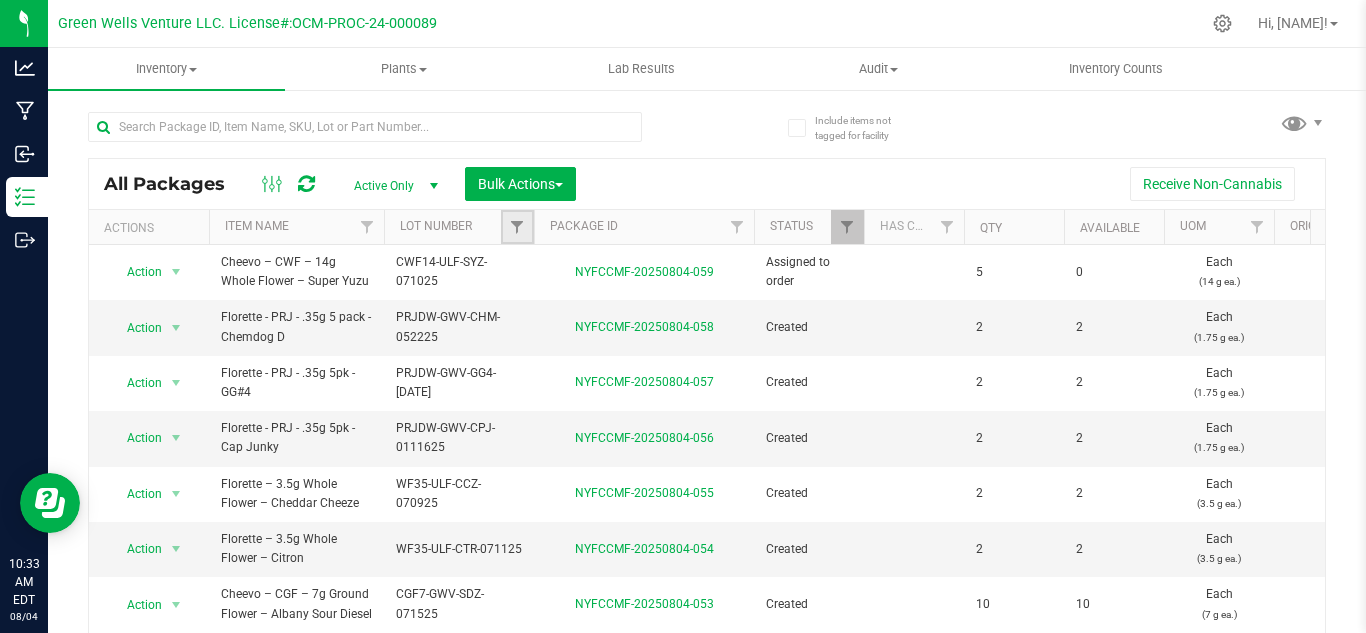 click at bounding box center [517, 227] 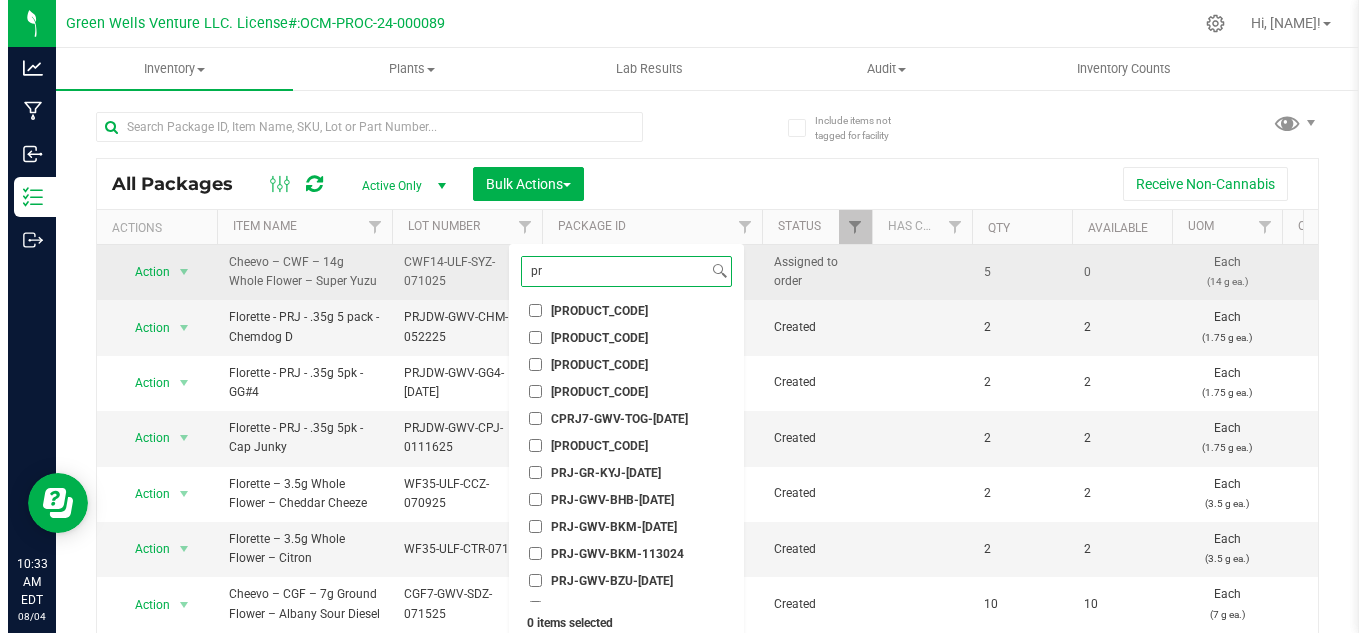 scroll, scrollTop: 0, scrollLeft: 0, axis: both 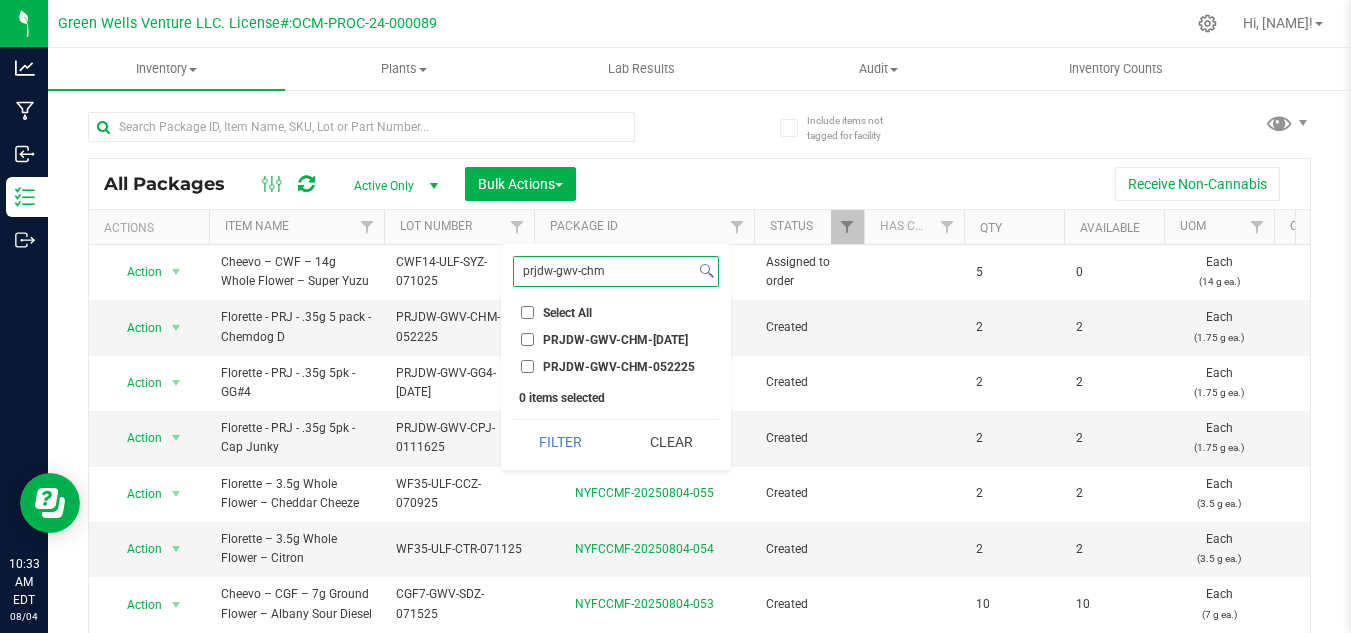 type on "prjdw-gwv-chm" 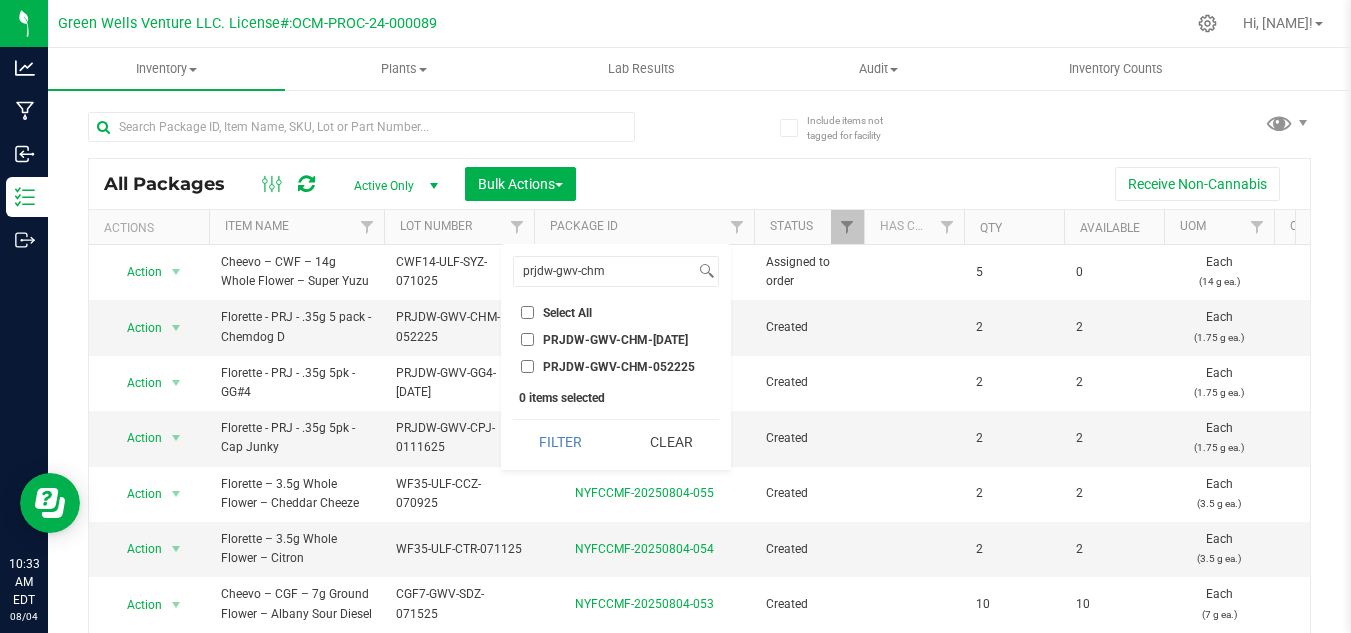 click on "PRJDW-GWV-CHM-052225" at bounding box center (527, 366) 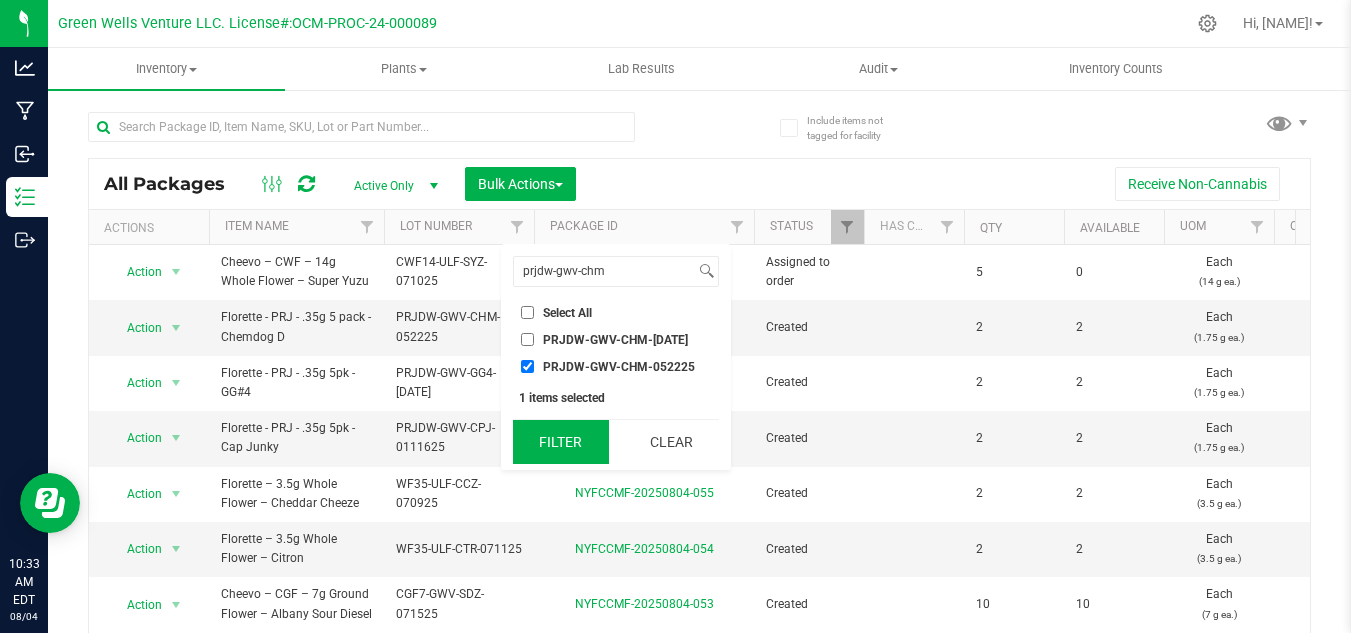 click on "Filter" at bounding box center (561, 442) 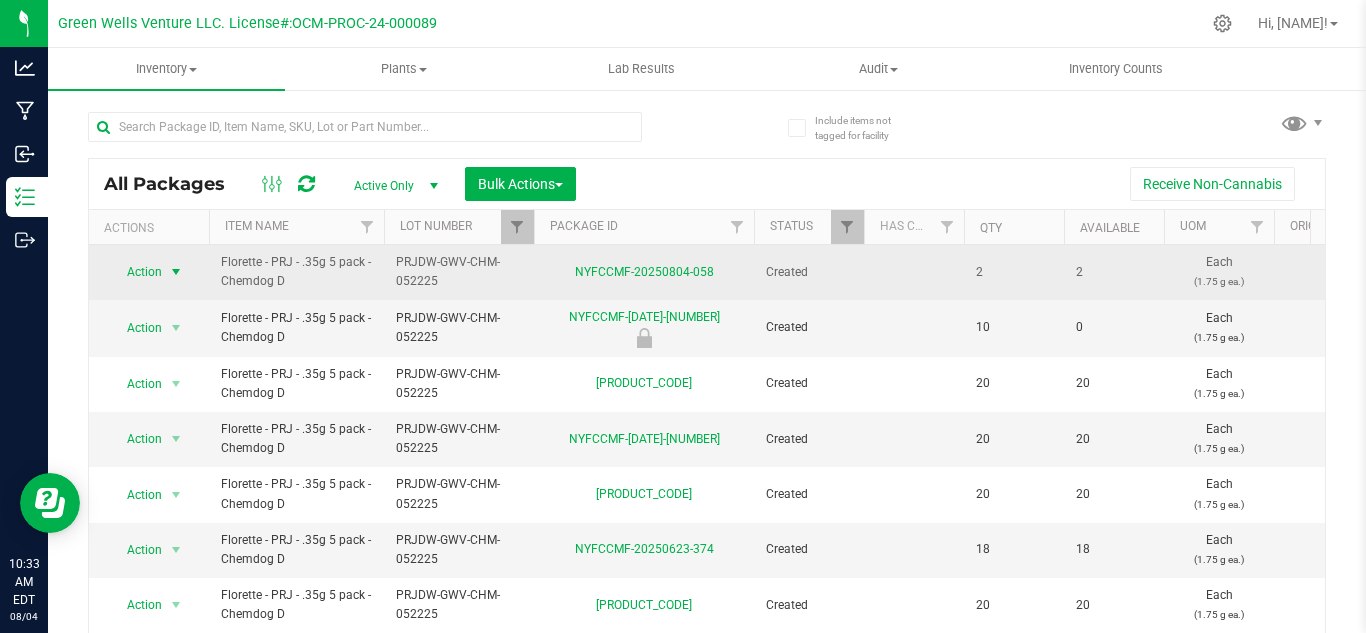 click on "Action" at bounding box center (136, 272) 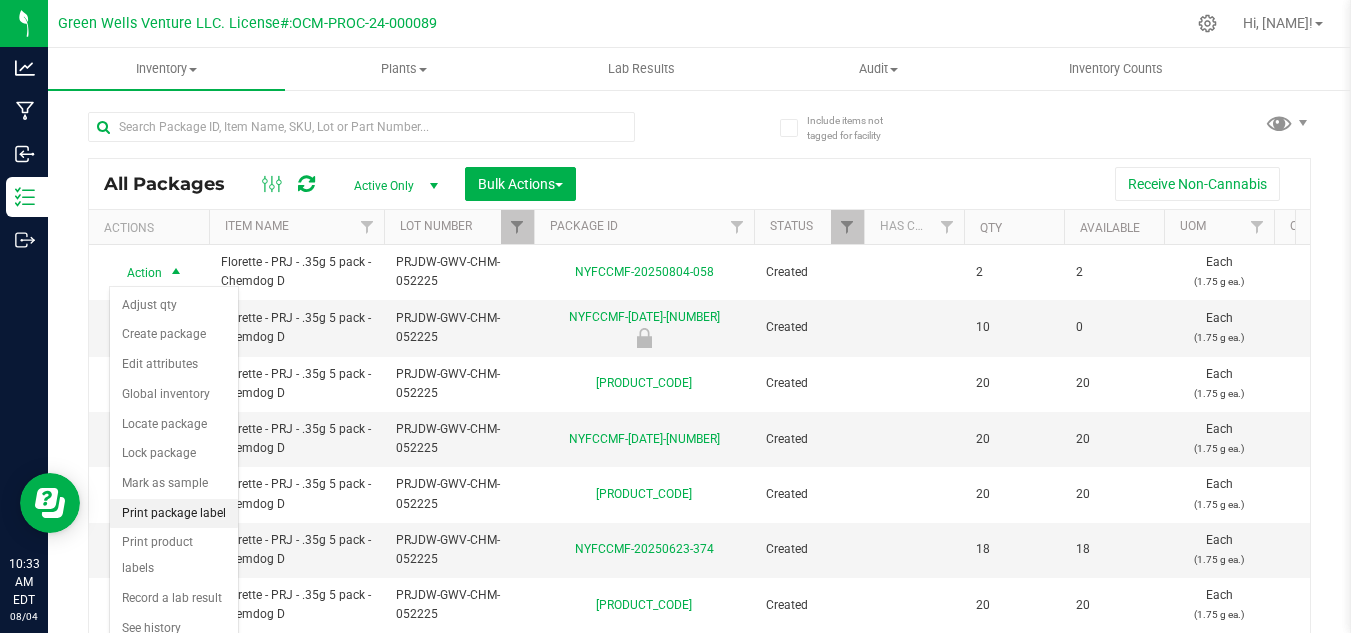 click on "Print package label" at bounding box center [174, 514] 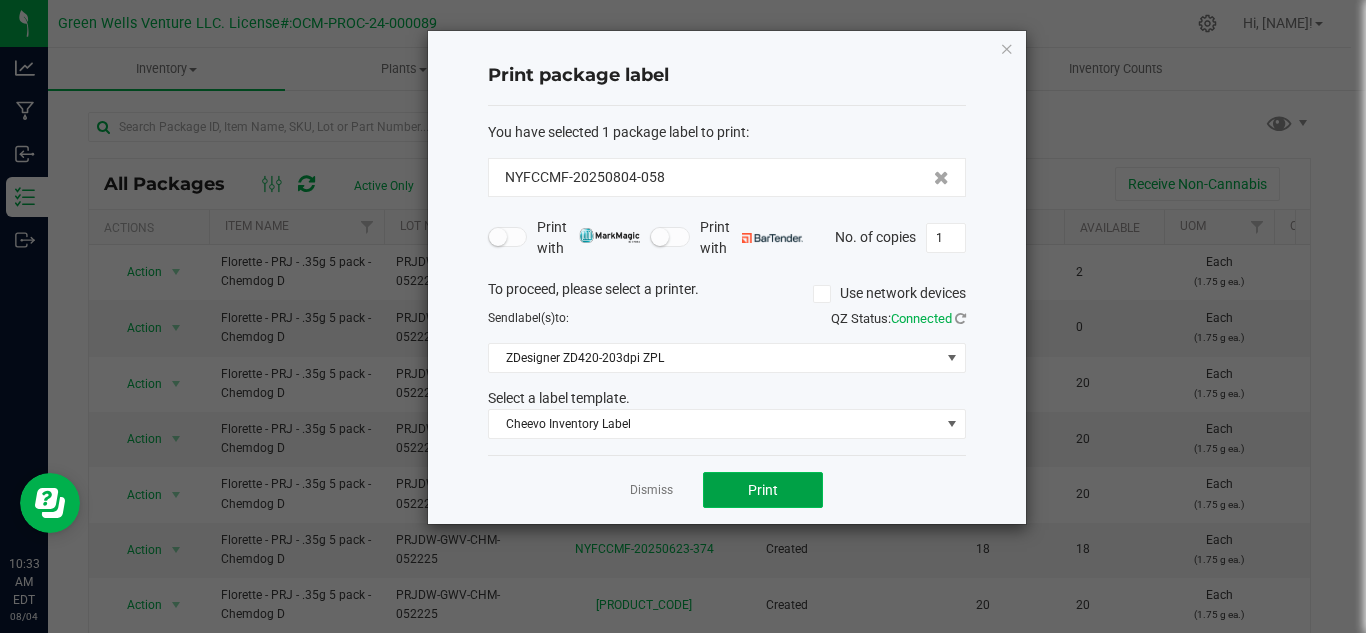 click on "Print" 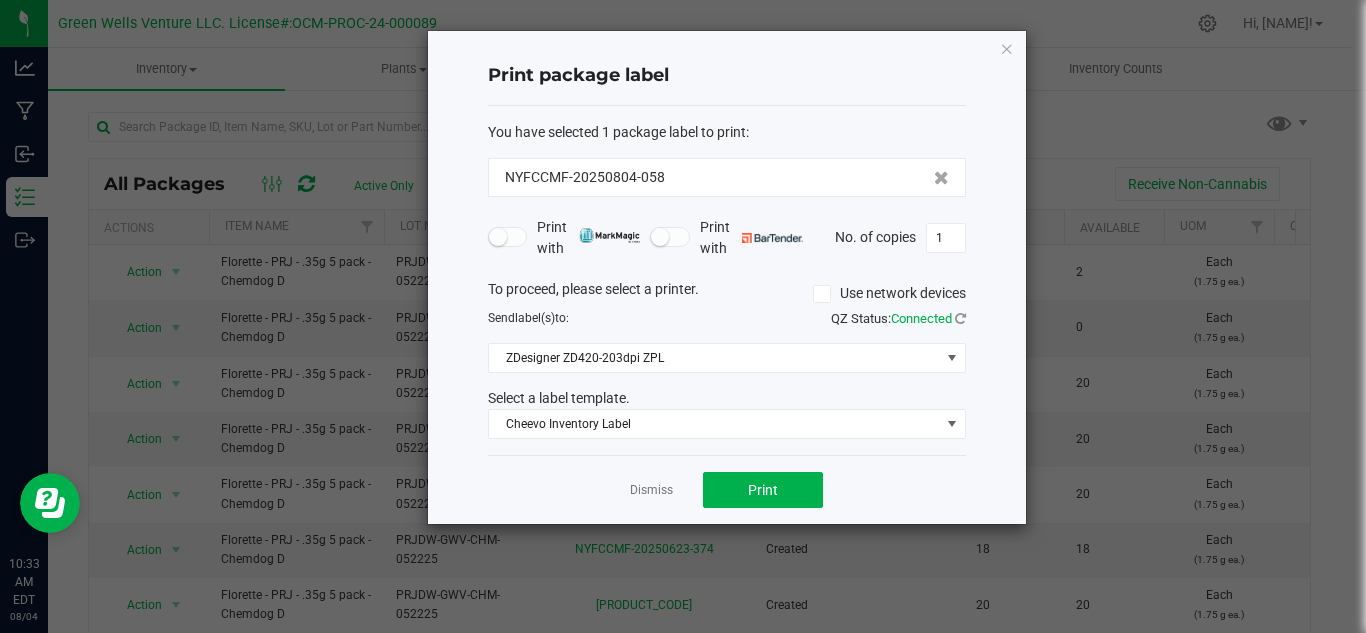 click on "Select a label template." 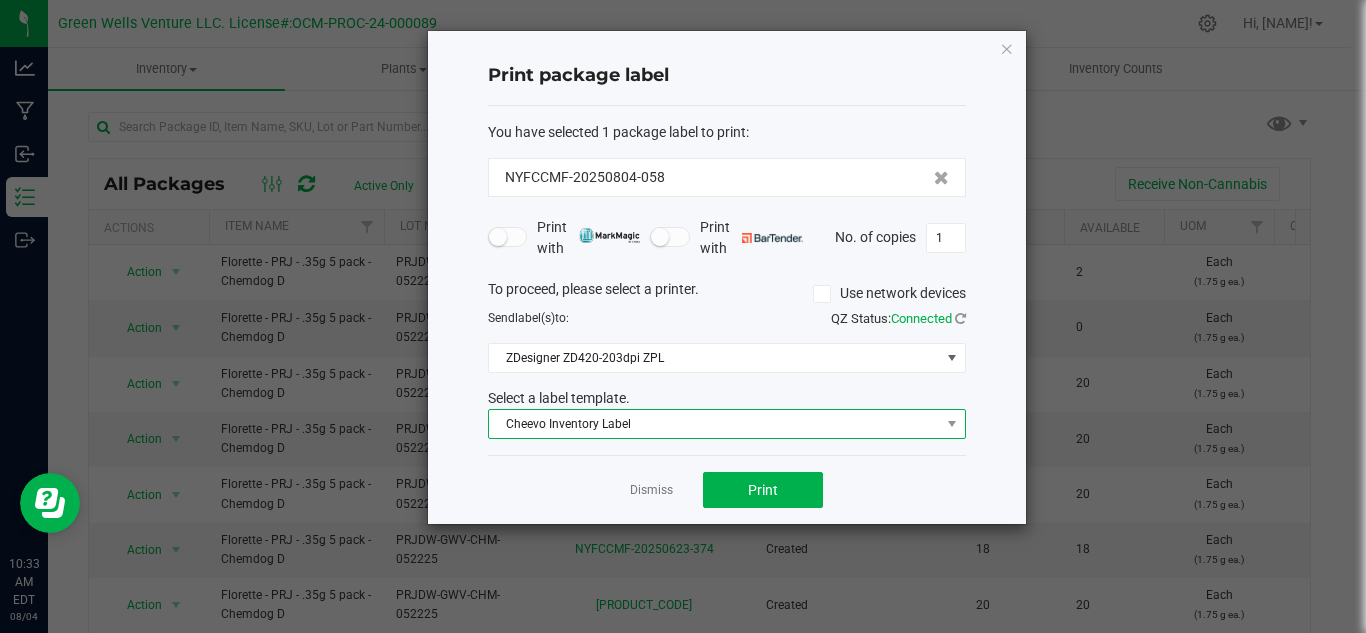 click on "Cheevo Inventory Label" at bounding box center (714, 424) 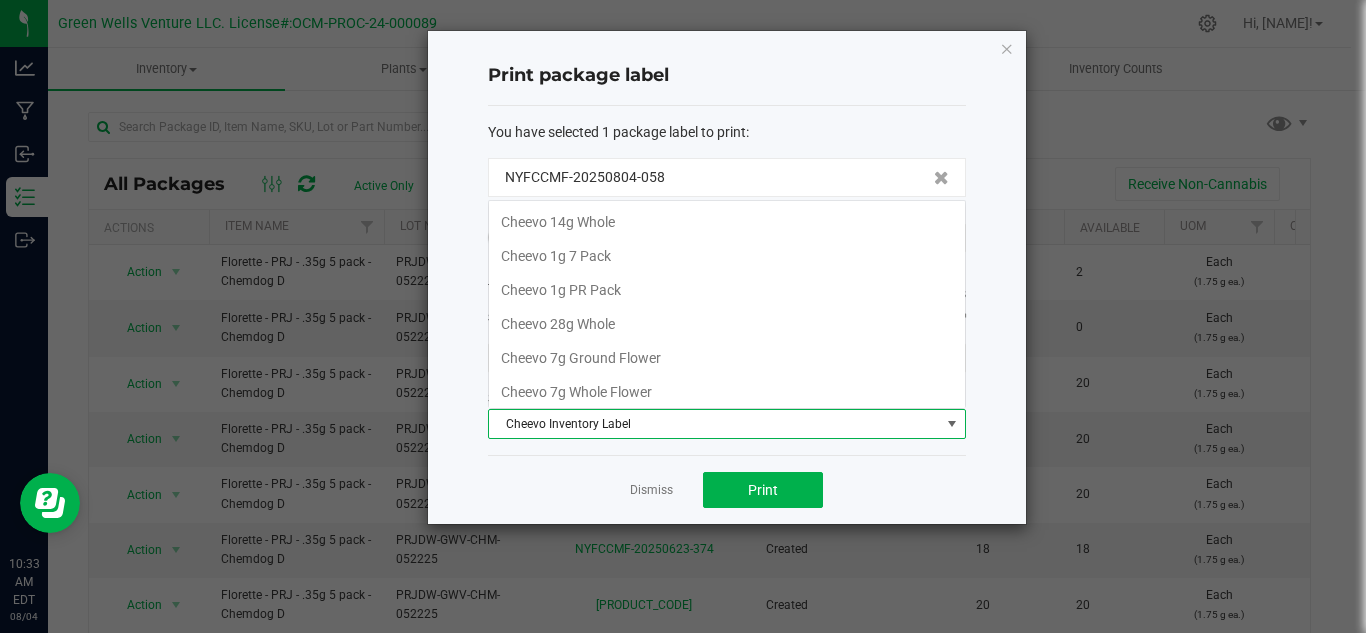 scroll, scrollTop: 99970, scrollLeft: 99522, axis: both 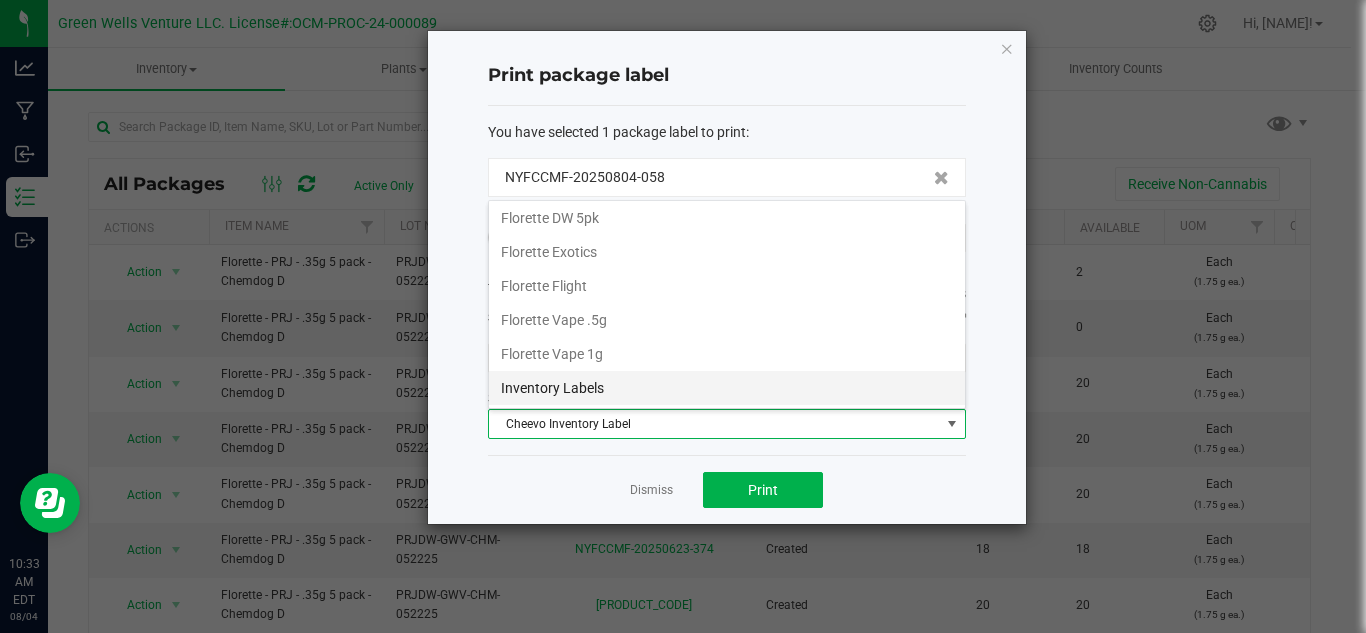 click on "Inventory Labels" at bounding box center [727, 388] 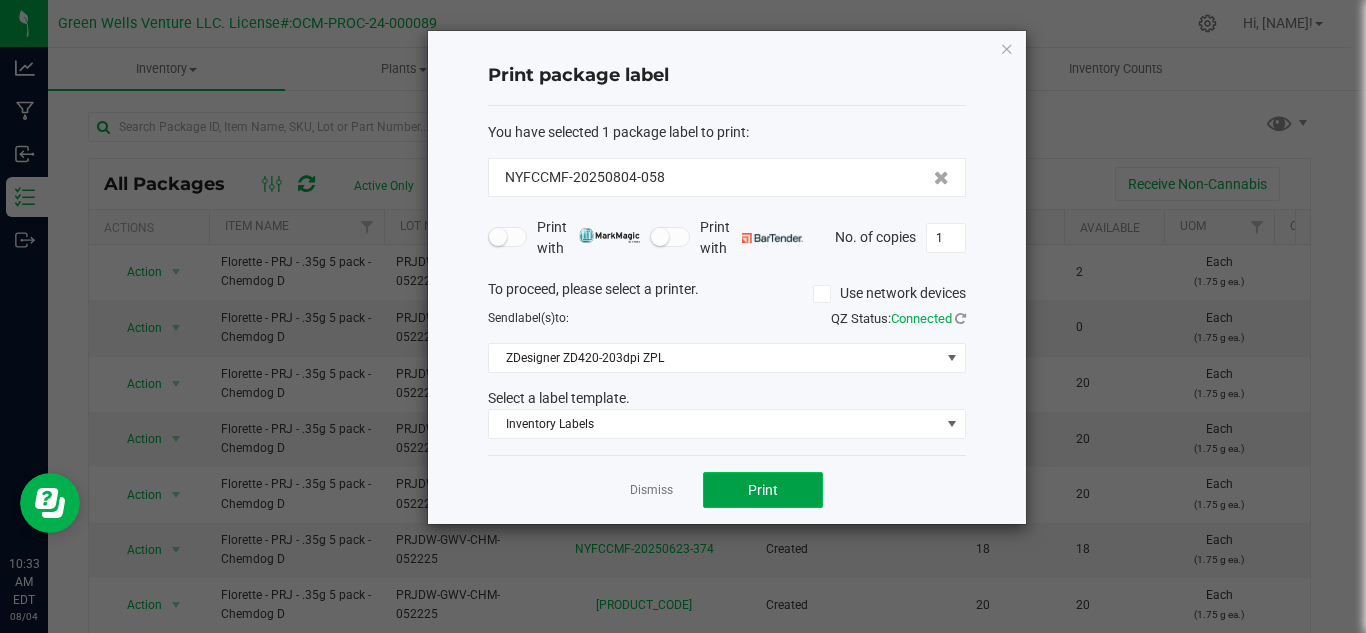 click on "Print" 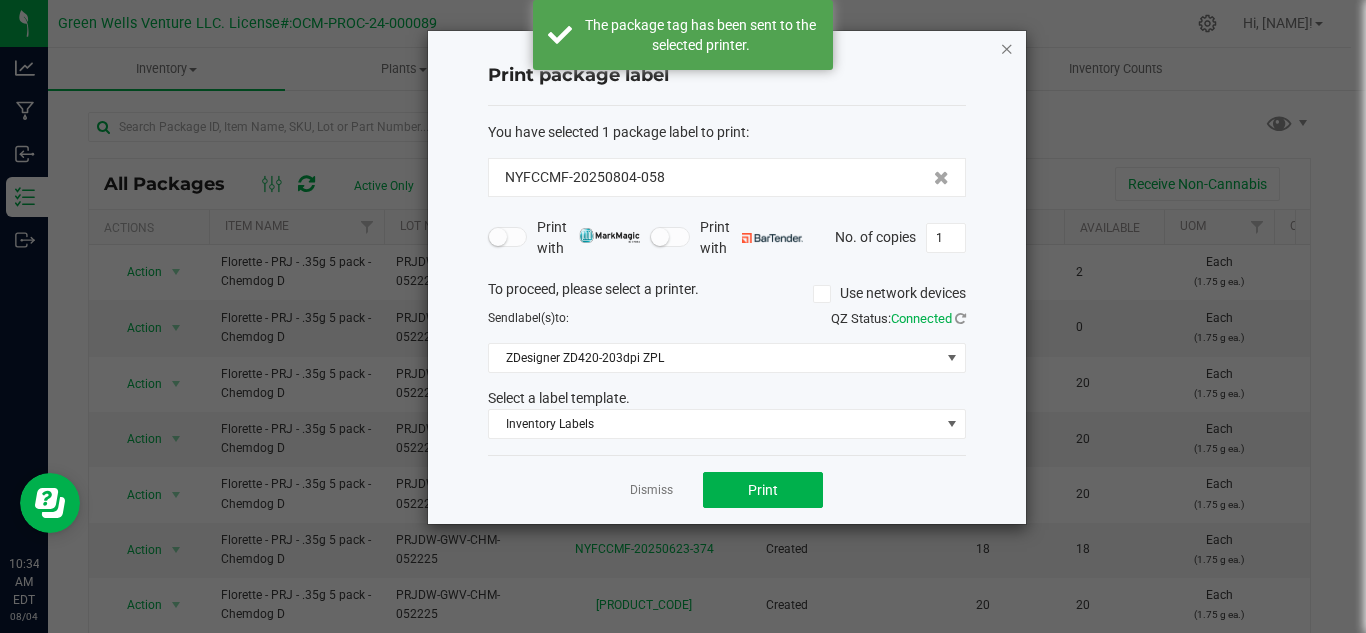 click 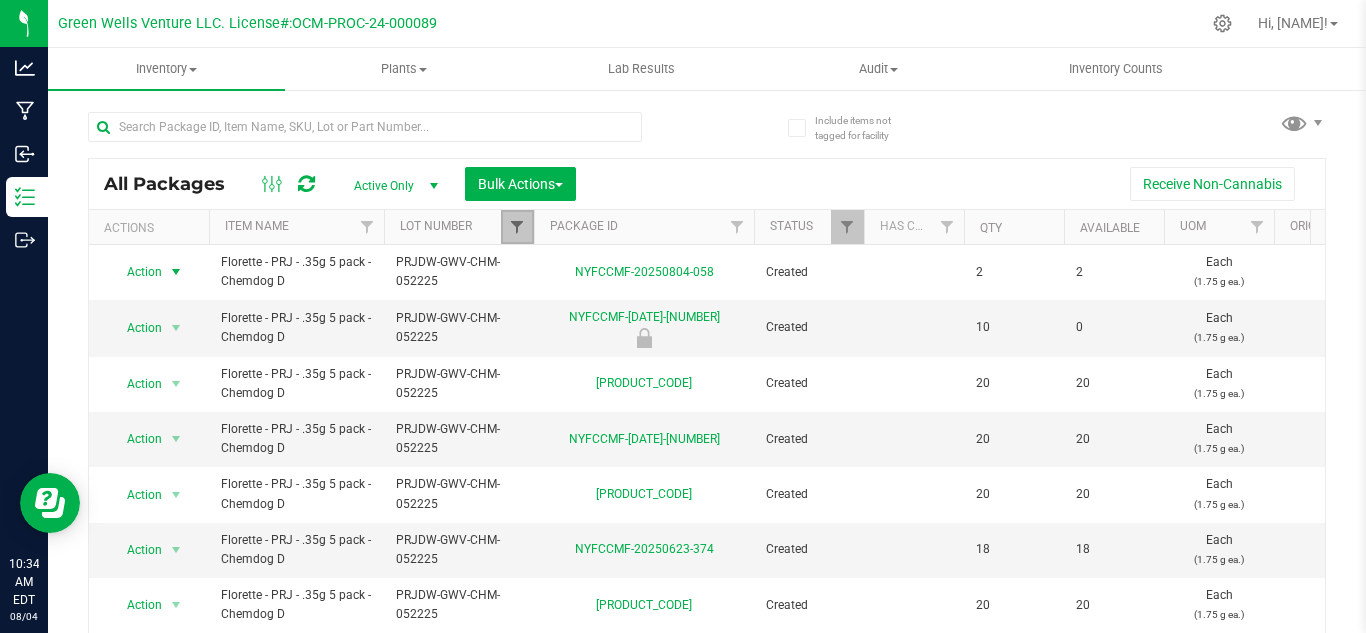 click at bounding box center [517, 227] 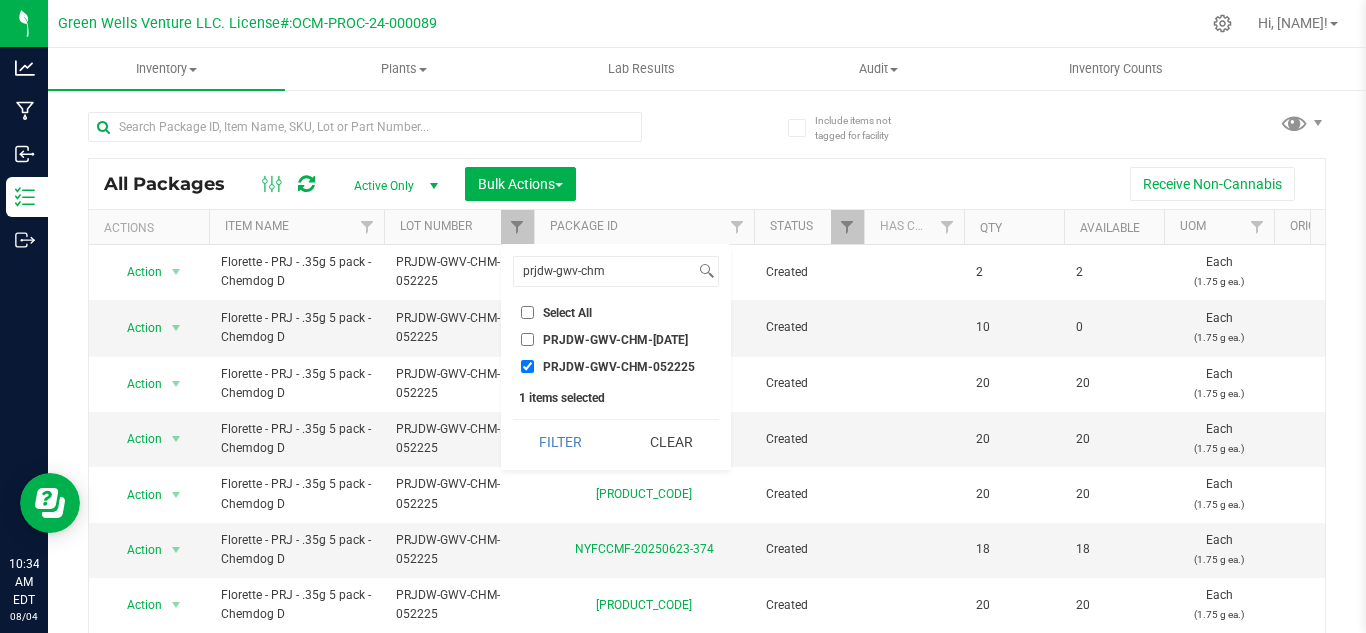 click on "PRJDW-GWV-CHM-052225" at bounding box center (527, 366) 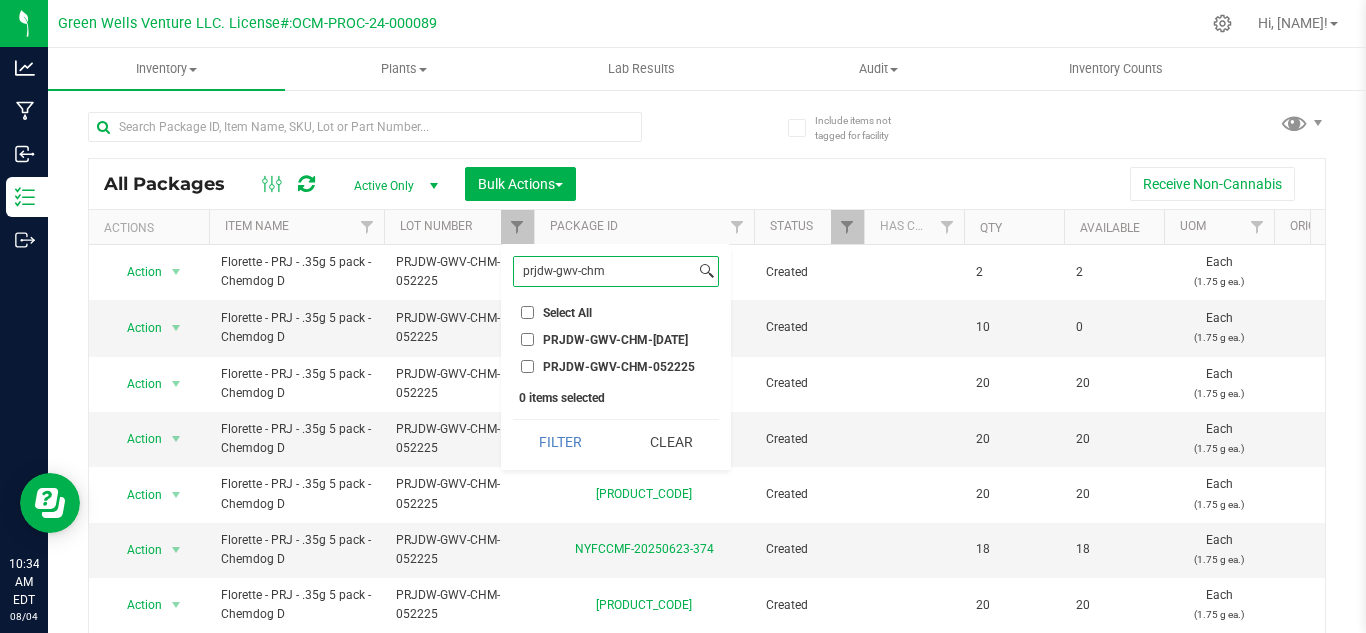 click on "prjdw-gwv-chm" at bounding box center [604, 271] 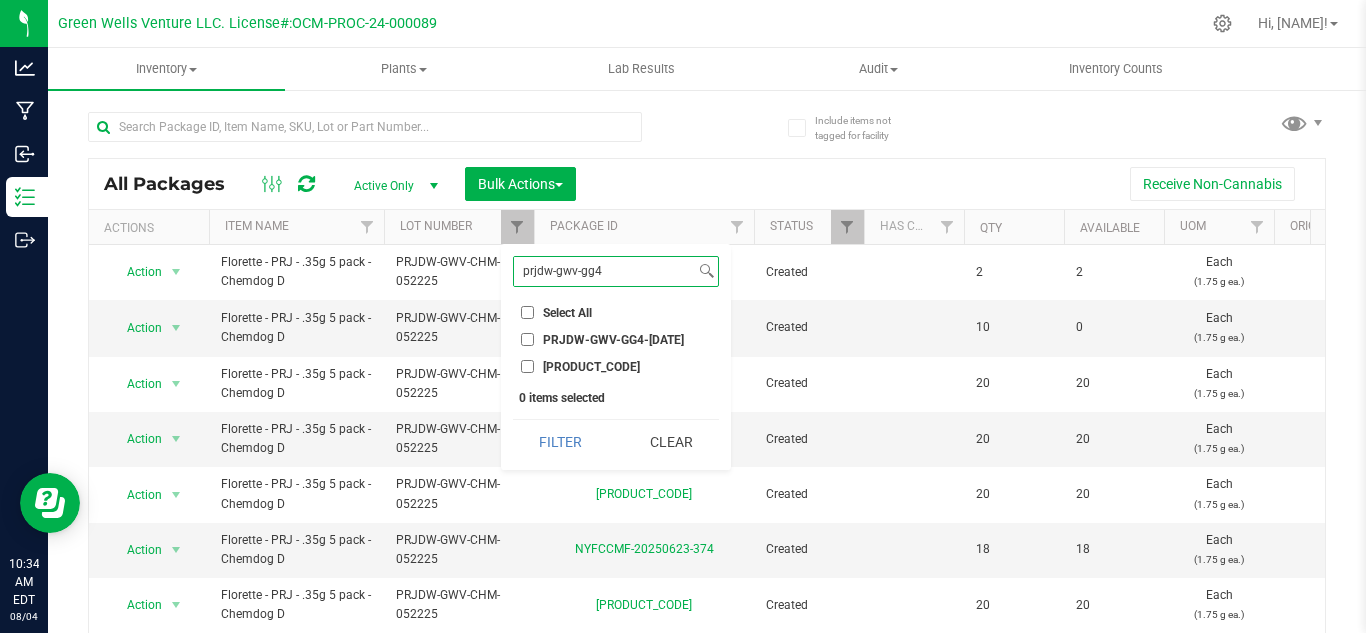 type on "prjdw-gwv-gg4" 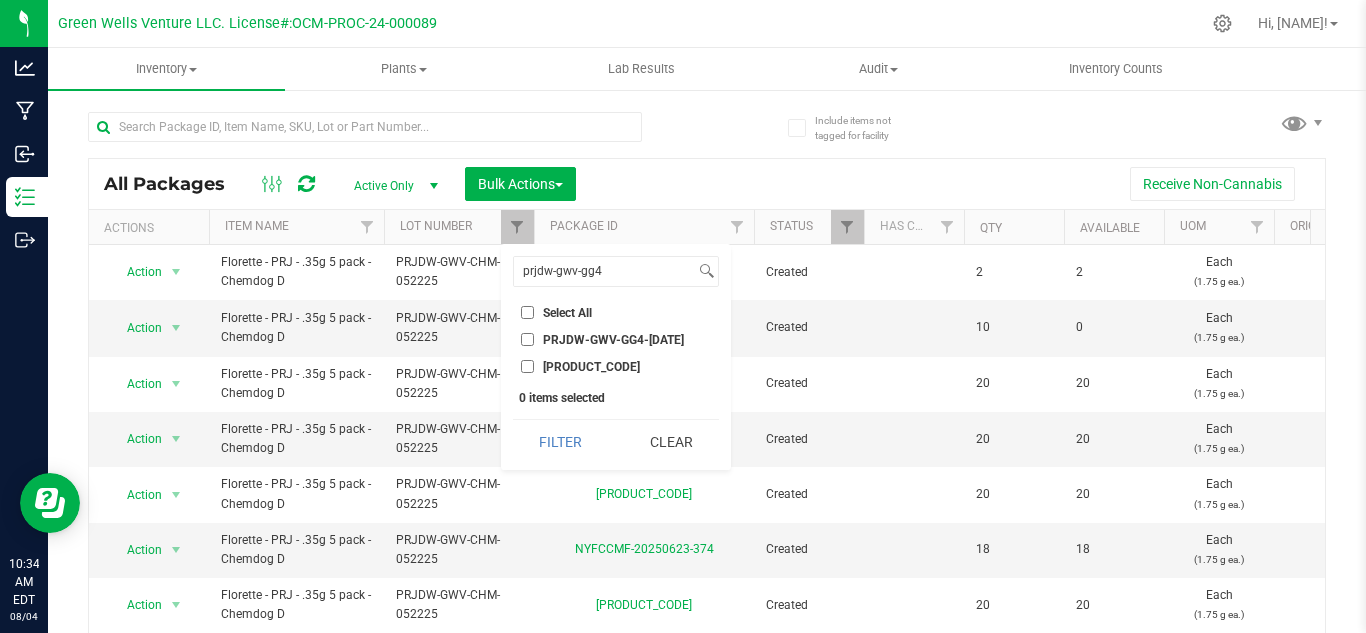 click on "PRJDW-GWV-GG4-[DATE]" at bounding box center (527, 339) 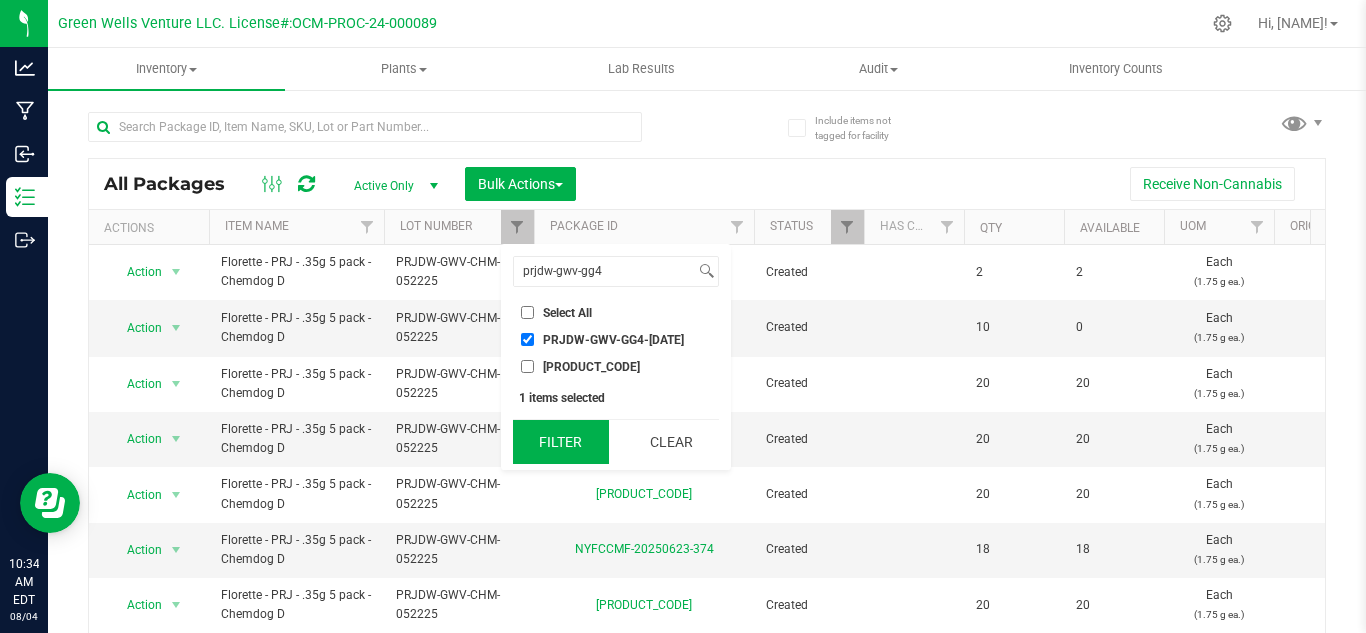 click on "Filter" at bounding box center [561, 442] 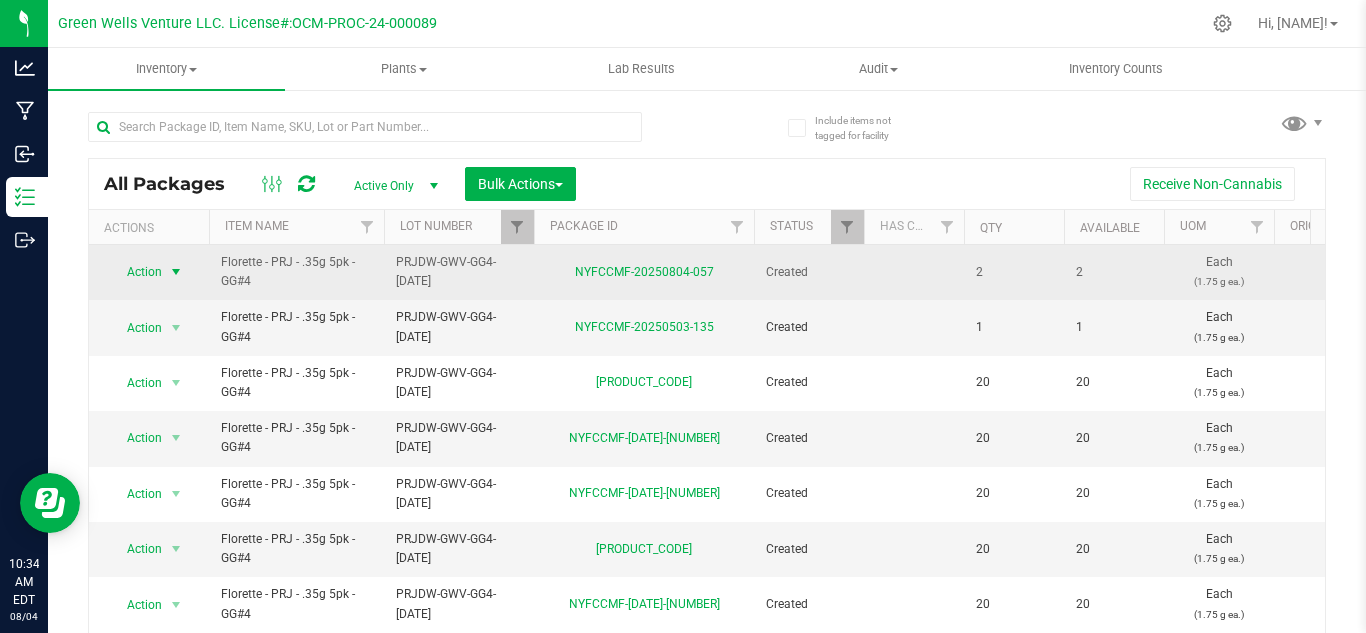 click at bounding box center [176, 272] 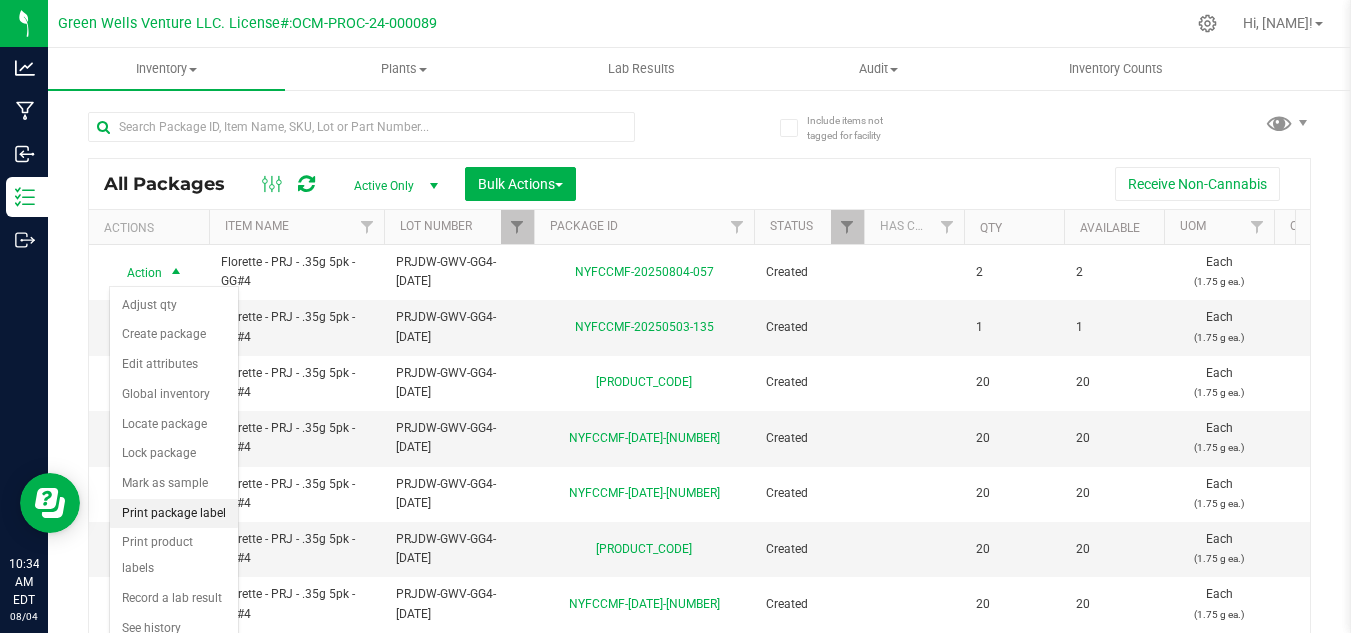 click on "Print package label" at bounding box center [174, 514] 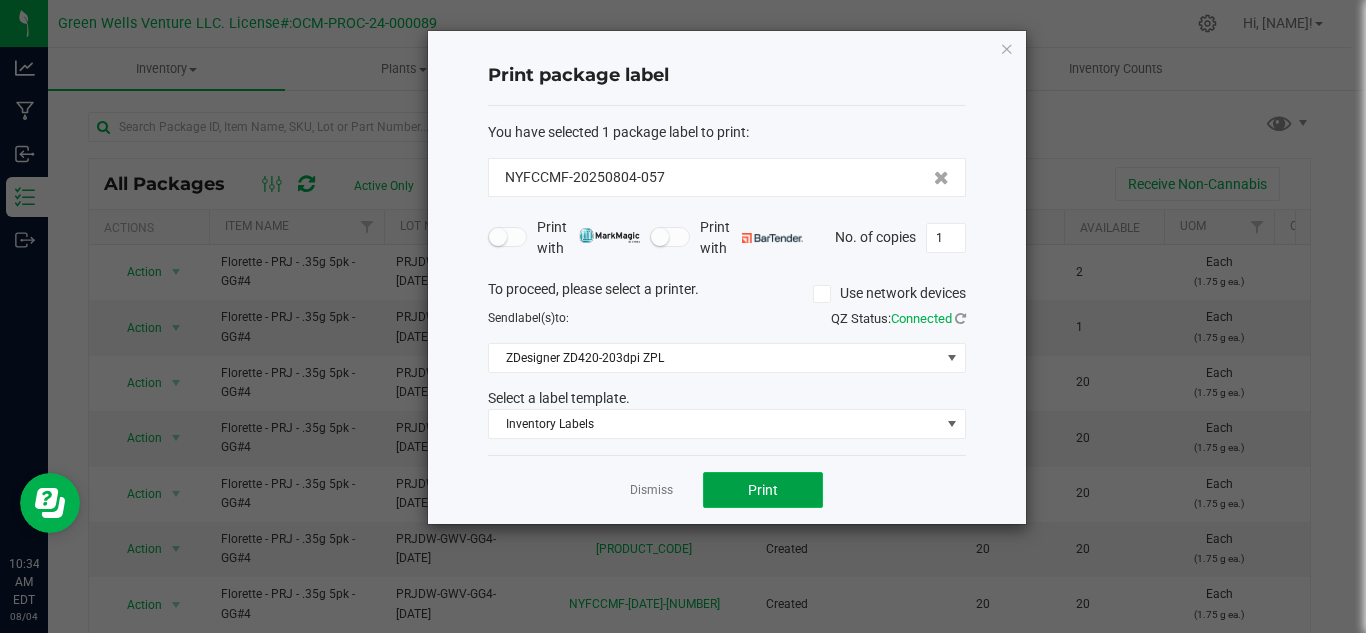 click on "Print" 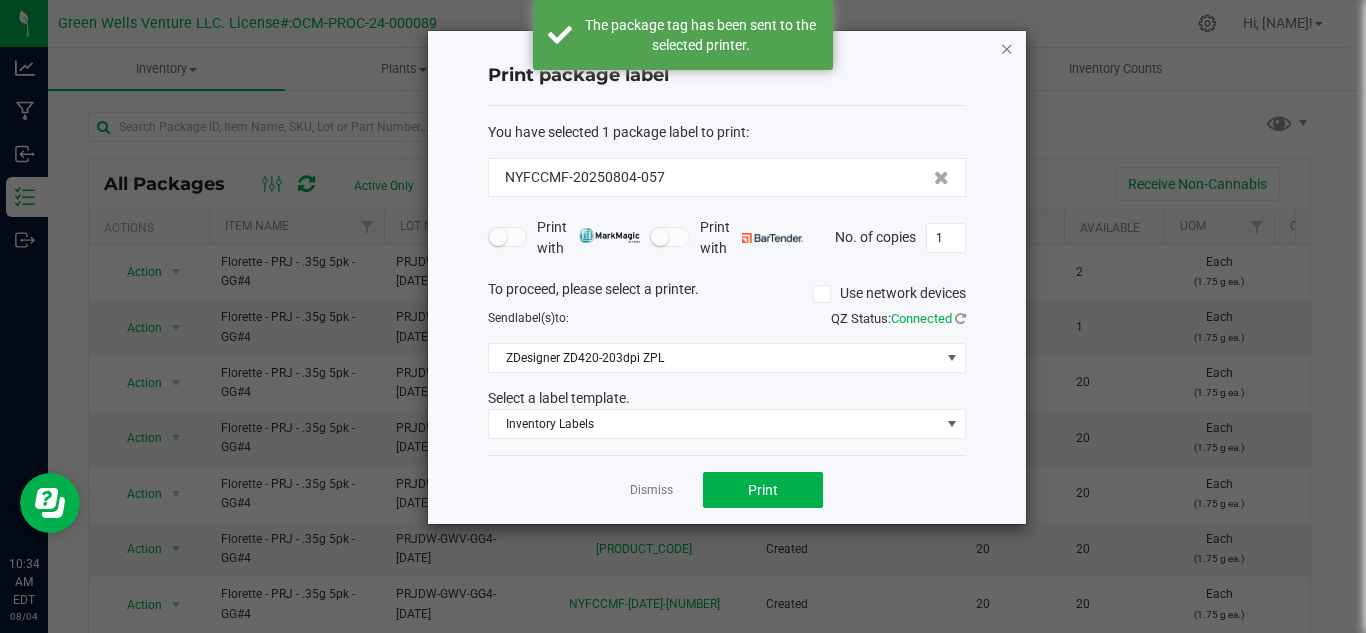 click 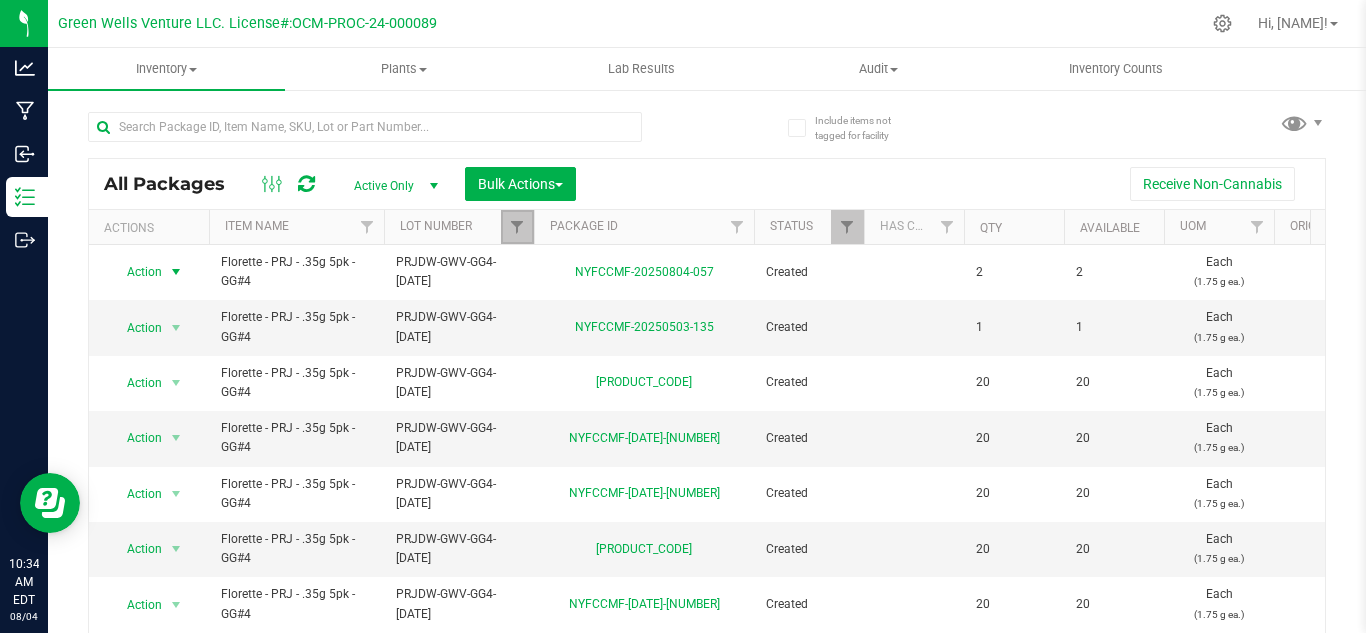 click at bounding box center [517, 227] 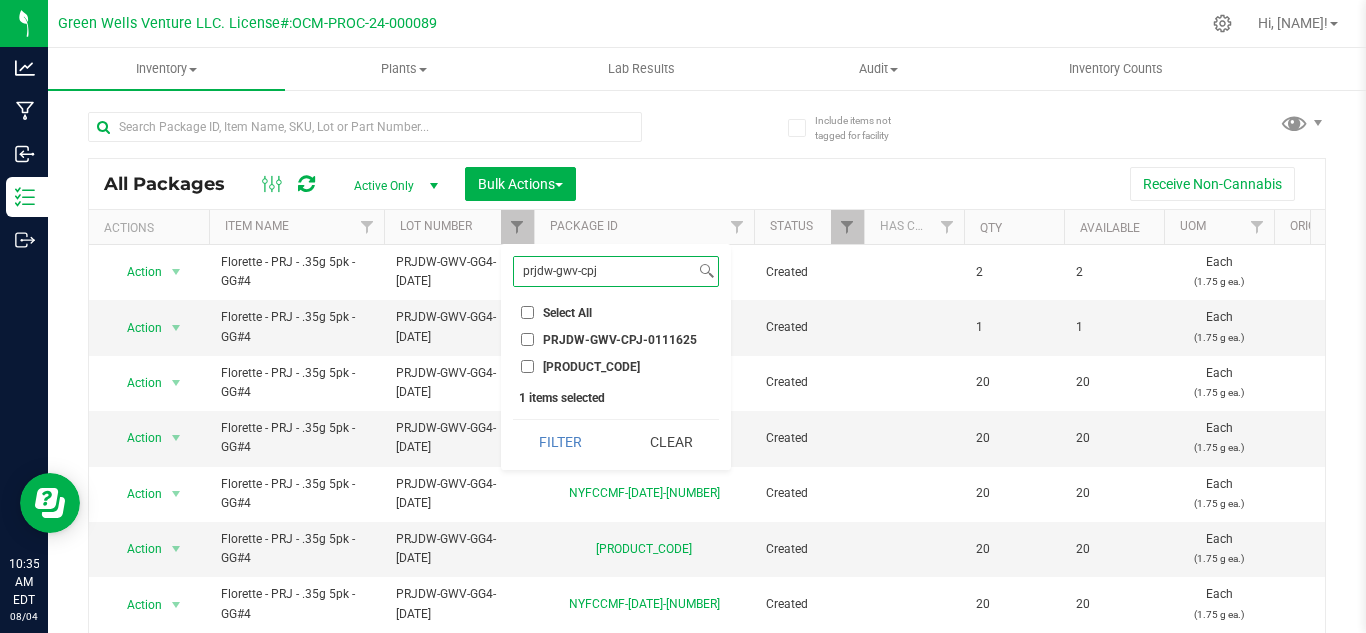 type on "prjdw-gwv-cpj" 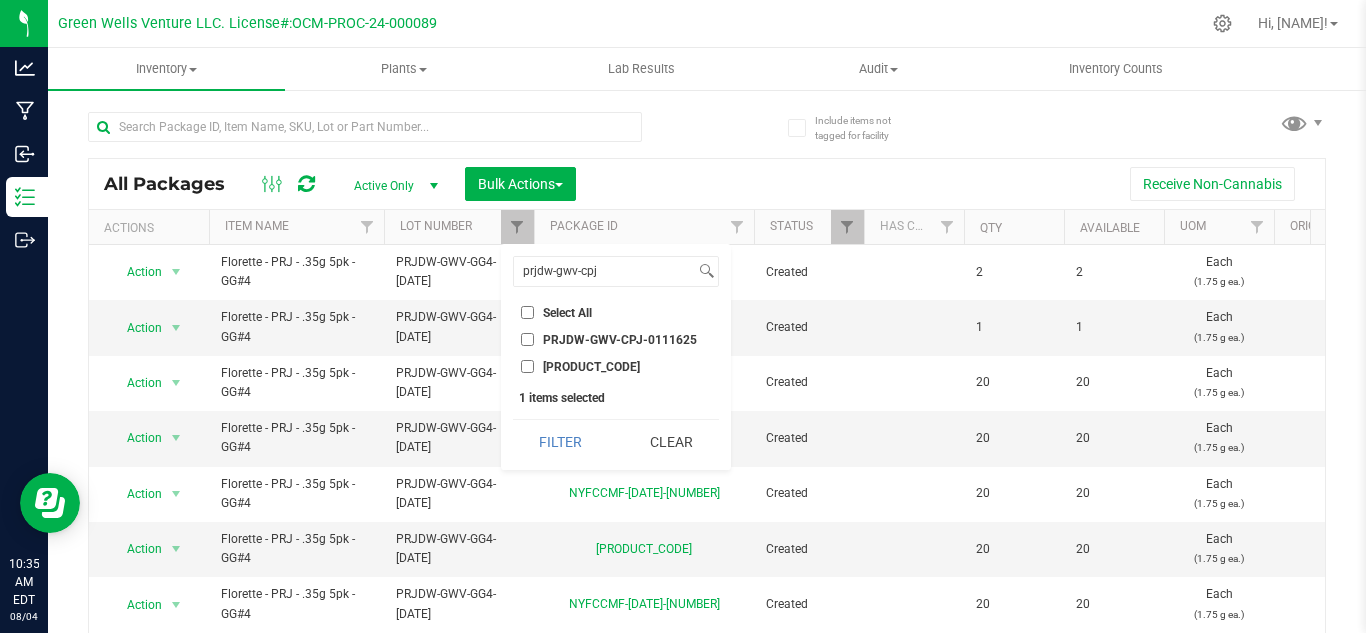 click on "PRJDW-GWV-CPJ-0111625" at bounding box center [527, 339] 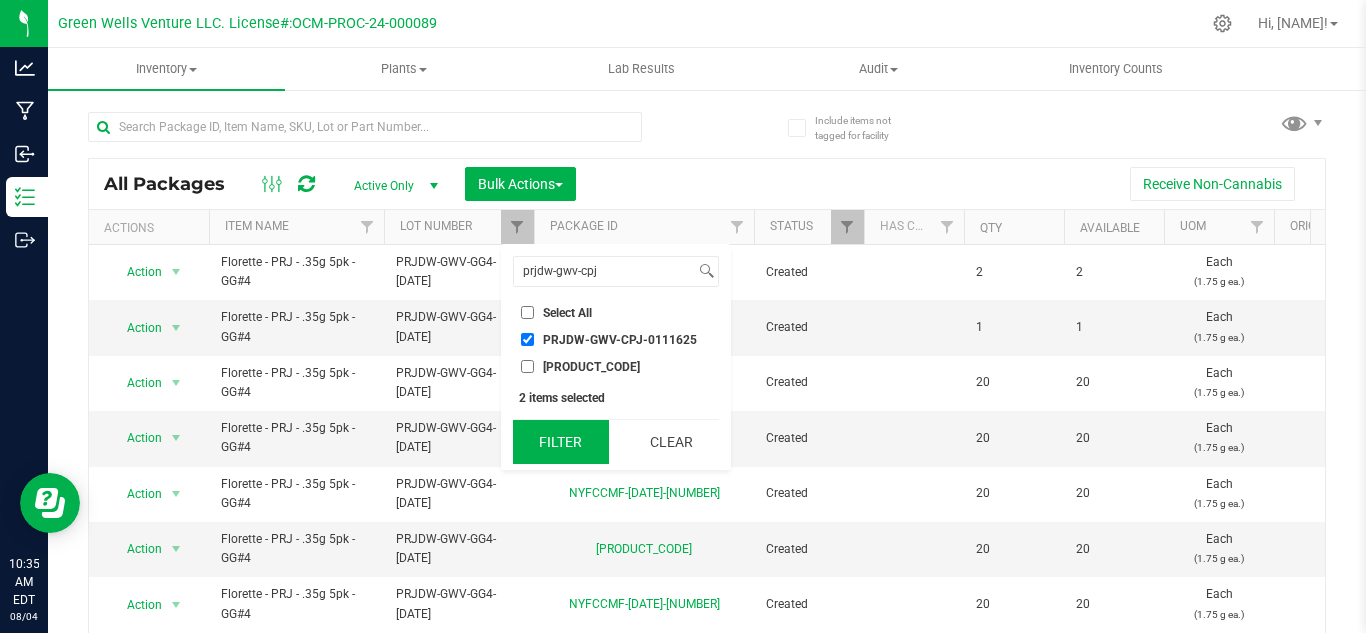 click on "Filter" at bounding box center [561, 442] 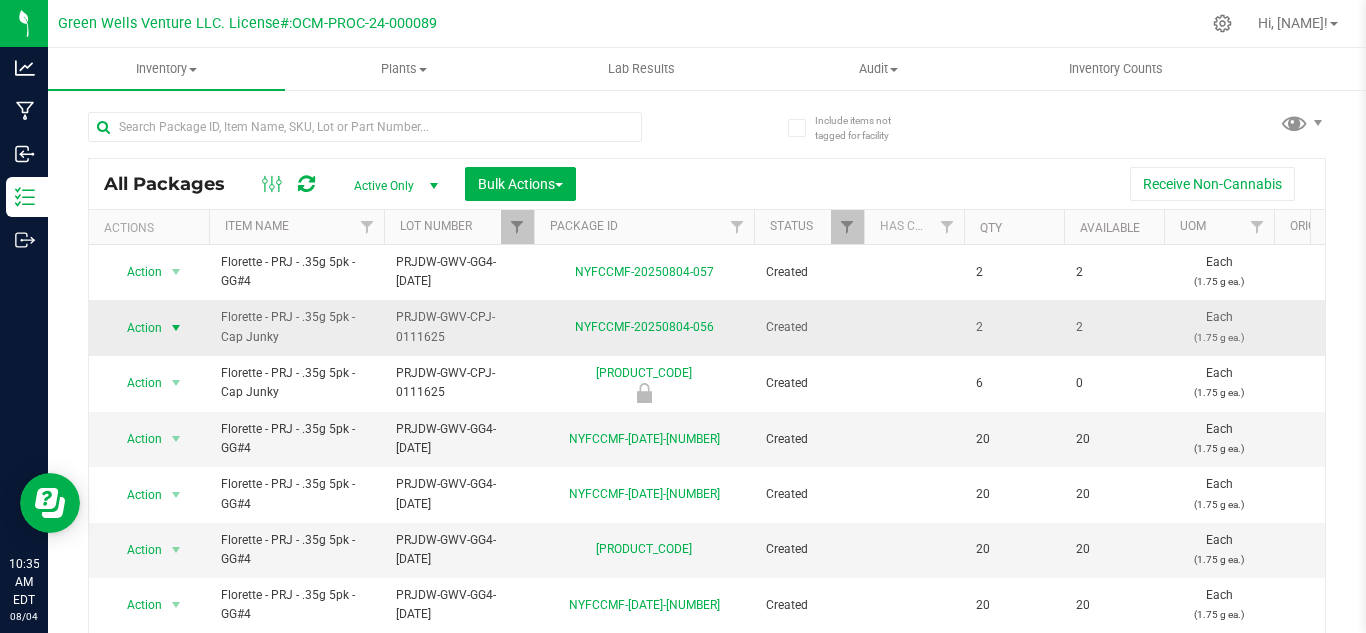 click at bounding box center (176, 328) 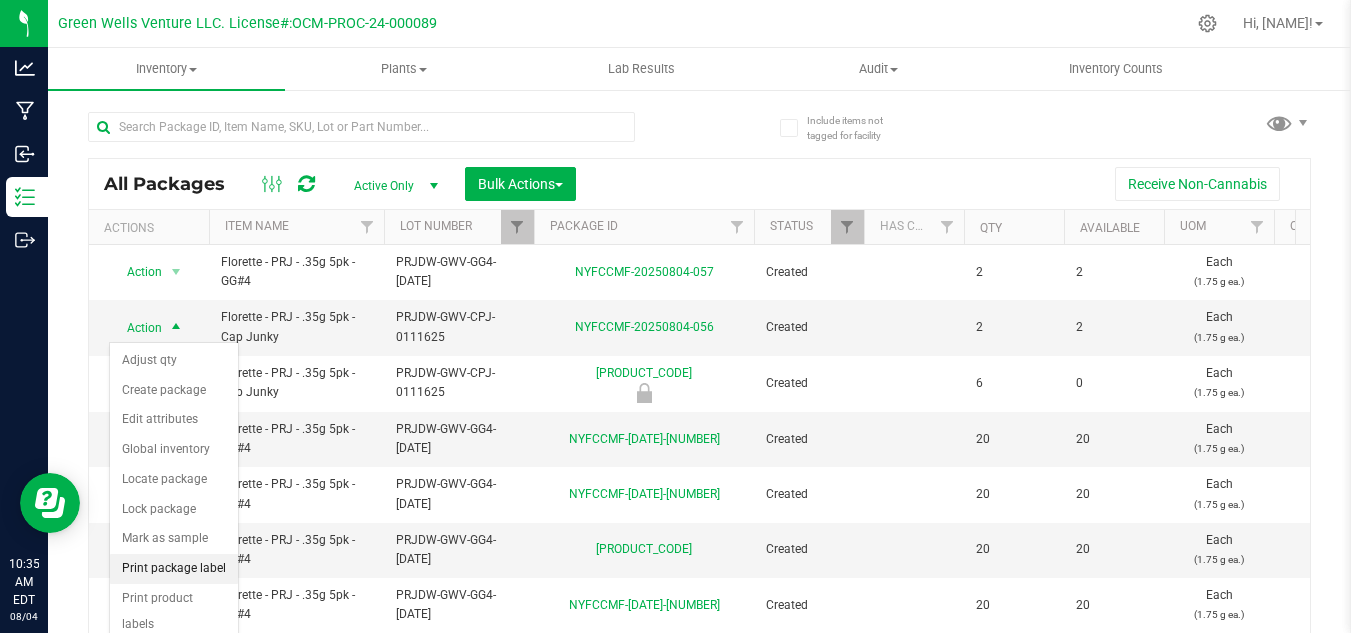 click on "Print package label" at bounding box center [174, 569] 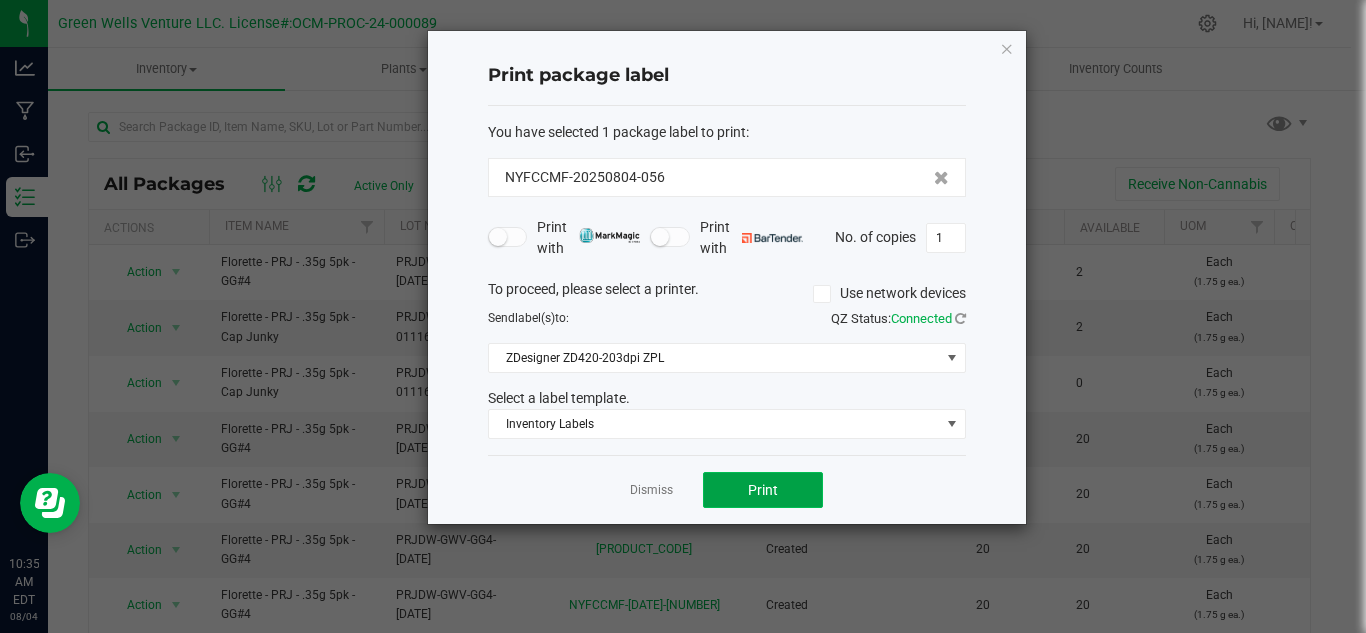 click on "Print" 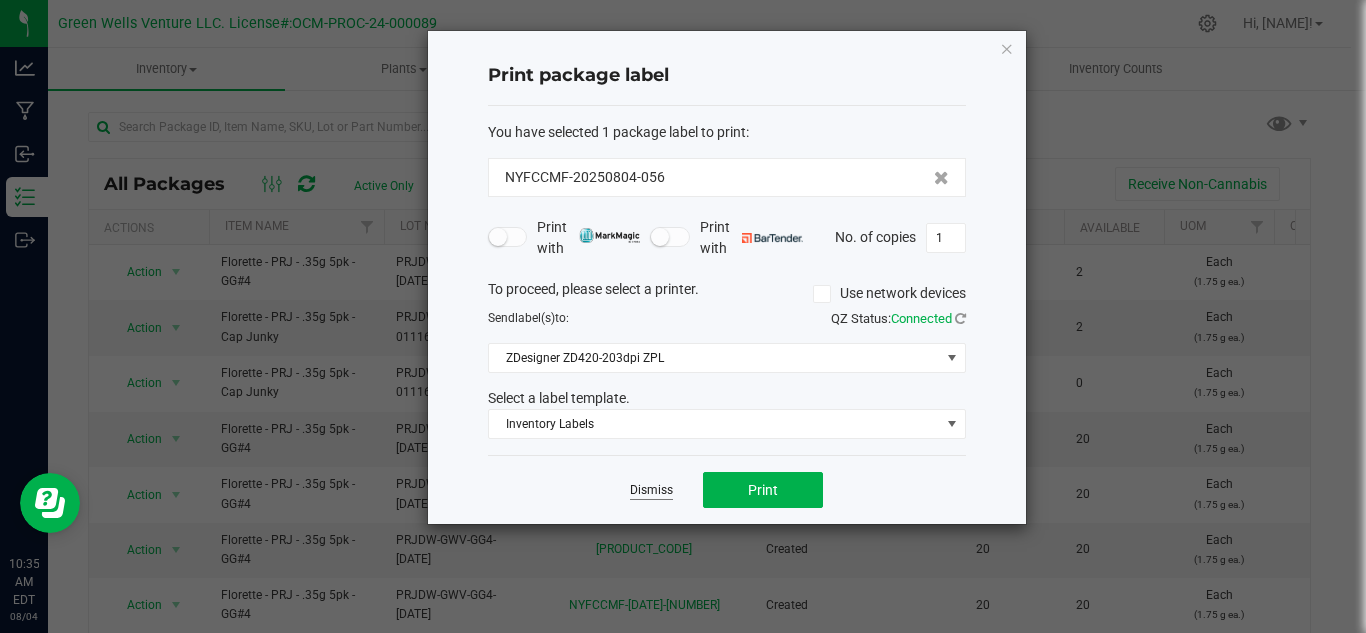 click on "Dismiss" 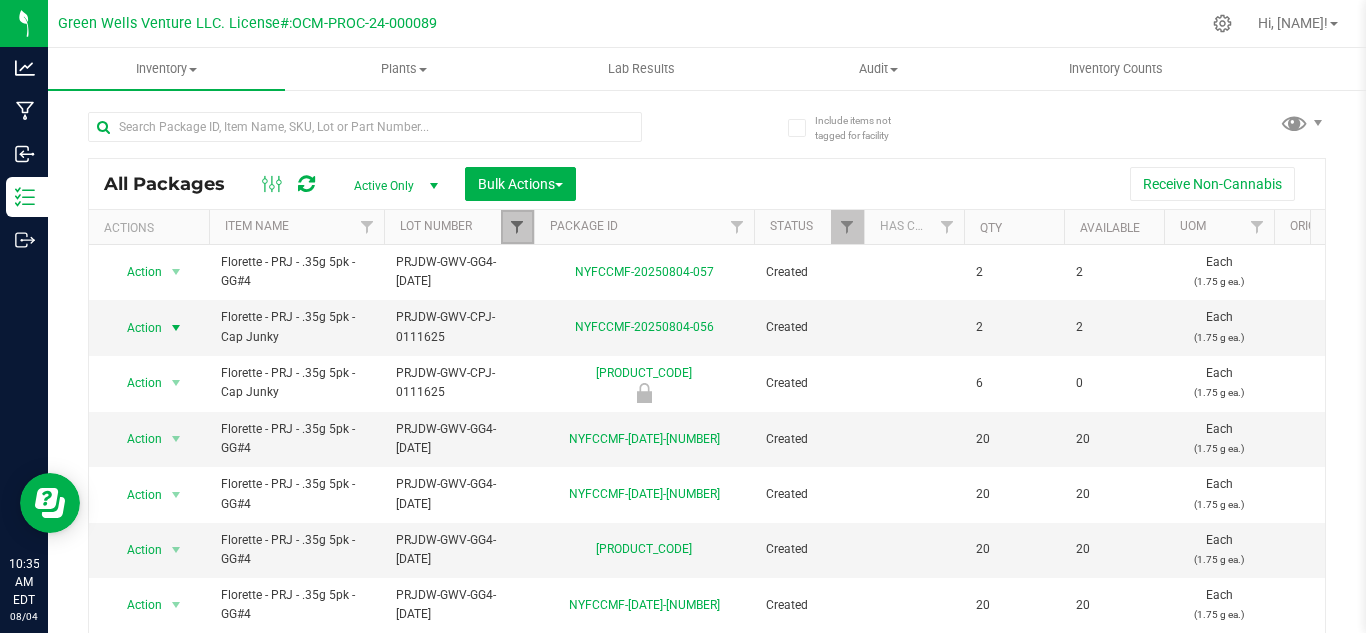 click at bounding box center [517, 227] 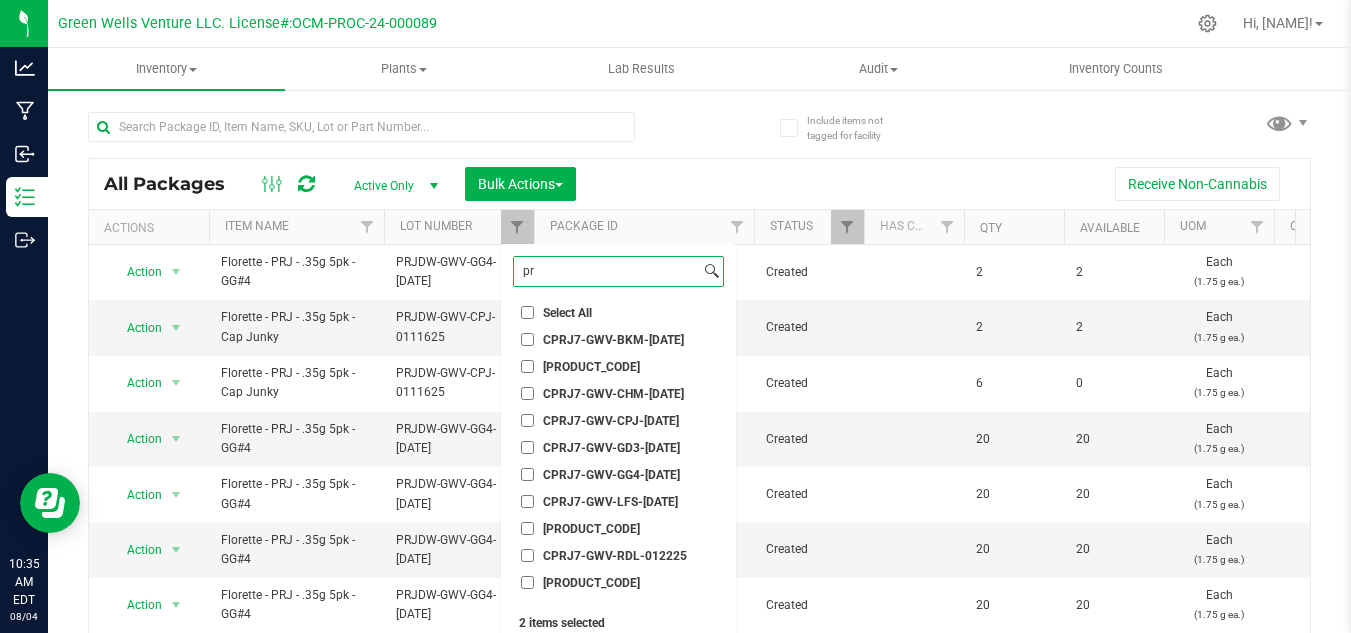 type on "p" 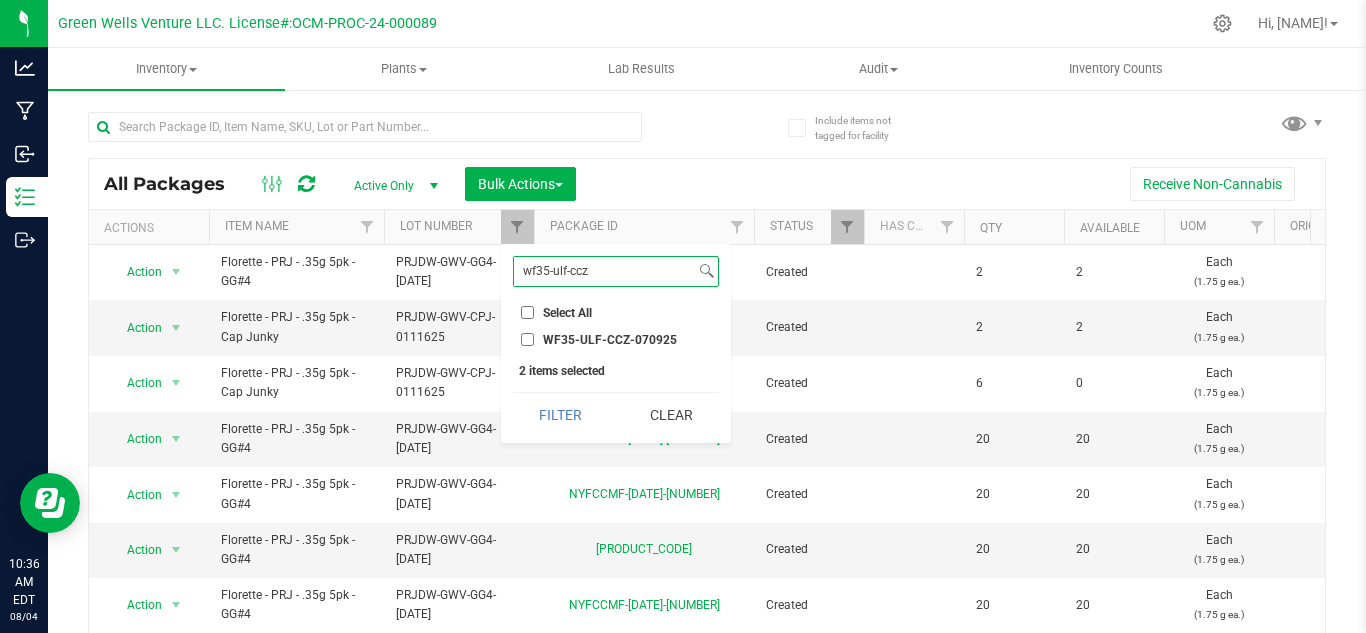 type on "wf35-ulf-ccz" 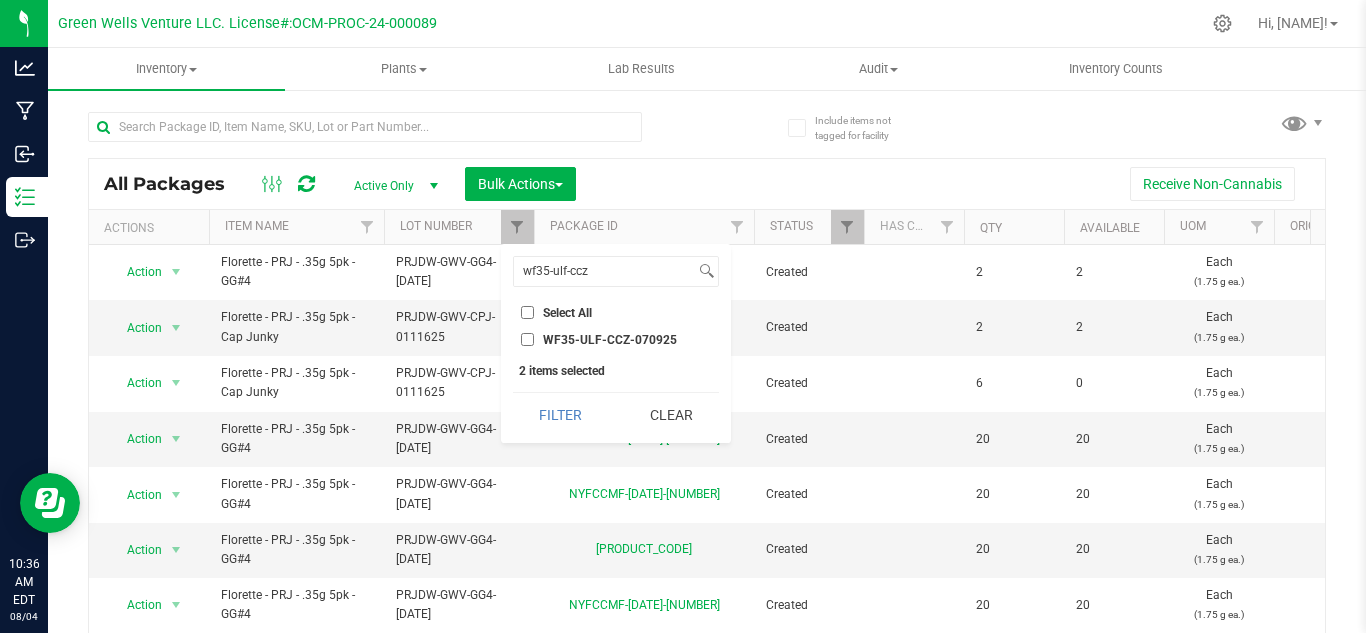 click on "WF35-ULF-CCZ-070925" at bounding box center [527, 339] 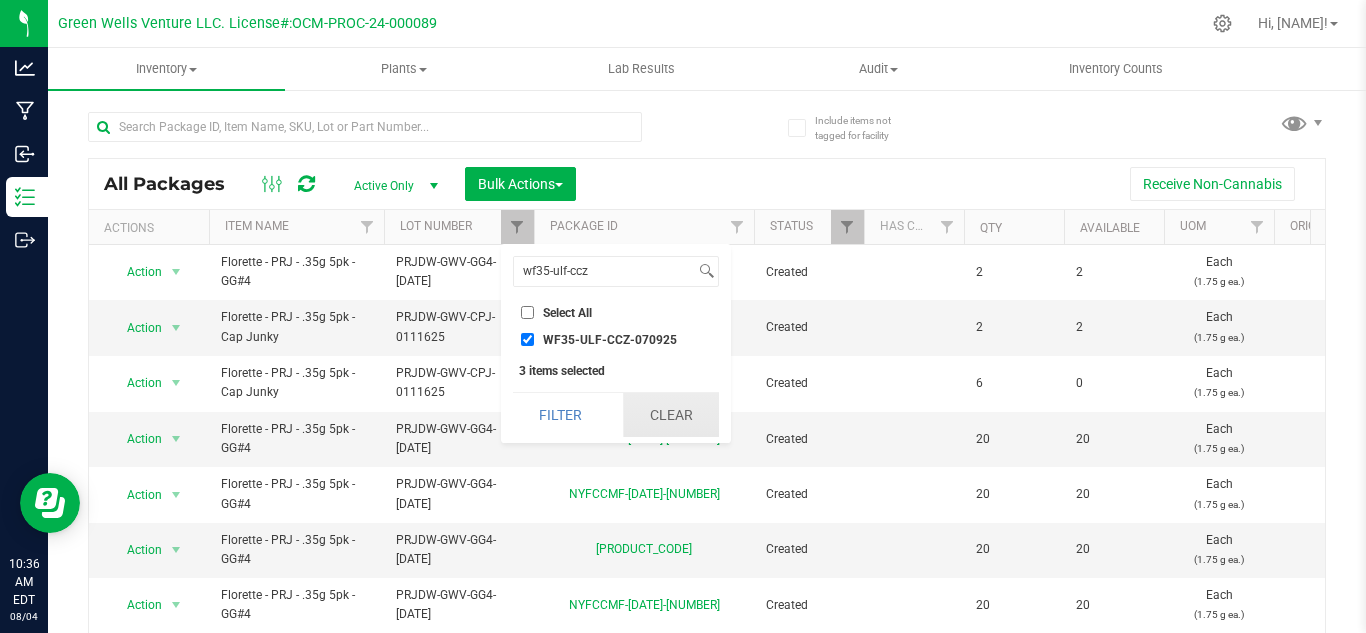 click on "Clear" at bounding box center (671, 415) 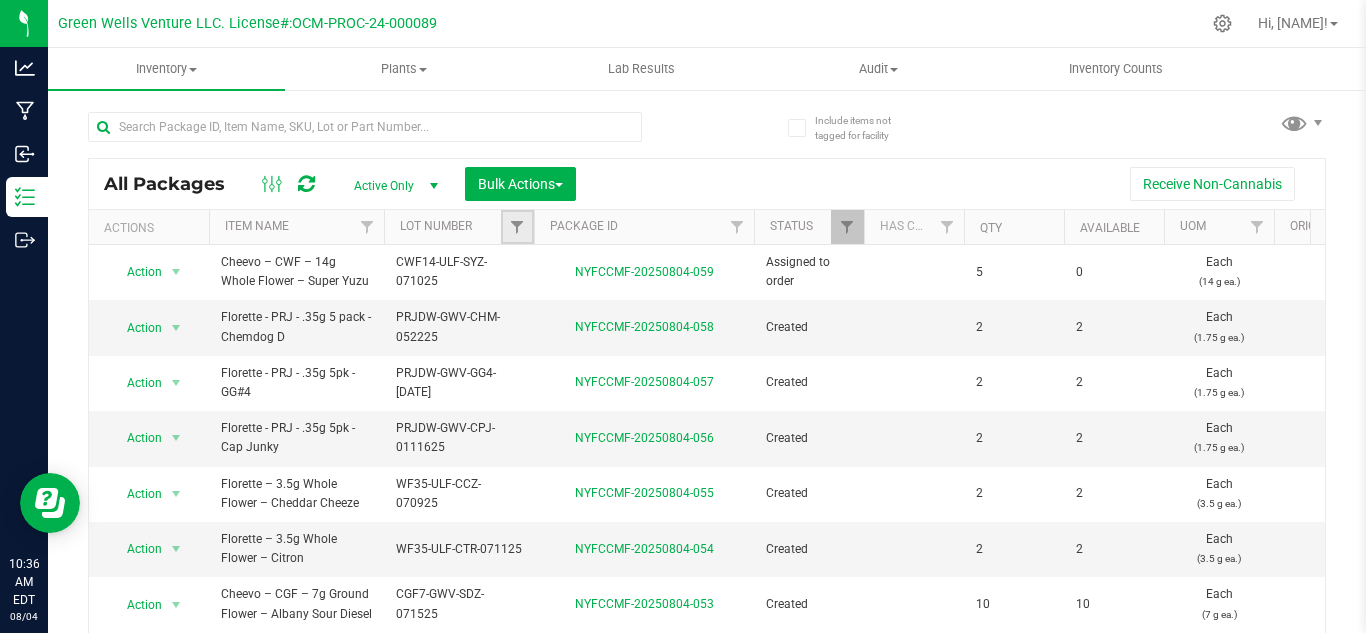click at bounding box center (517, 227) 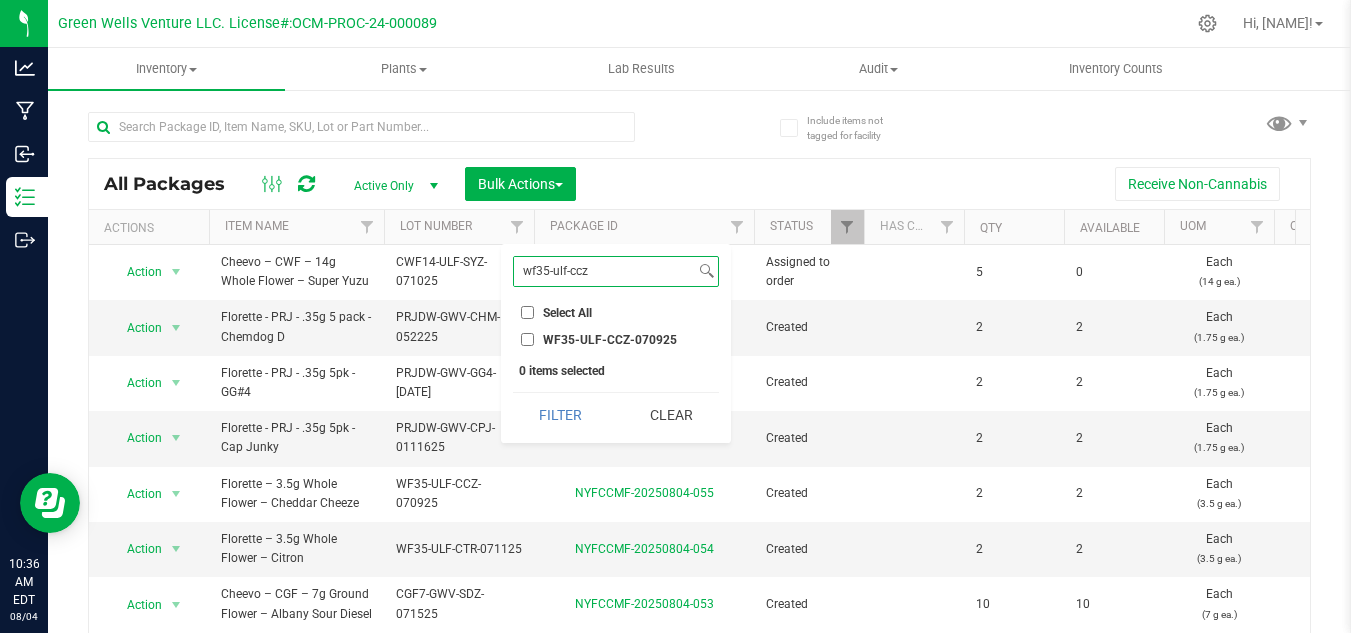 type on "wf35-ulf-ccz" 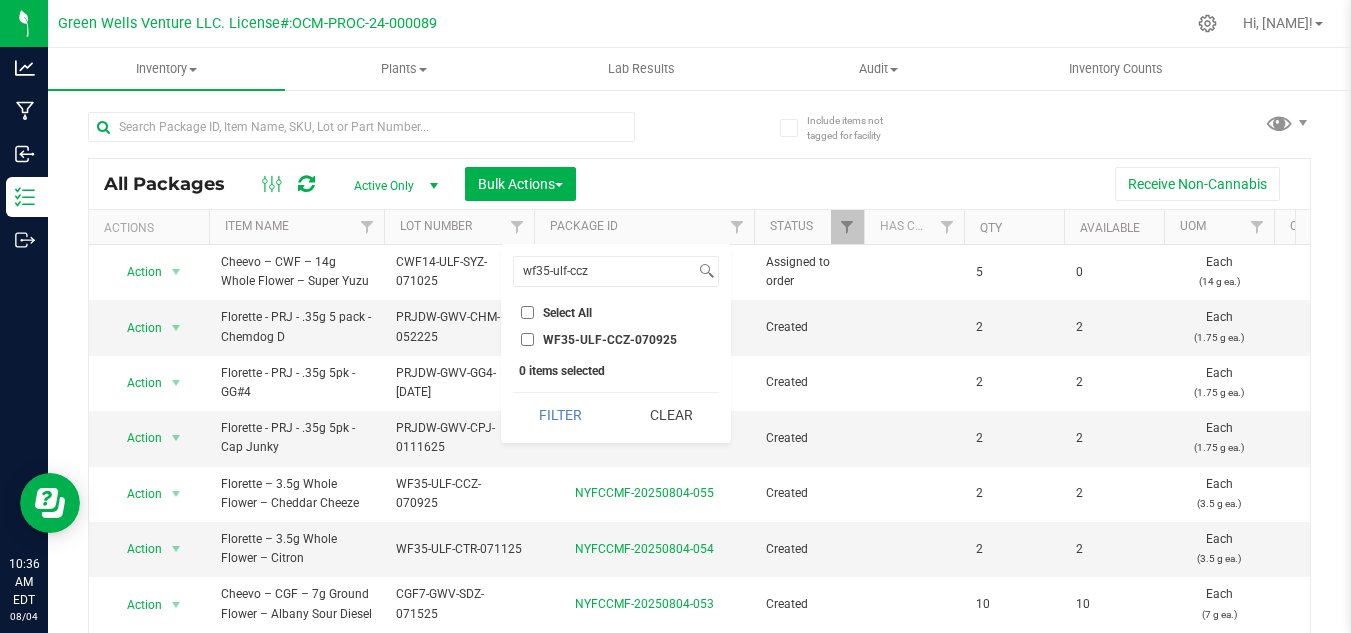 click on "WF35-ULF-CCZ-070925" at bounding box center [527, 339] 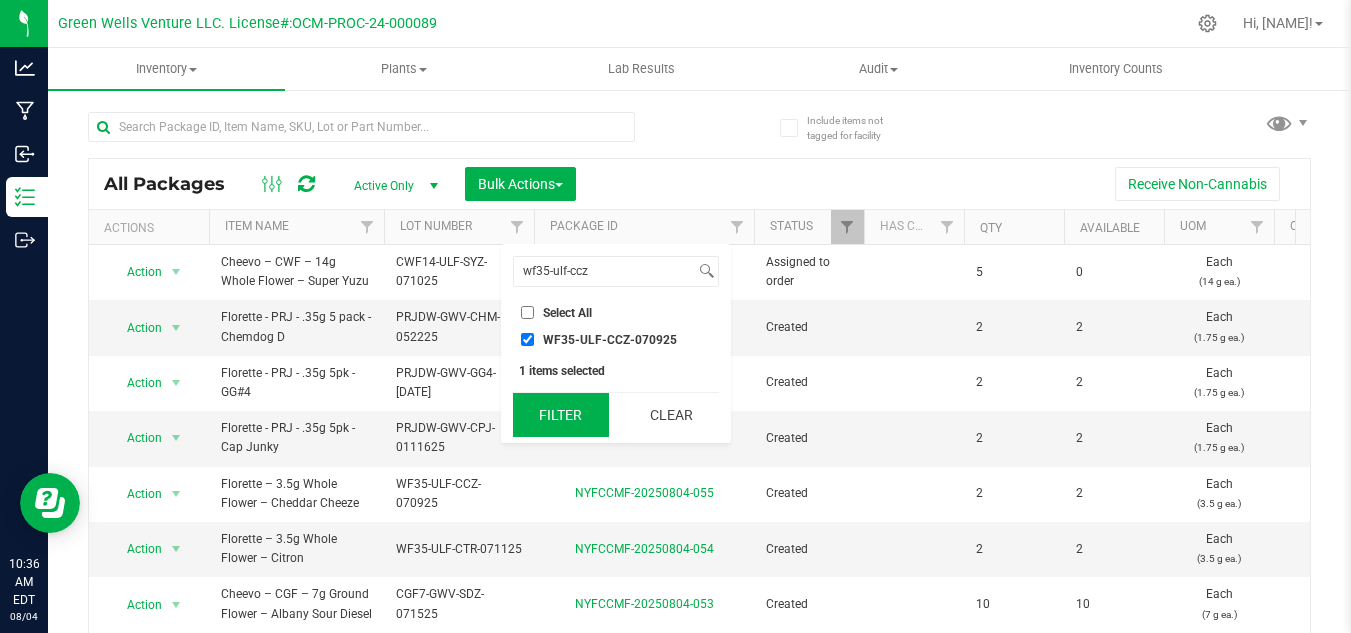 click on "Filter" at bounding box center [561, 415] 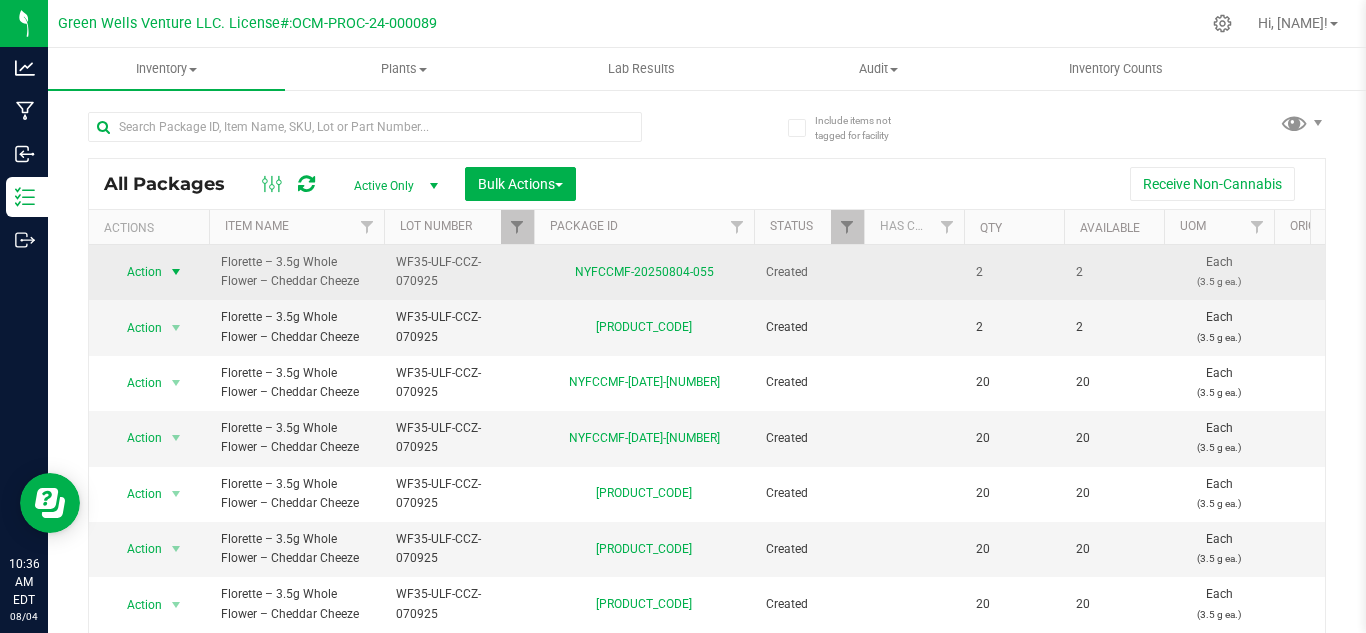 click at bounding box center (176, 272) 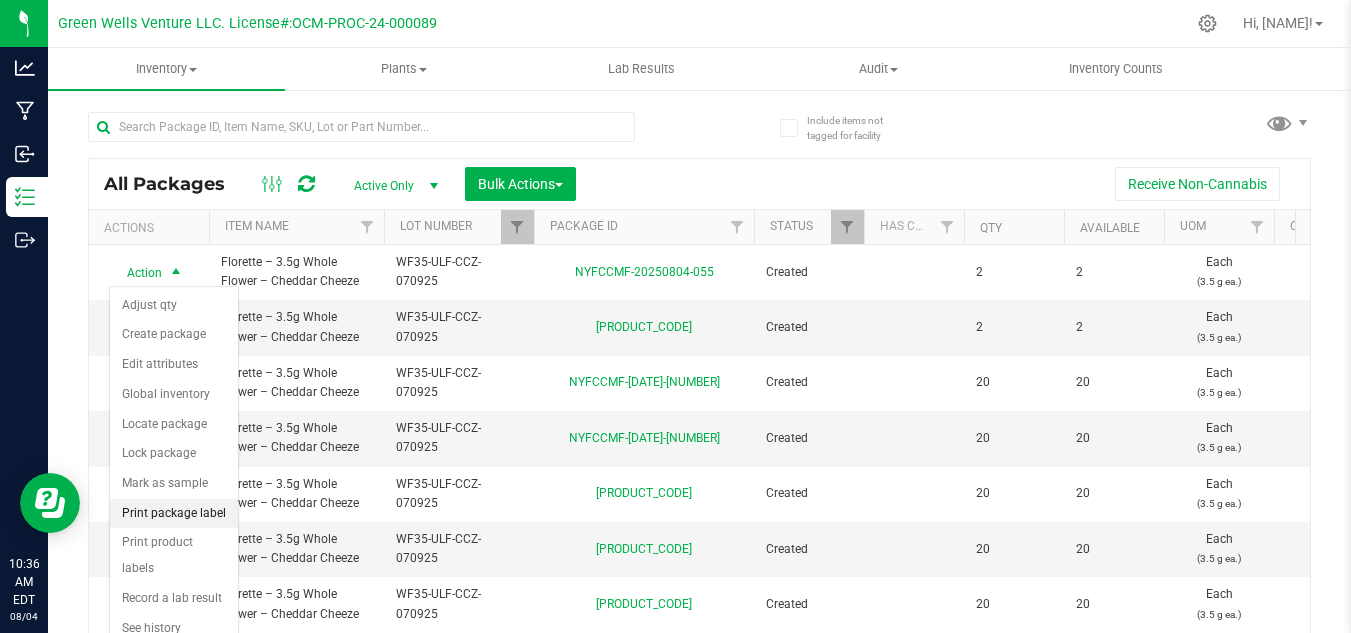 click on "Print package label" at bounding box center [174, 514] 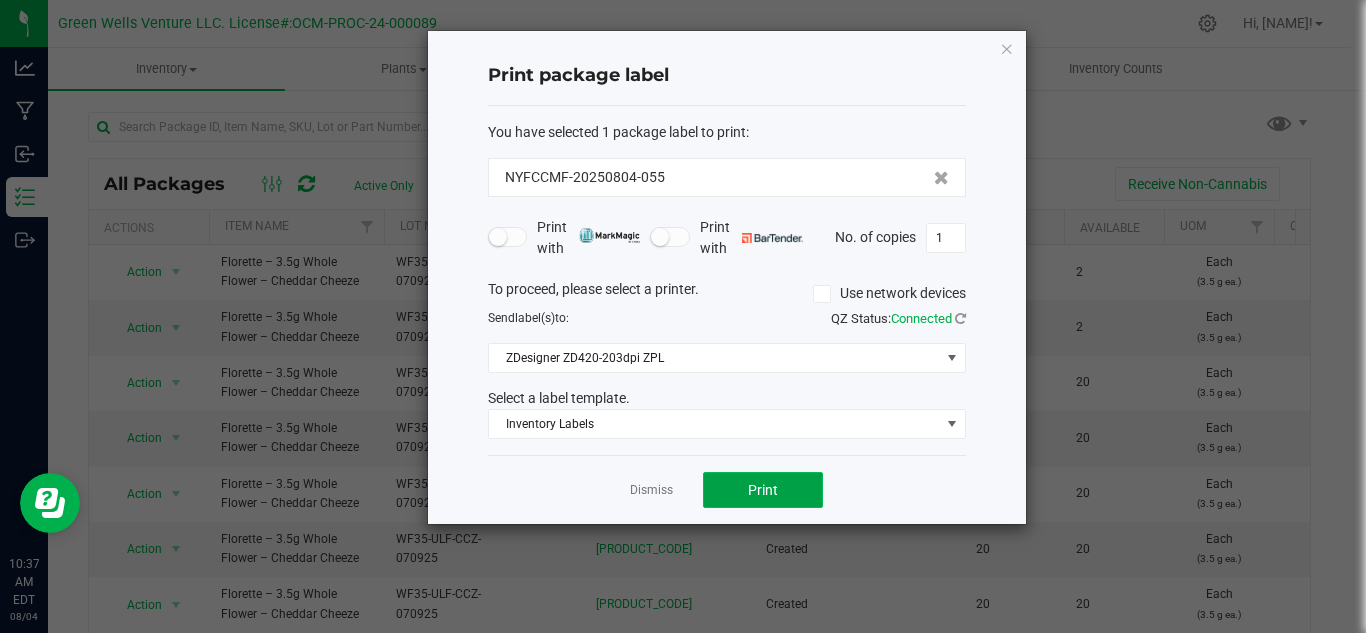click on "Print" 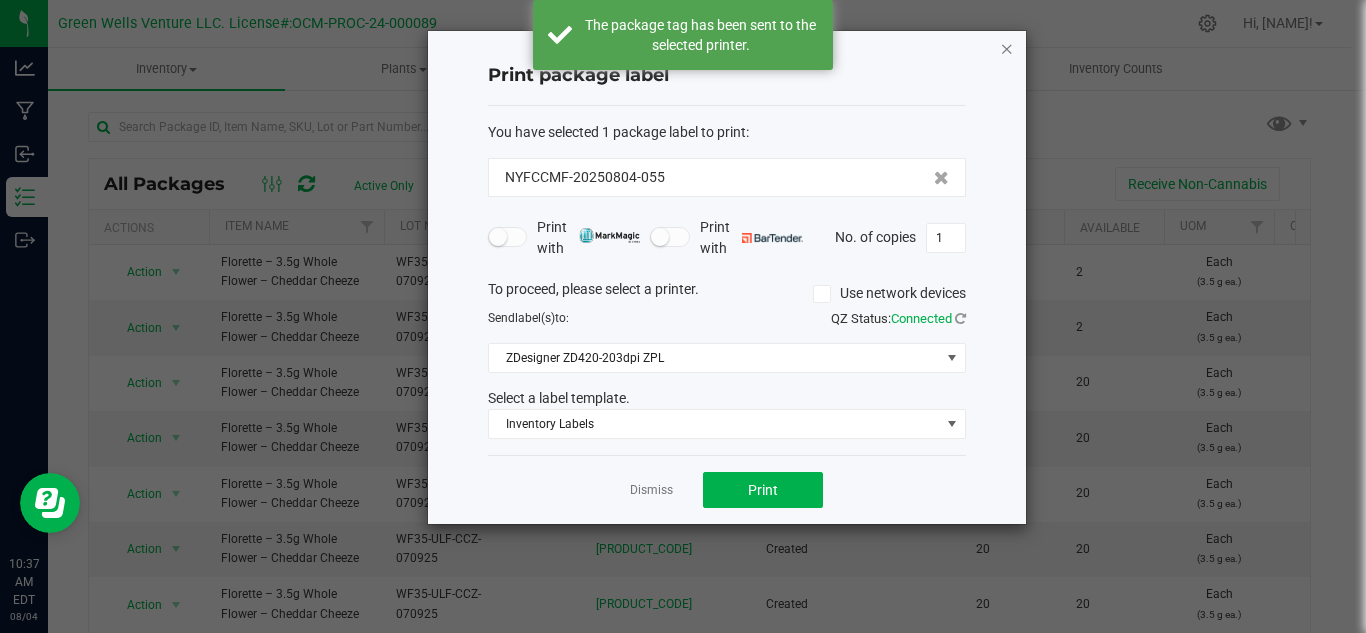 click 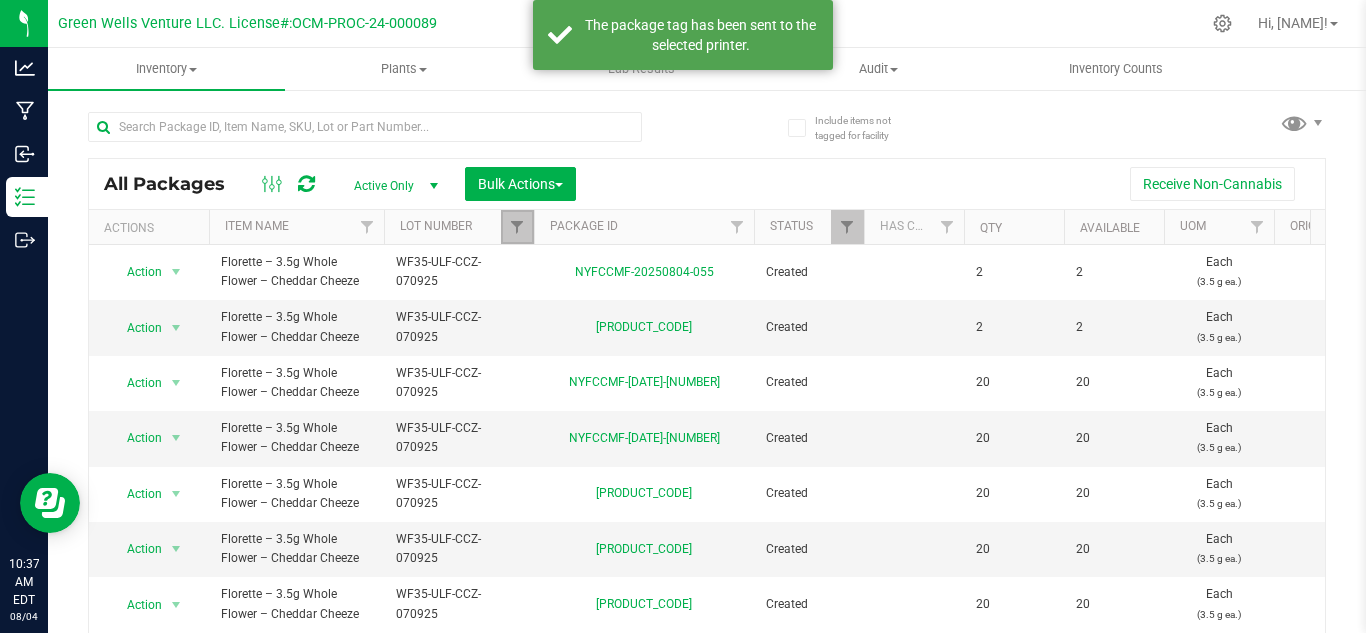 click at bounding box center [517, 227] 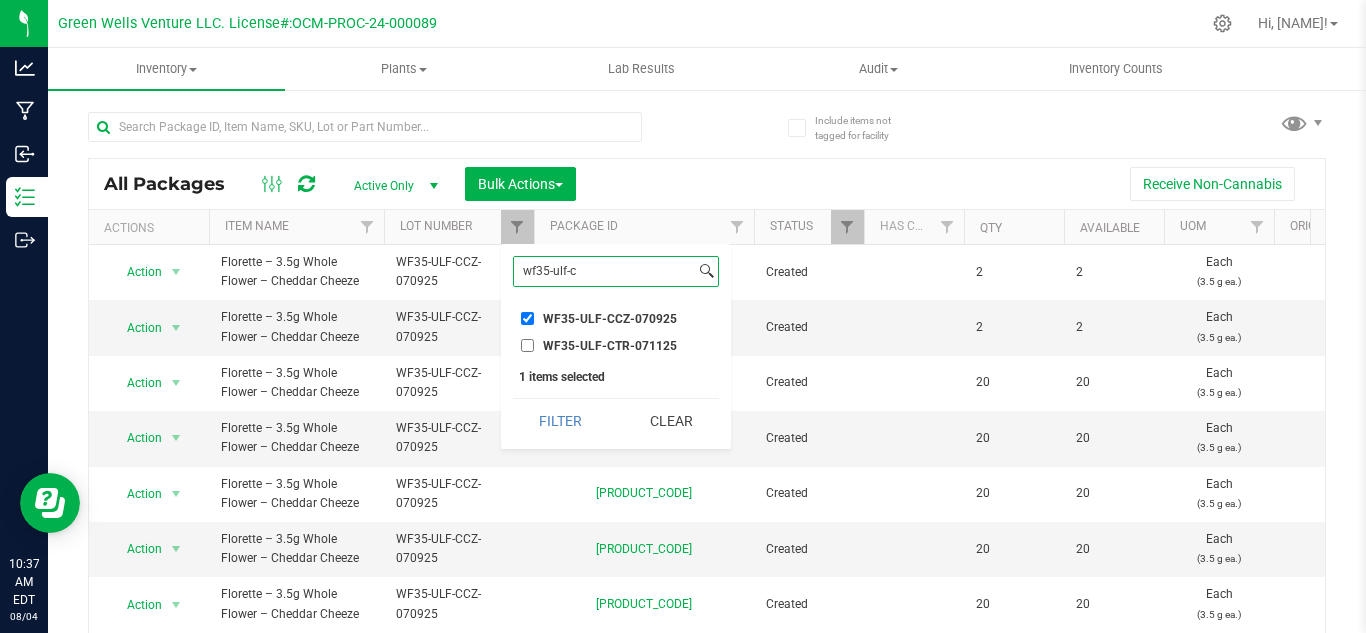 type on "wf35-ulf-" 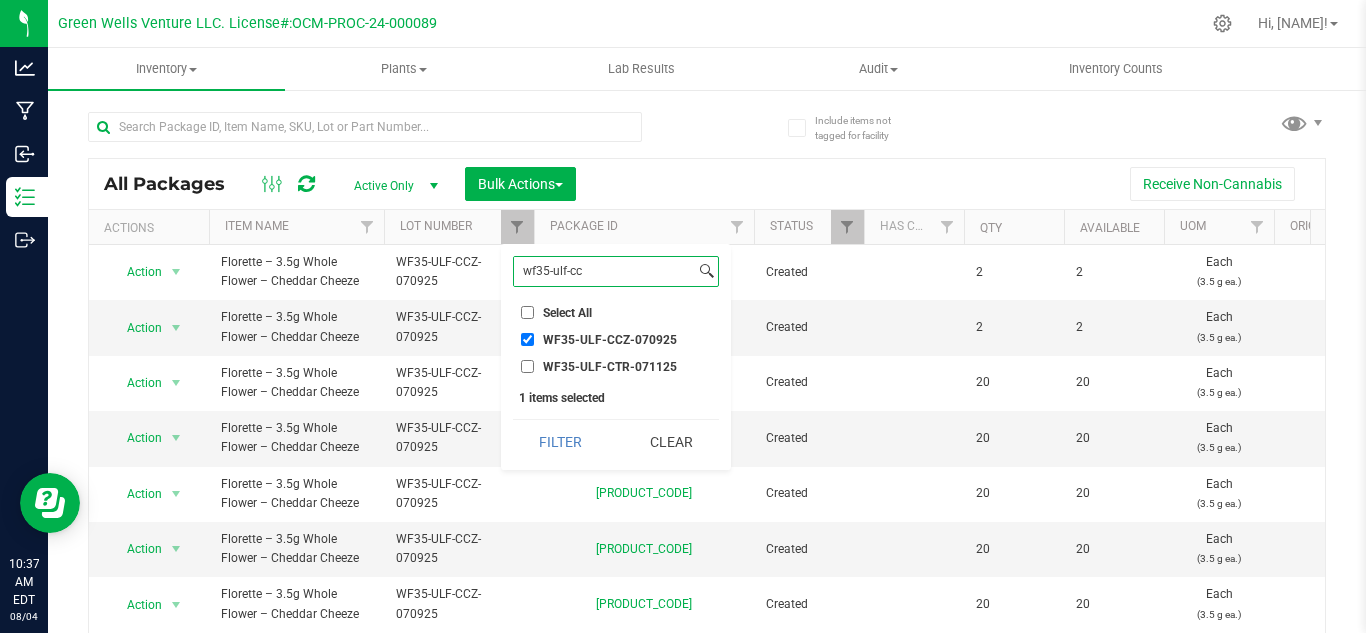 type on "wf35-ulf-ccz" 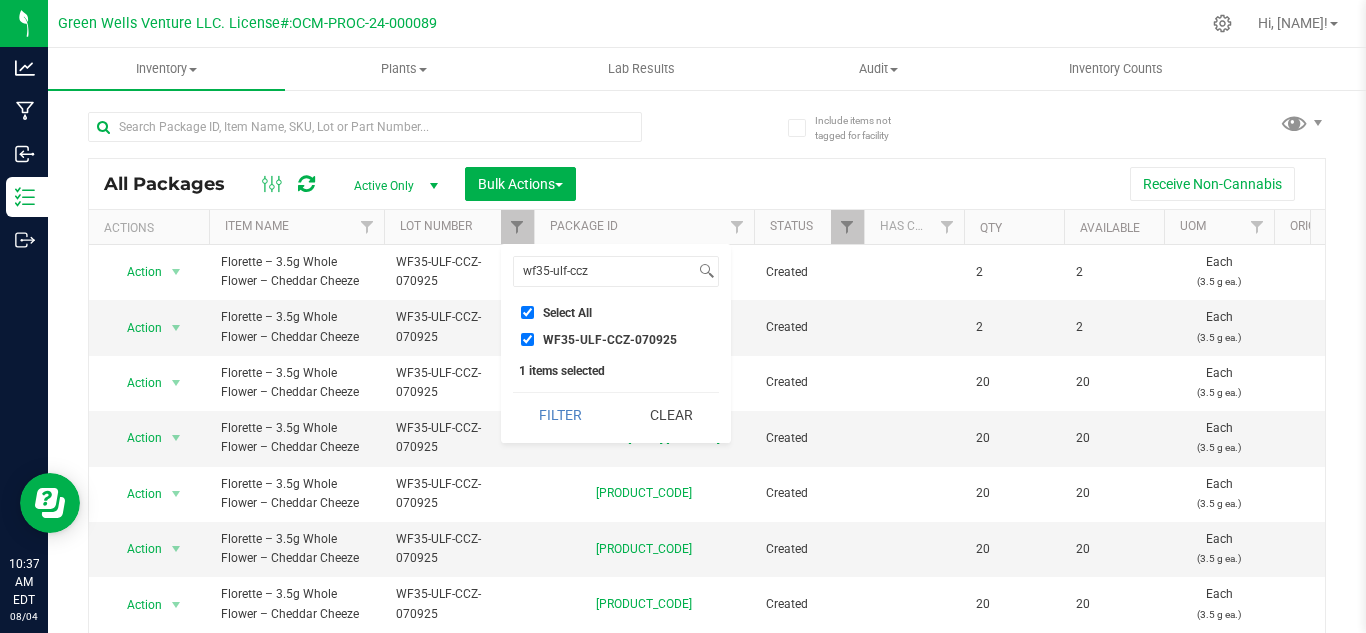 click on "WF35-ULF-CCZ-070925" at bounding box center [527, 339] 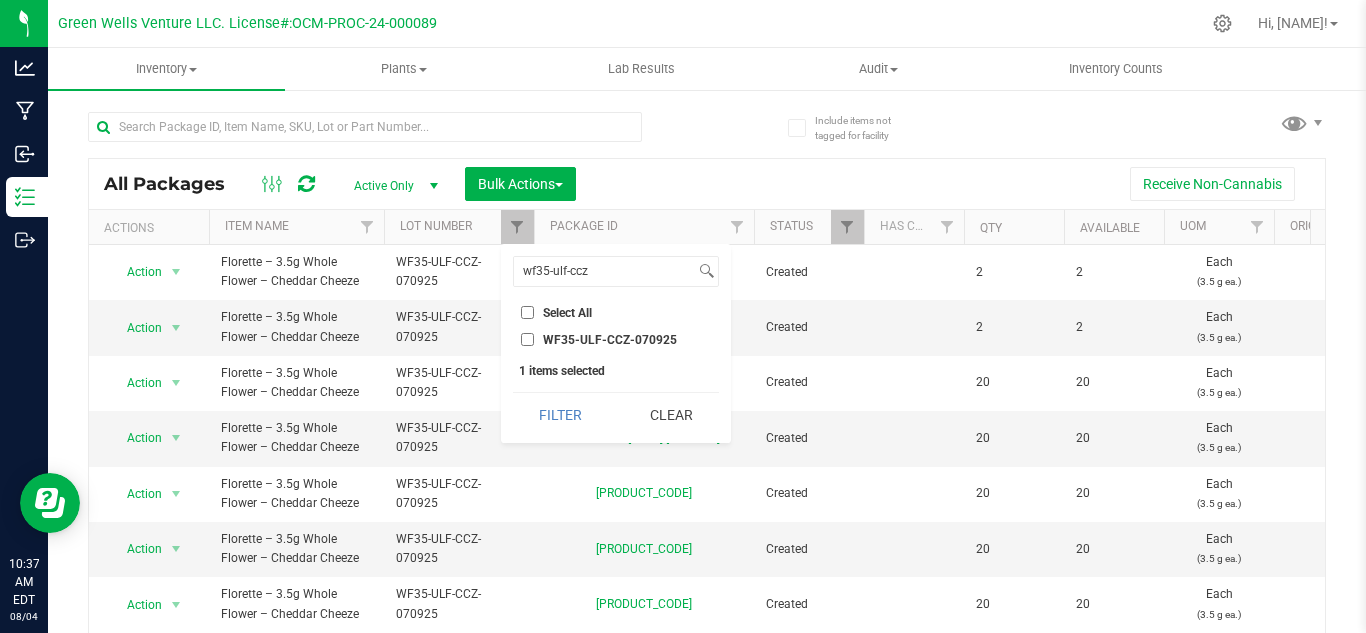 checkbox on "false" 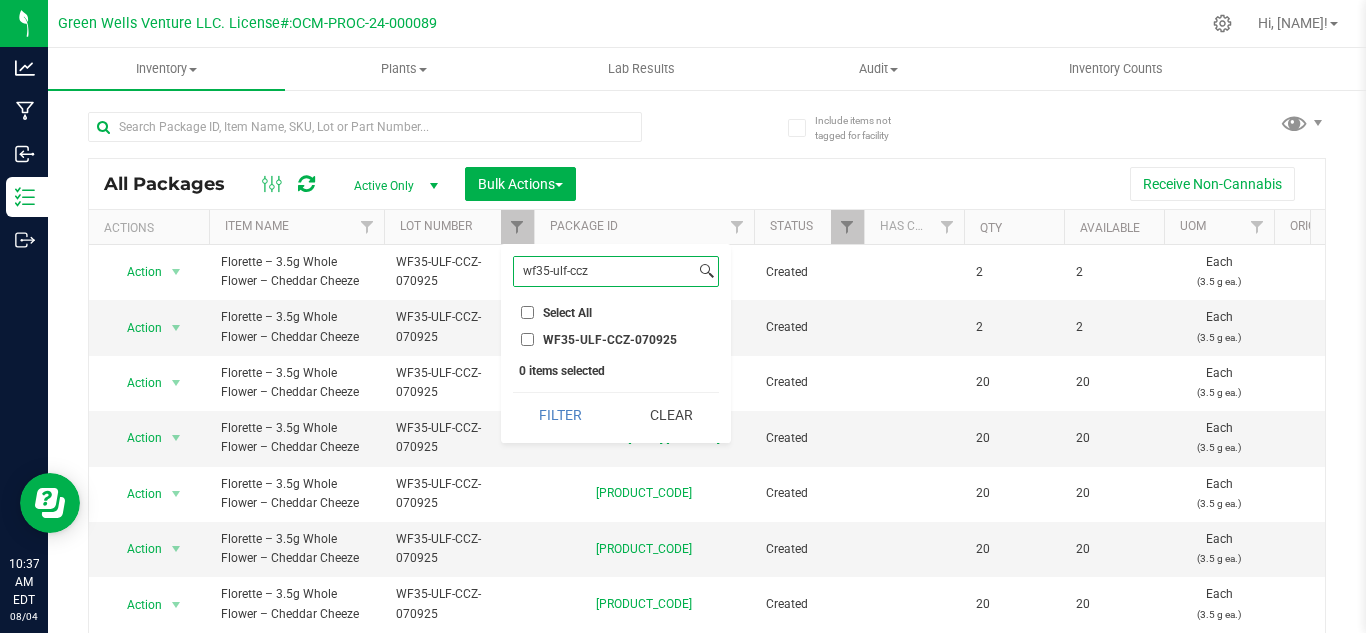 click on "wf35-ulf-ccz" at bounding box center (604, 271) 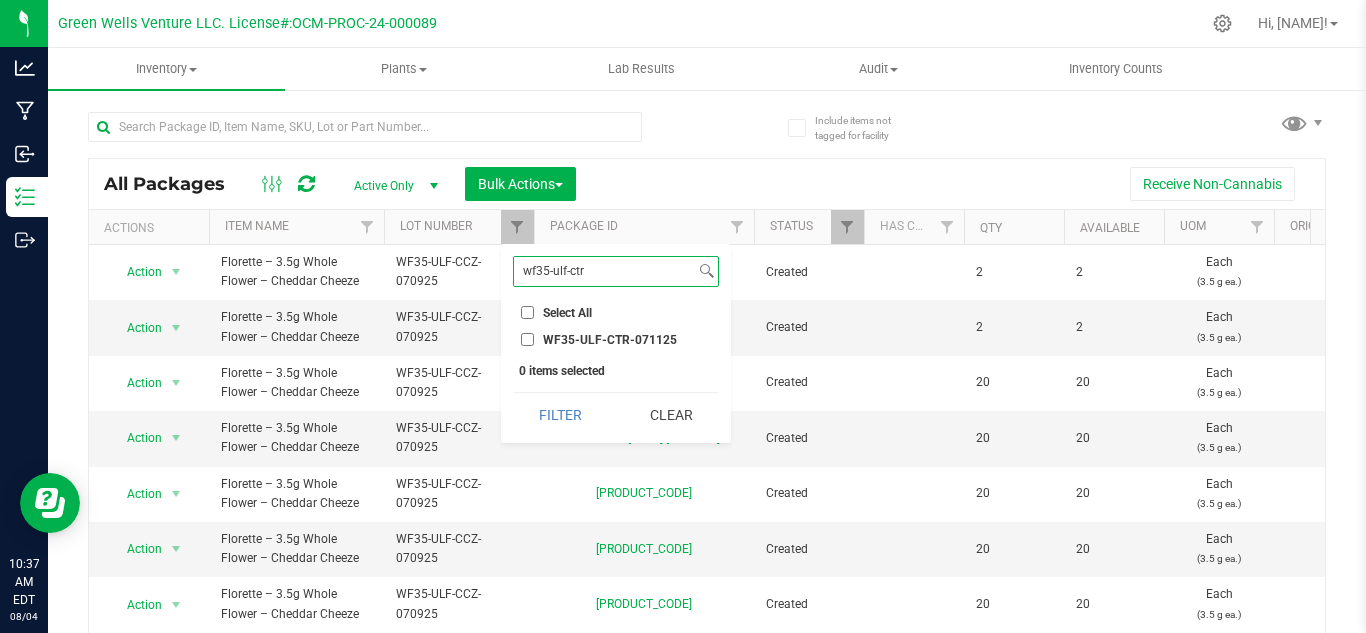 type on "wf35-ulf-ctr" 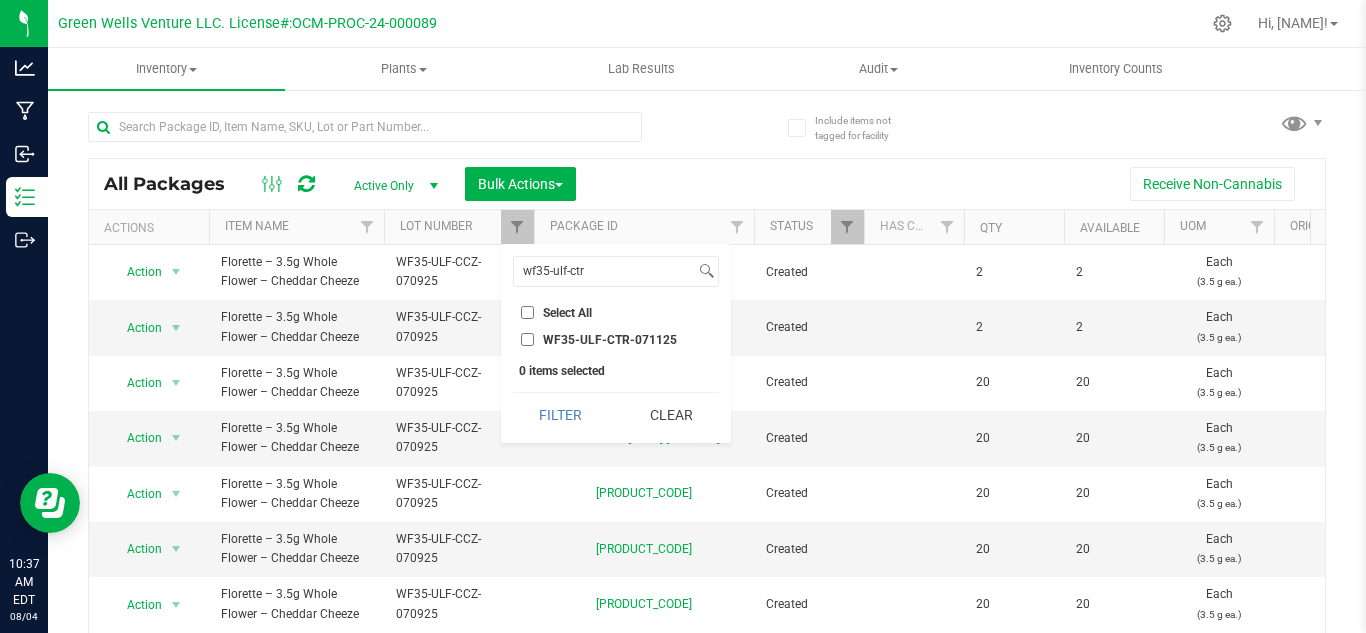 click on "WF35-ULF-CTR-071125" at bounding box center [527, 339] 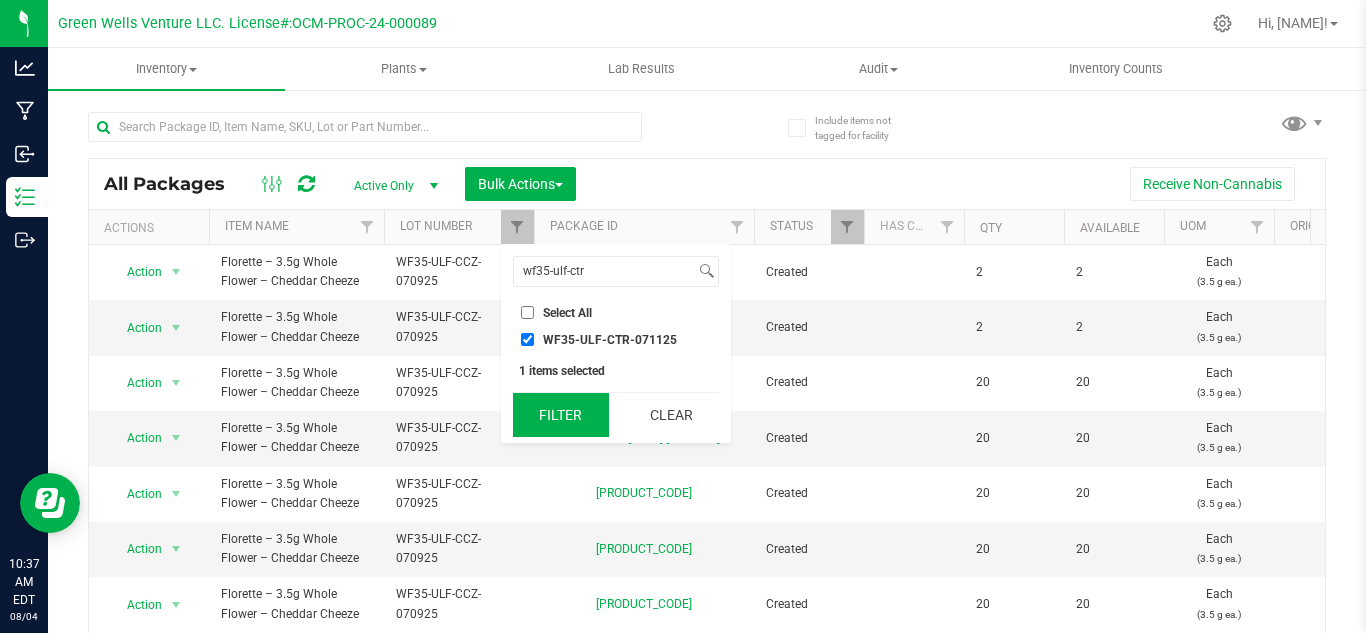 click on "Filter" at bounding box center [561, 415] 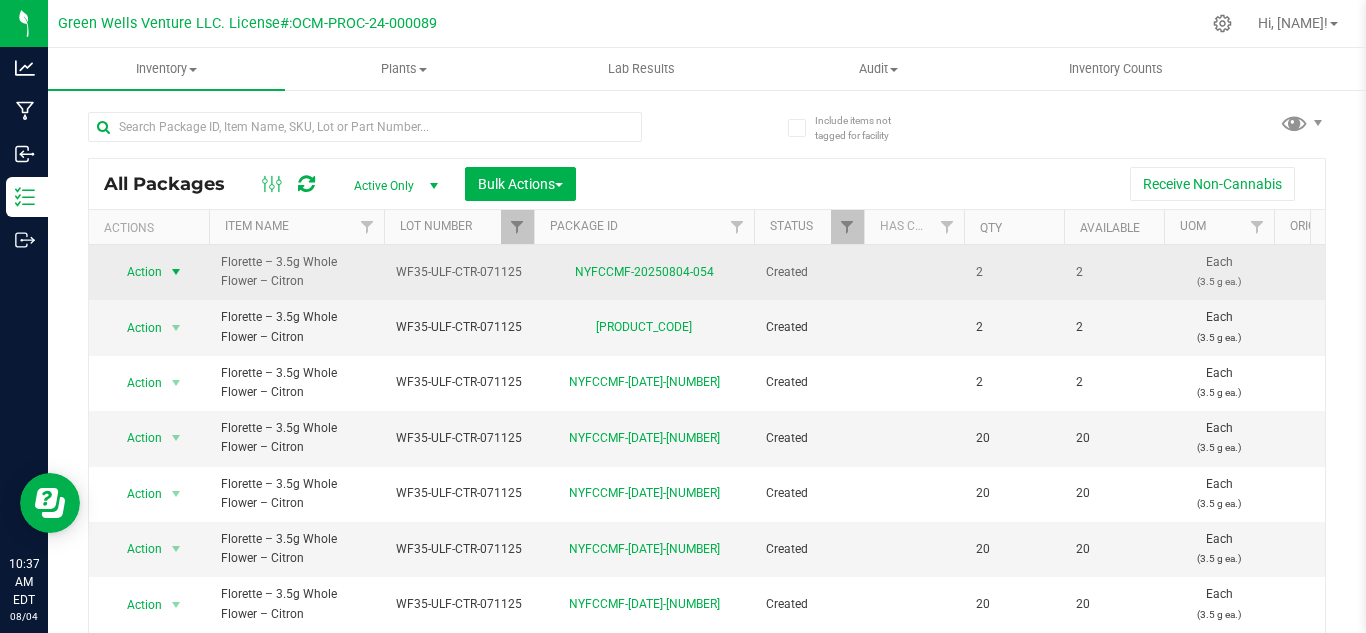 click on "Action" at bounding box center [136, 272] 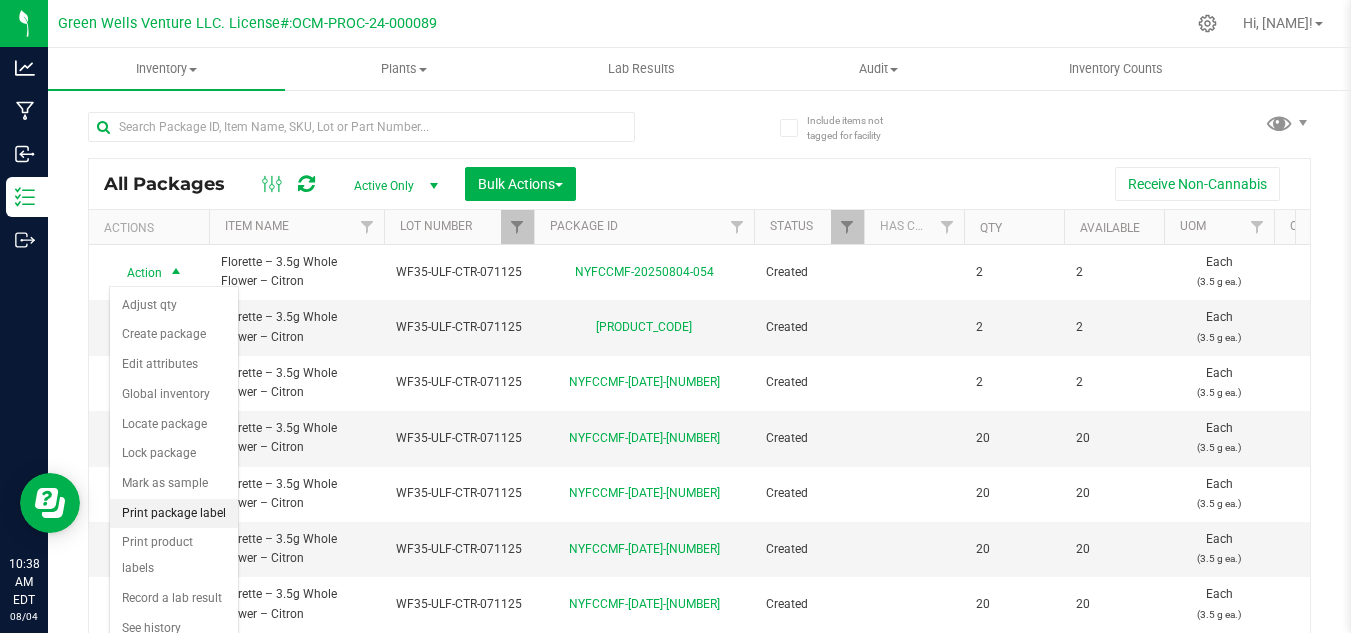 click on "Print package label" at bounding box center (174, 514) 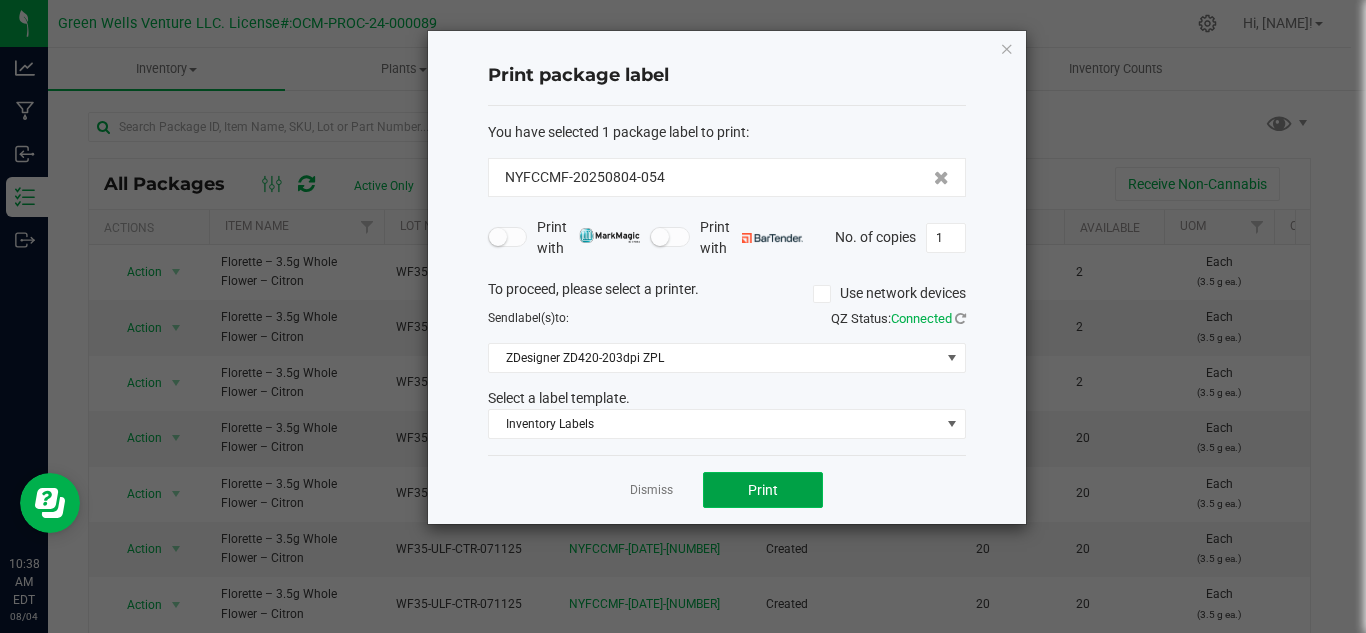 click on "Print" 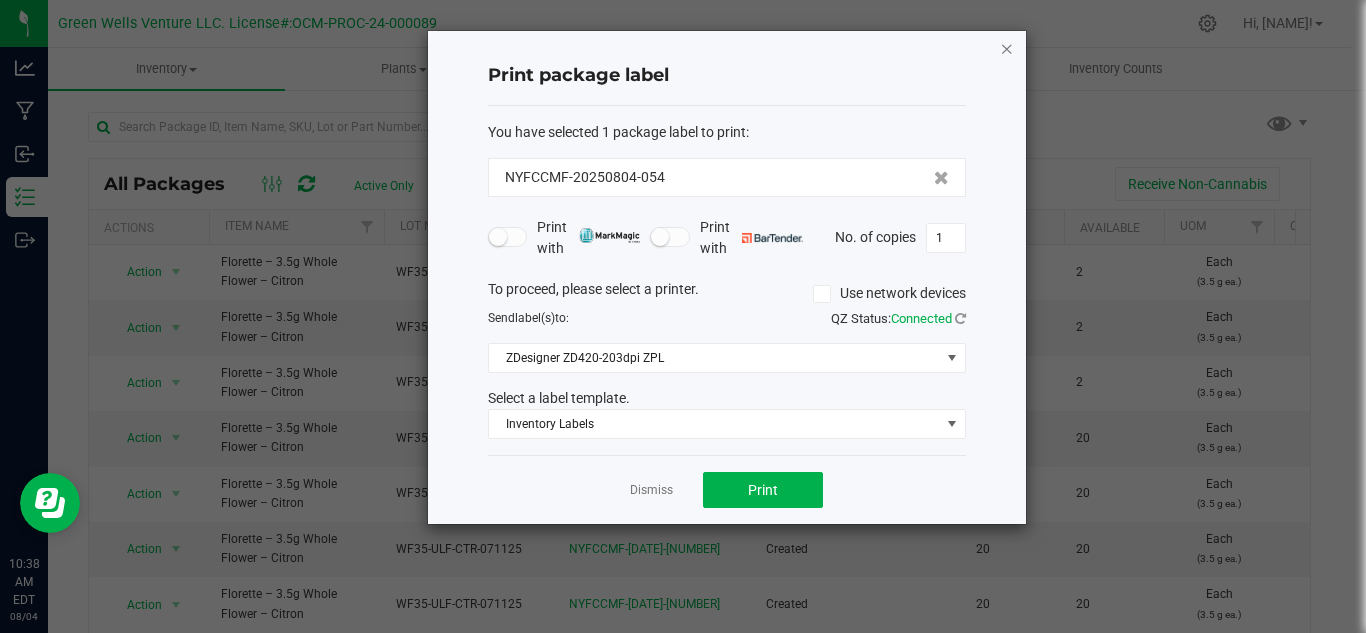 click 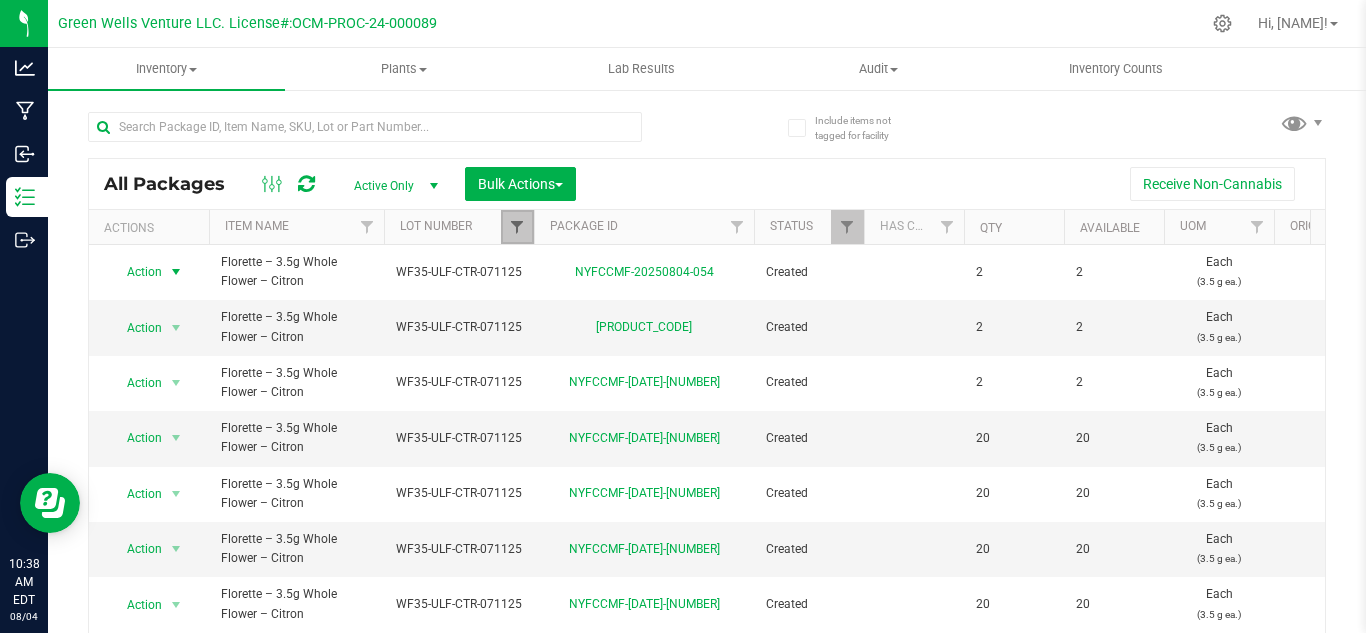 click at bounding box center [517, 227] 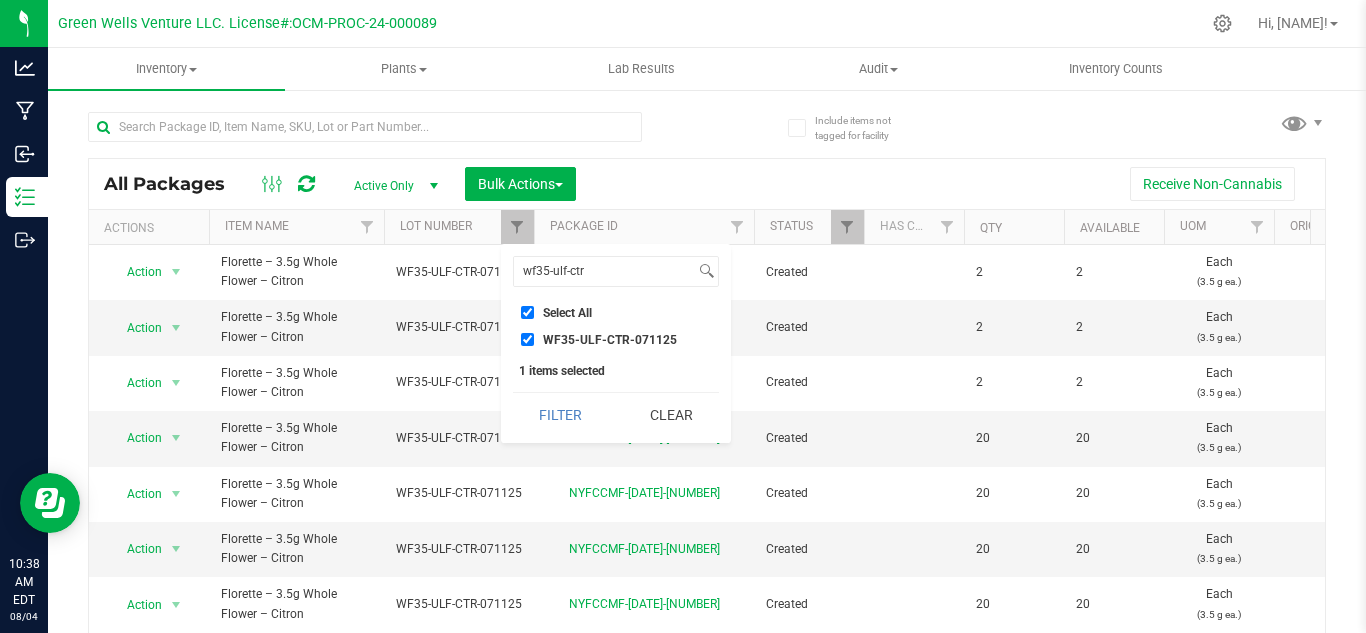 click on "WF35-ULF-CTR-071125" at bounding box center (527, 339) 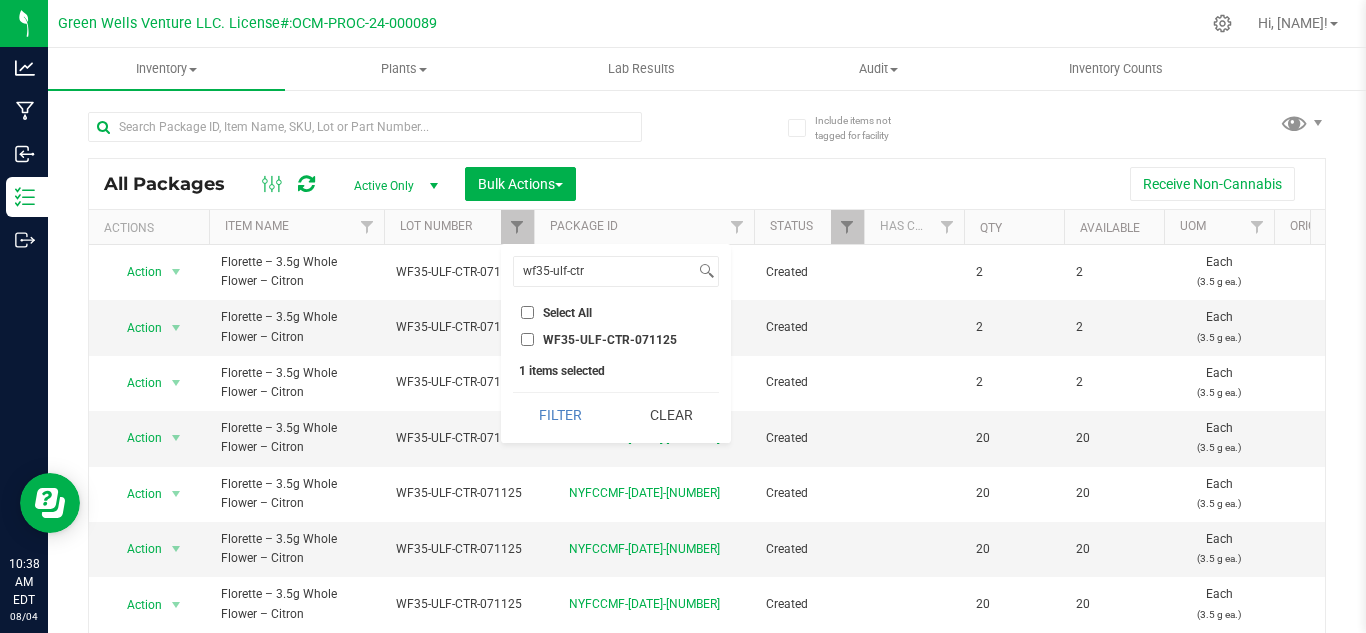 checkbox on "false" 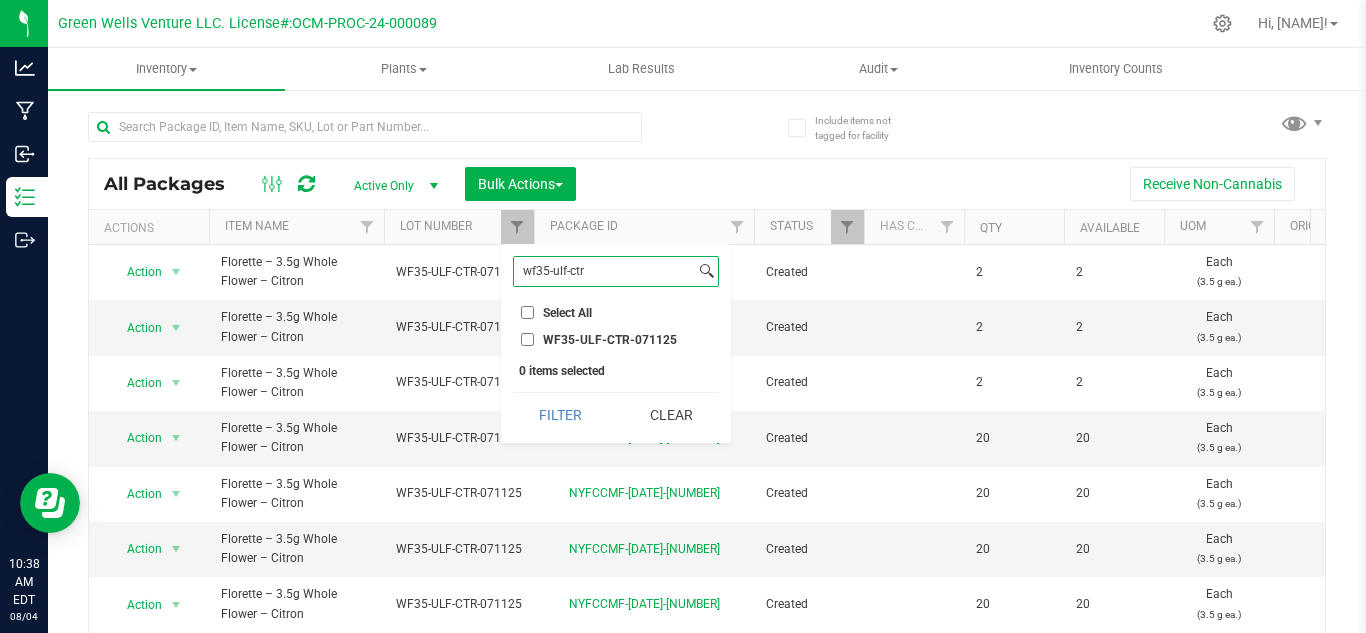 click on "wf35-ulf-ctr" at bounding box center (604, 271) 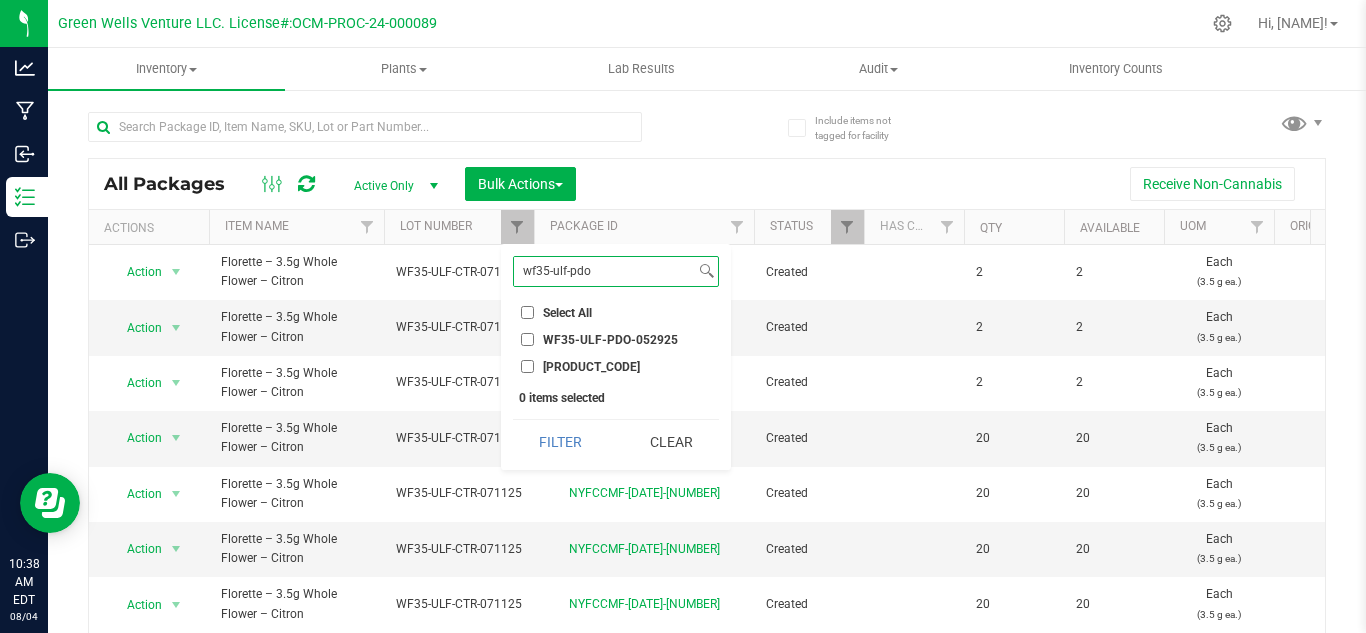 type on "wf35-ulf-pdo" 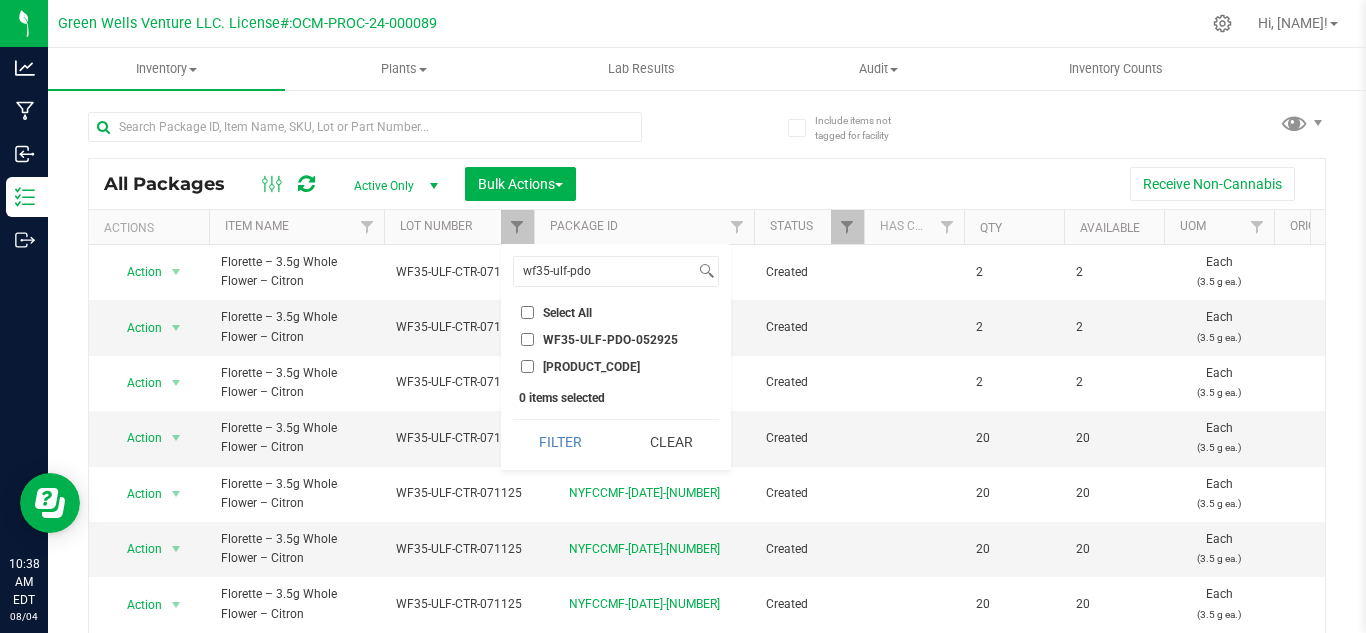click on "WF35-ULF-PDO-052925" at bounding box center (527, 339) 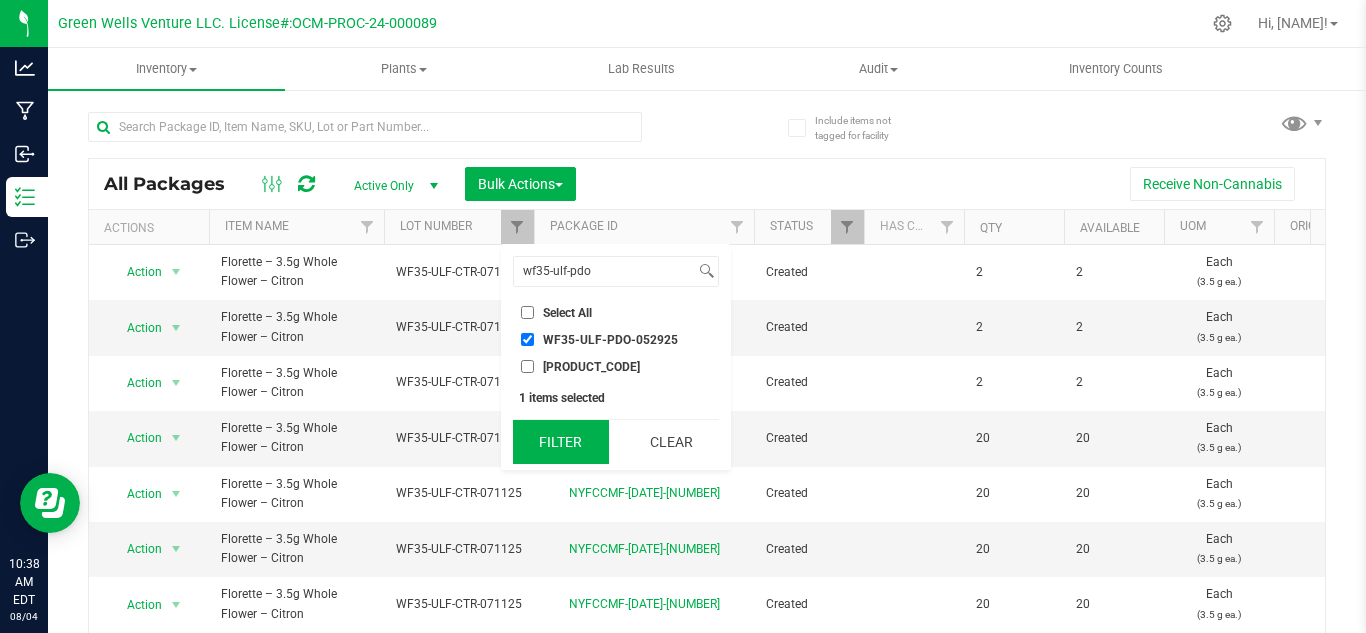 click on "Filter" at bounding box center (561, 442) 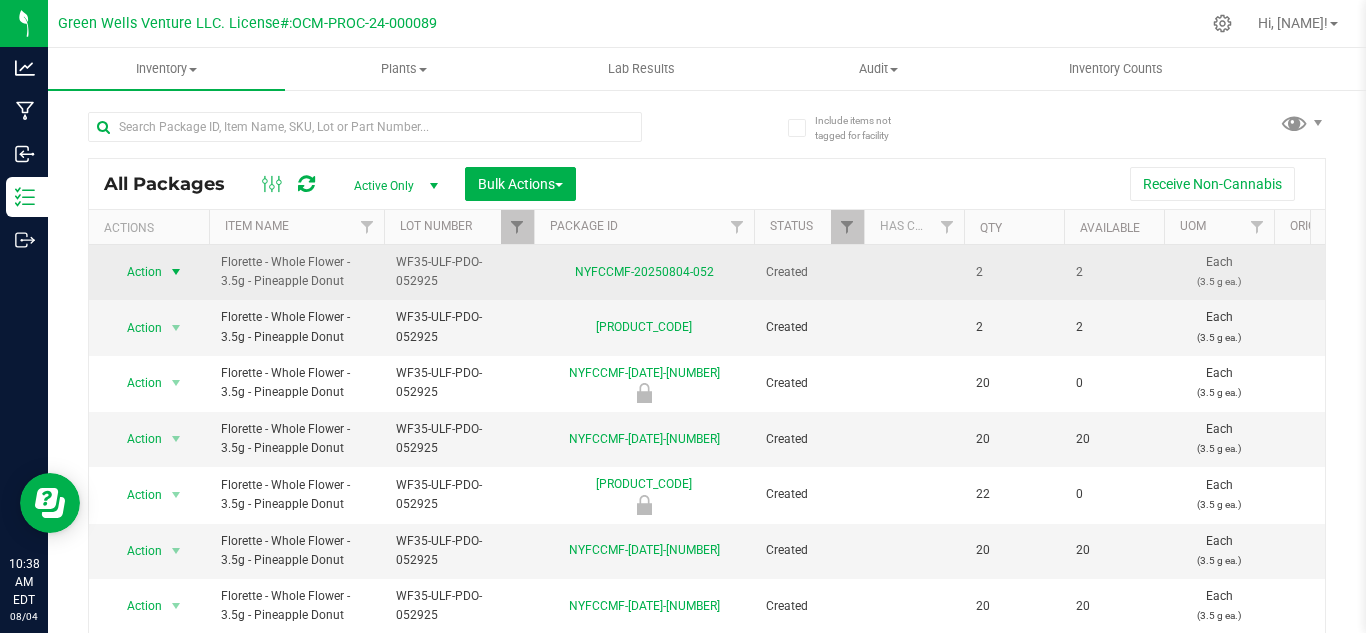 click at bounding box center (176, 272) 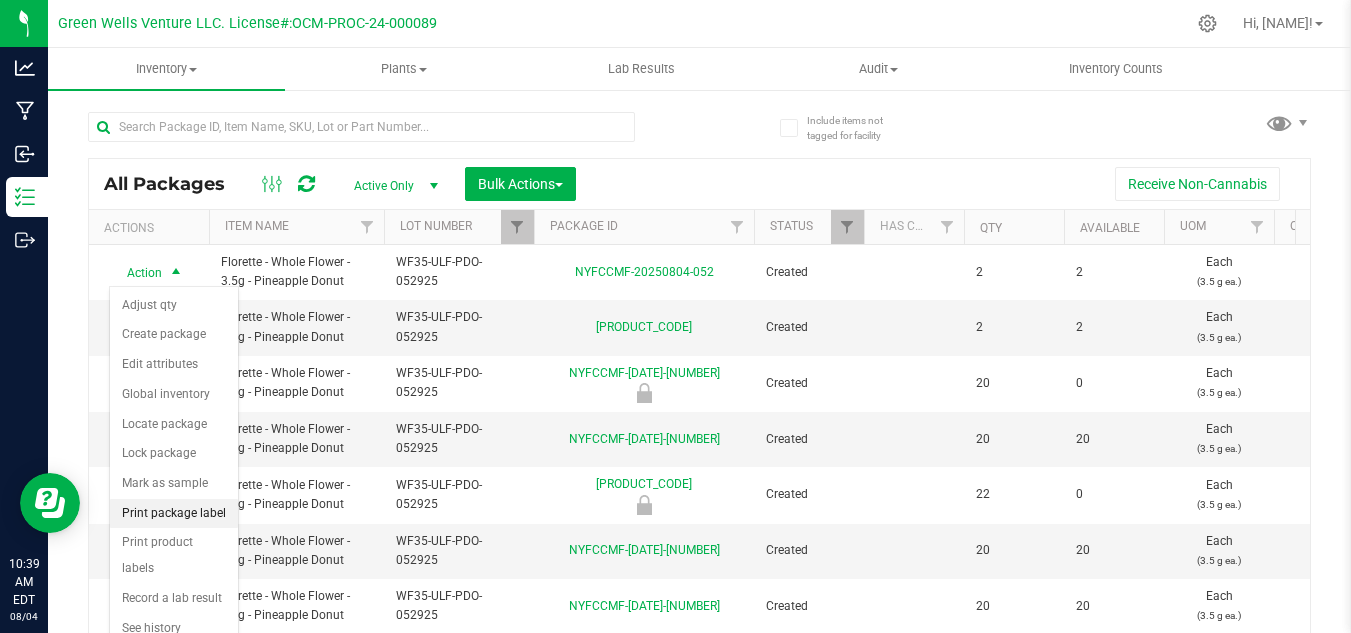 click on "Print package label" at bounding box center (174, 514) 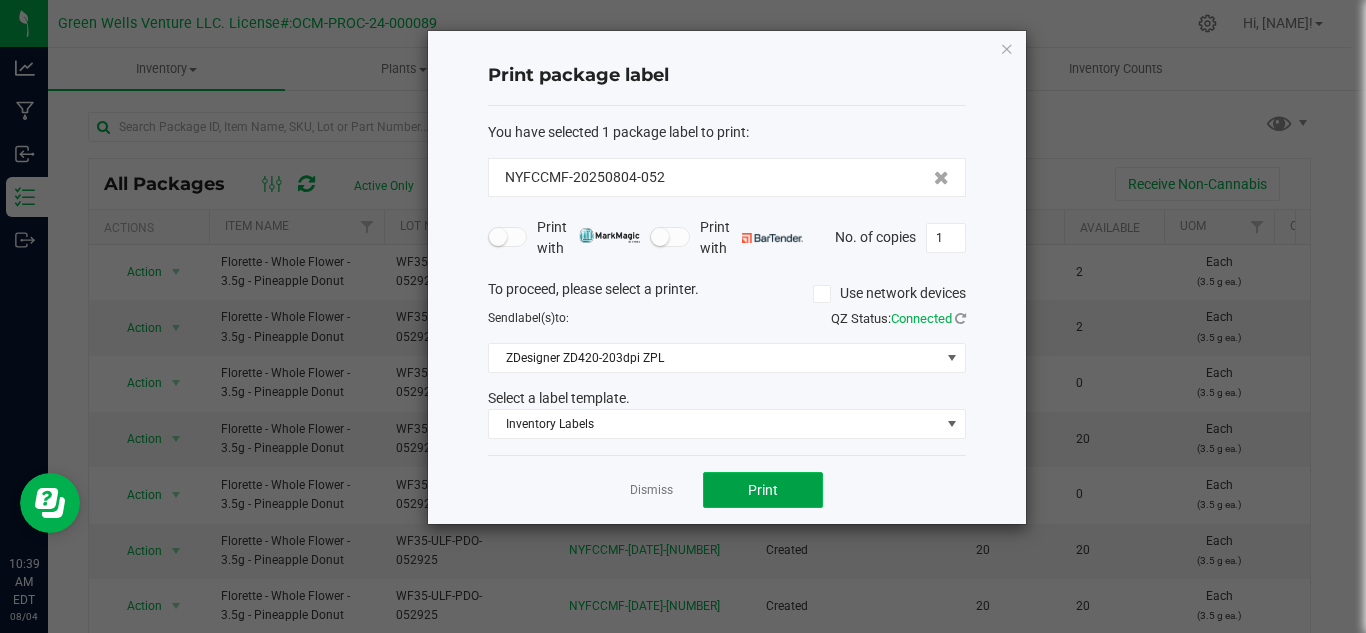 click on "Print" 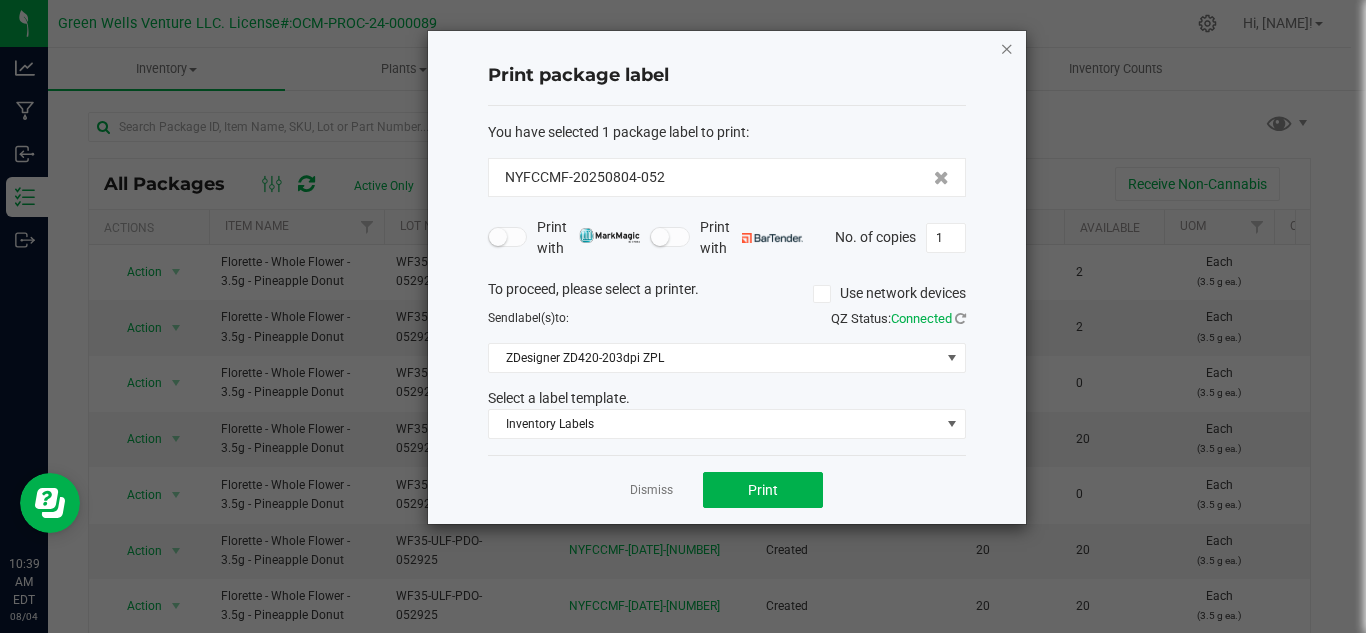 click 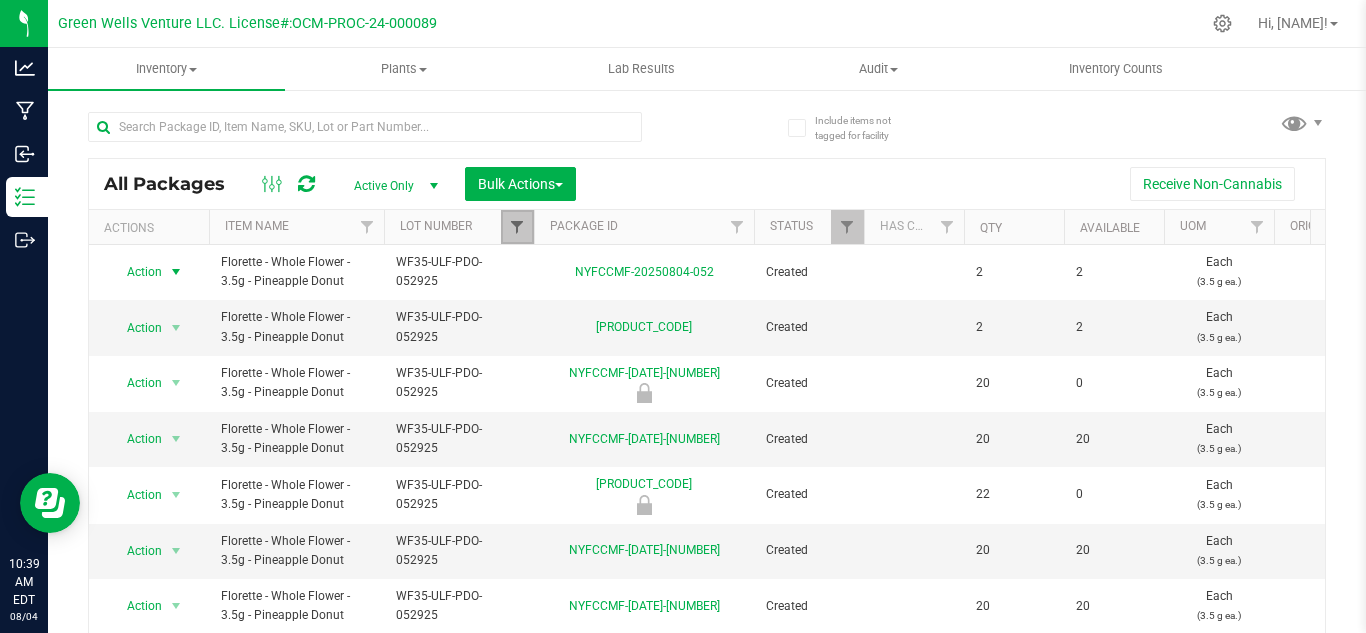 click at bounding box center (517, 227) 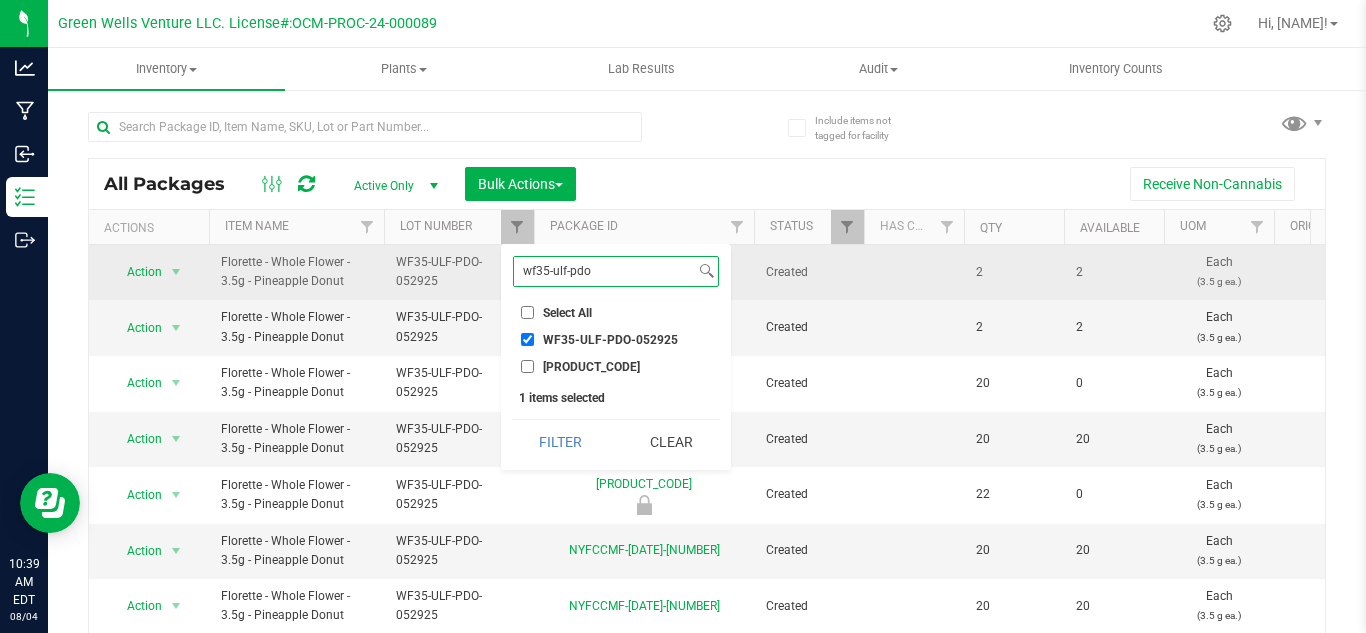 drag, startPoint x: 599, startPoint y: 278, endPoint x: 377, endPoint y: 292, distance: 222.44101 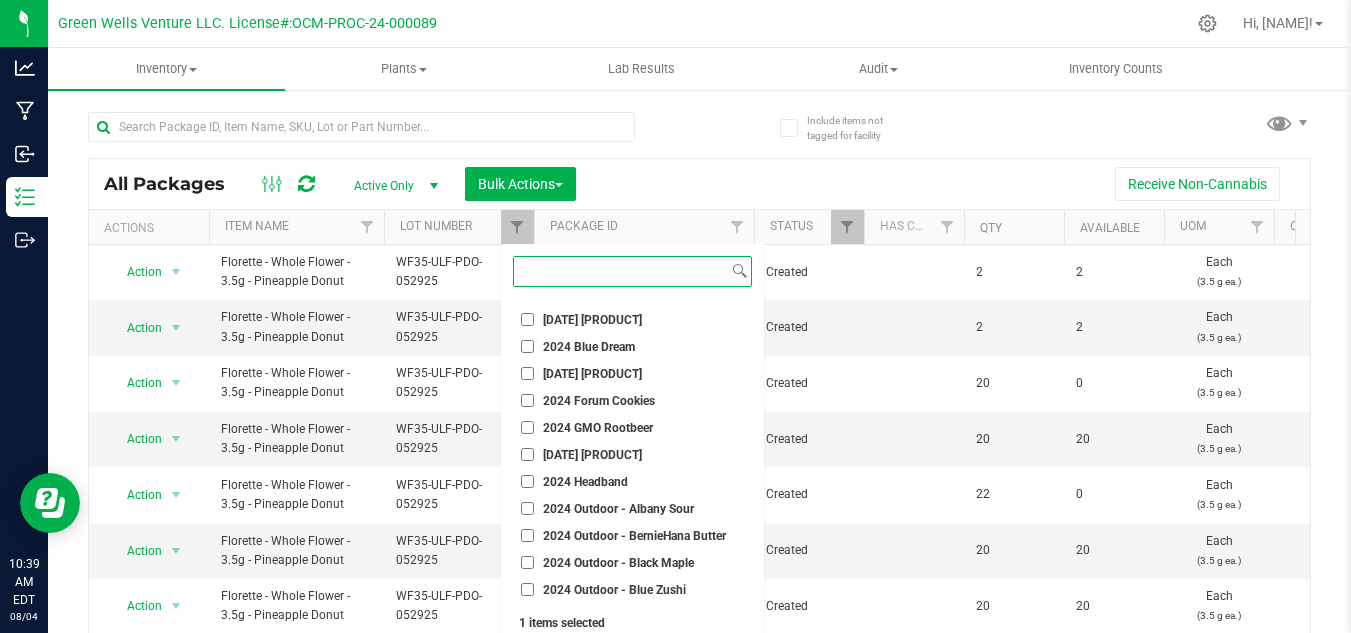 scroll, scrollTop: 600, scrollLeft: 0, axis: vertical 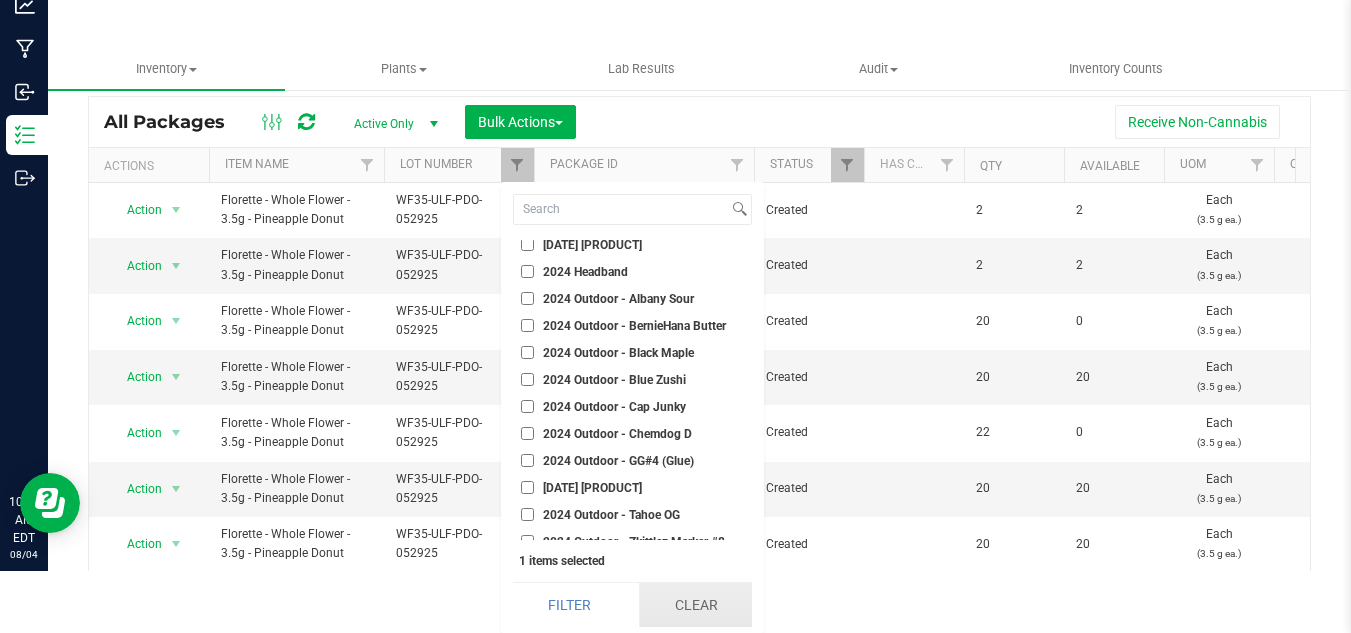 click on "Clear" at bounding box center (695, 605) 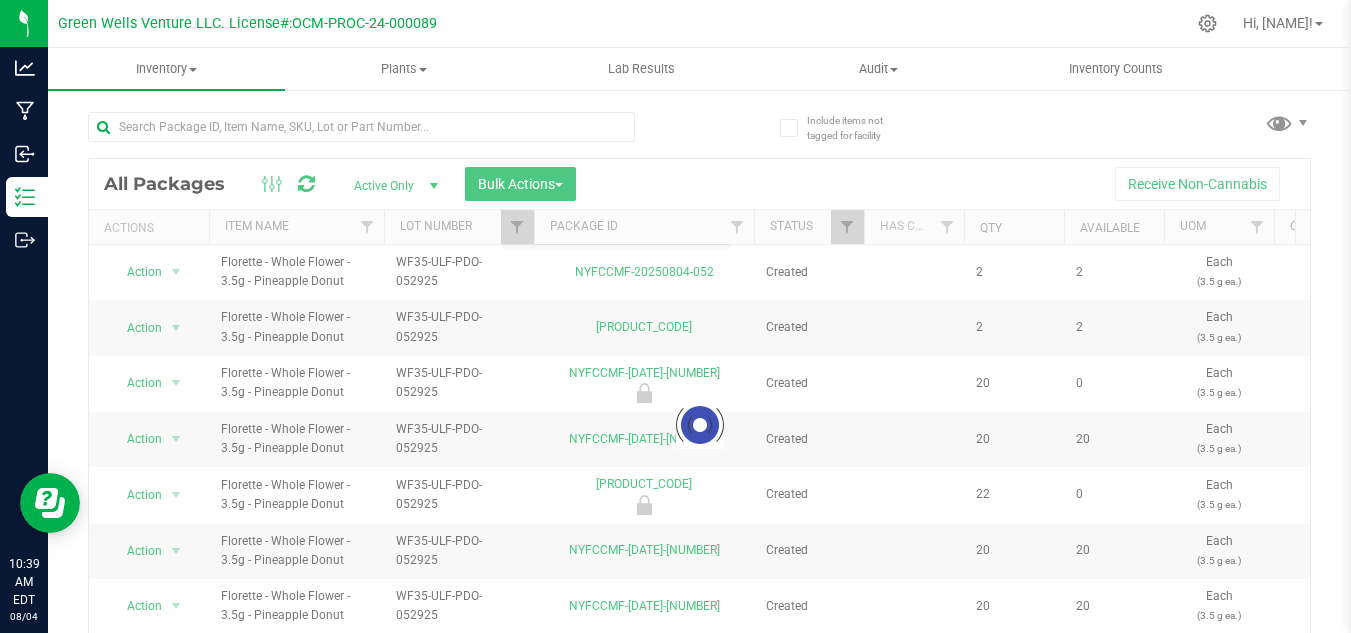 scroll, scrollTop: 0, scrollLeft: 0, axis: both 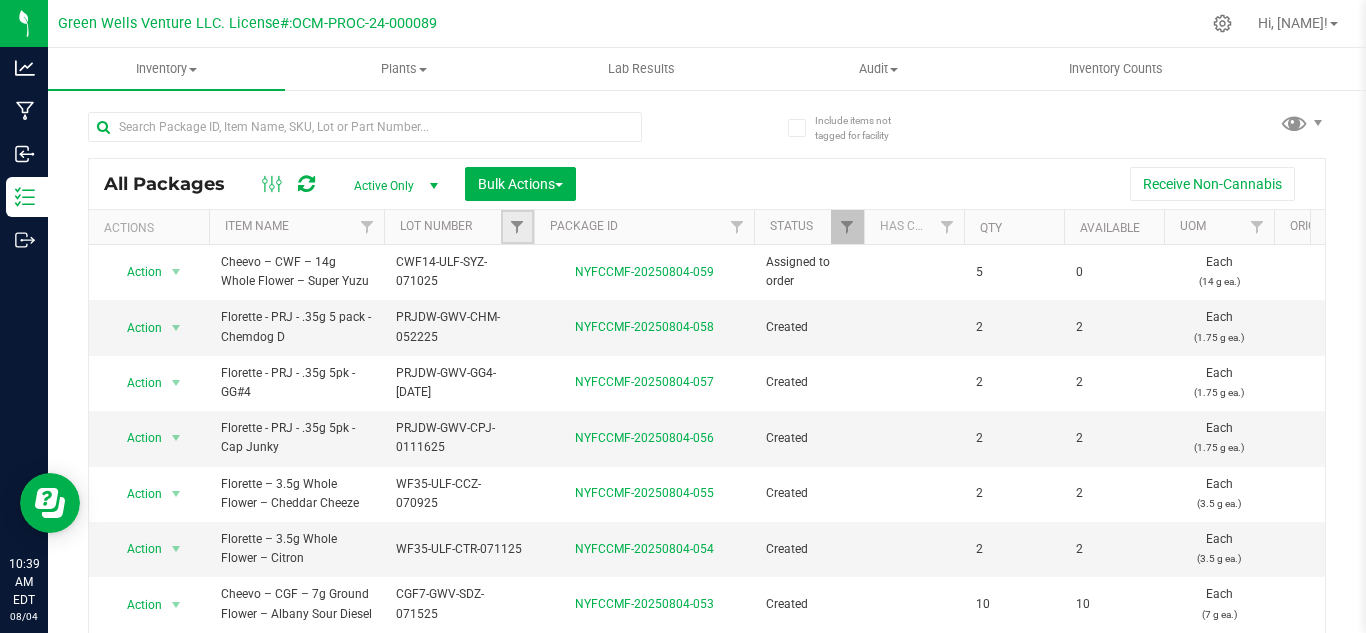 click at bounding box center [517, 227] 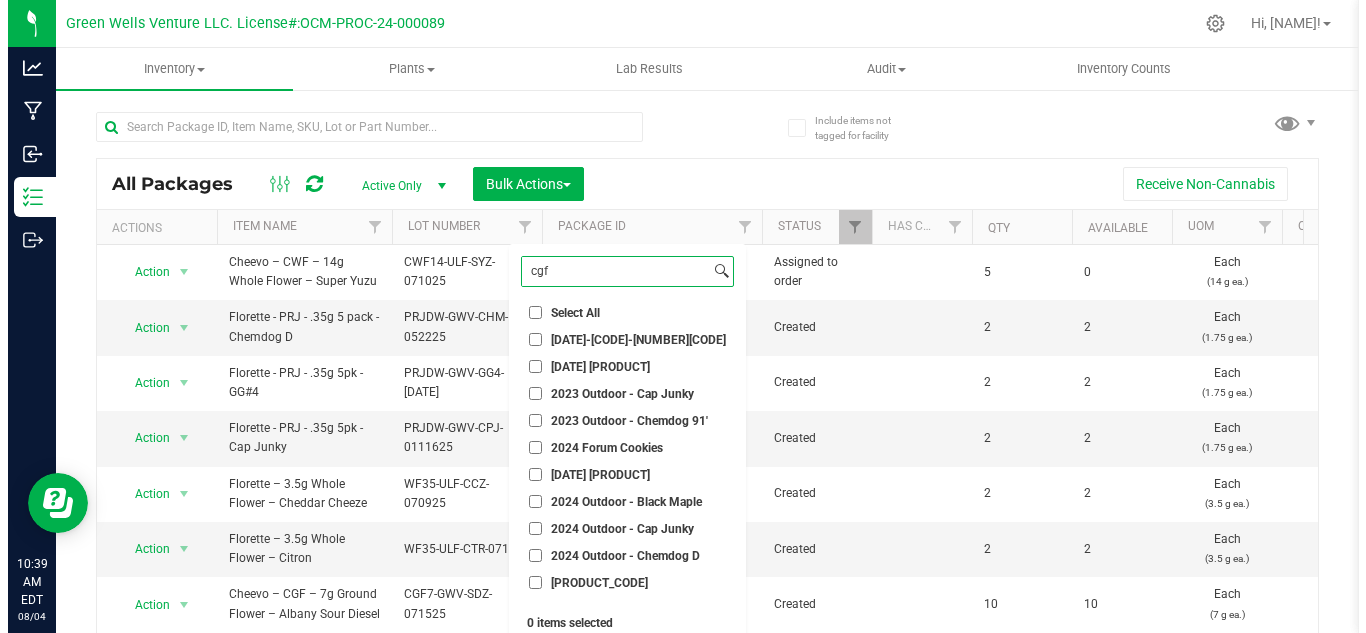 scroll, scrollTop: 0, scrollLeft: 0, axis: both 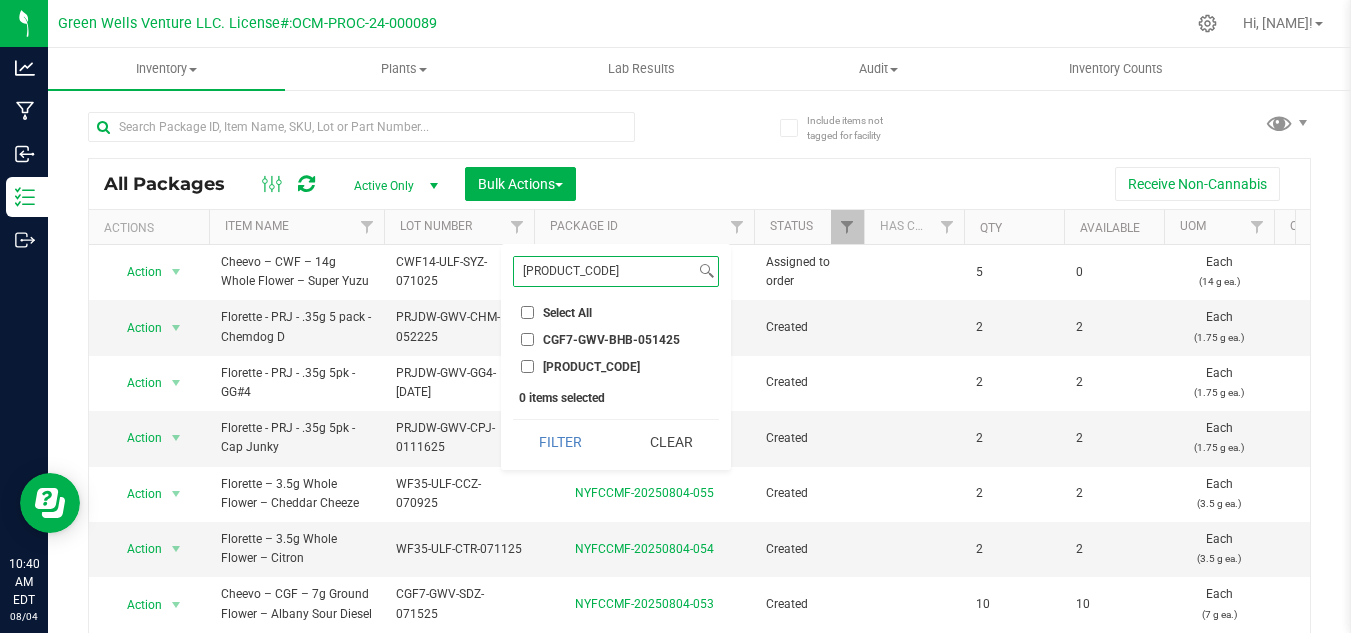 type on "[PRODUCT_CODE]" 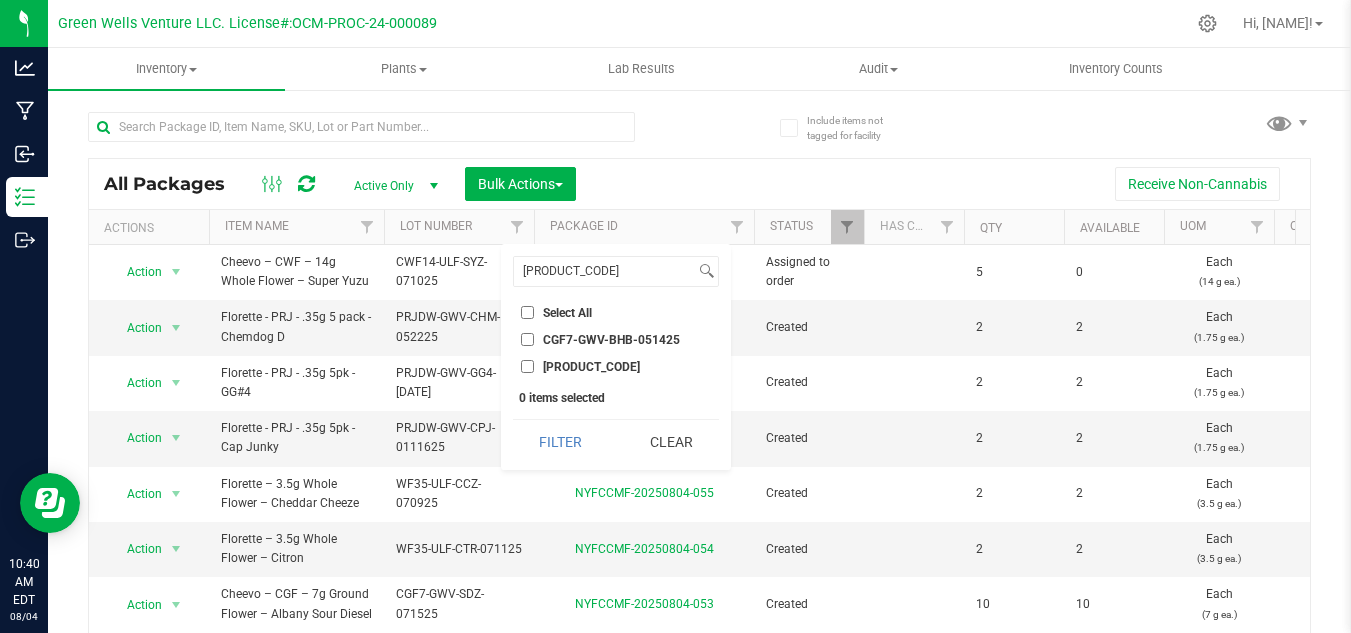 click on "CGF7-GWV-BHB-051425" at bounding box center [527, 339] 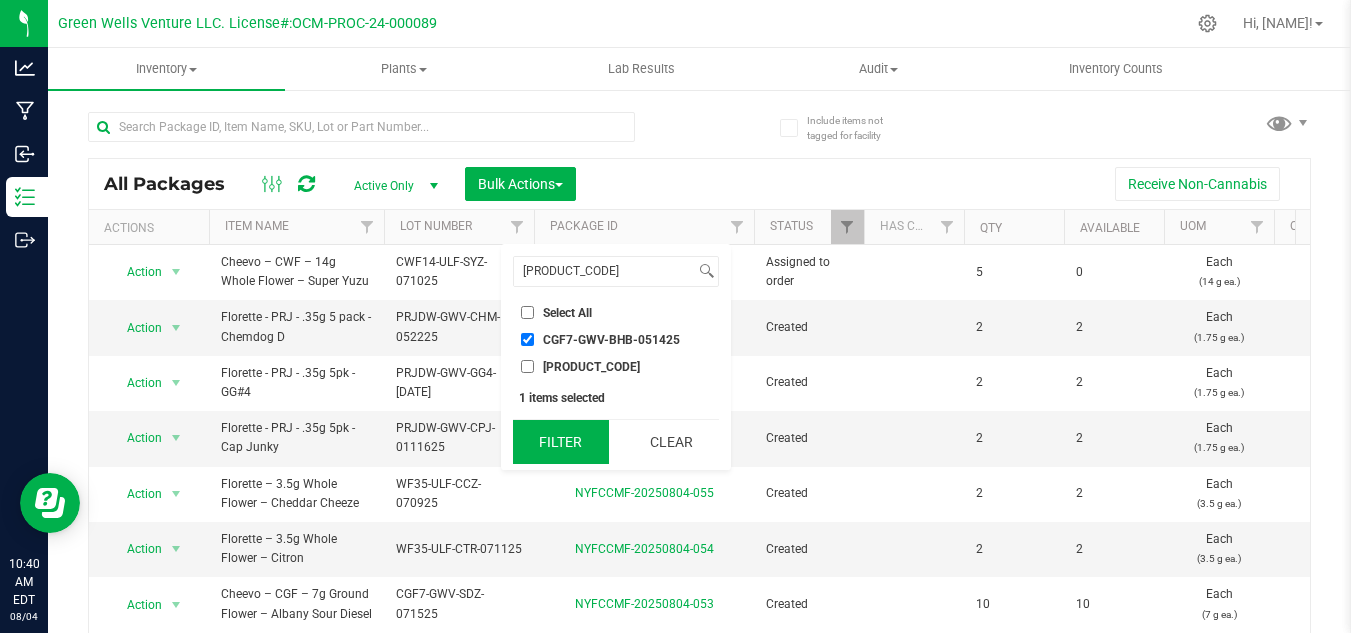 click on "Filter" at bounding box center (561, 442) 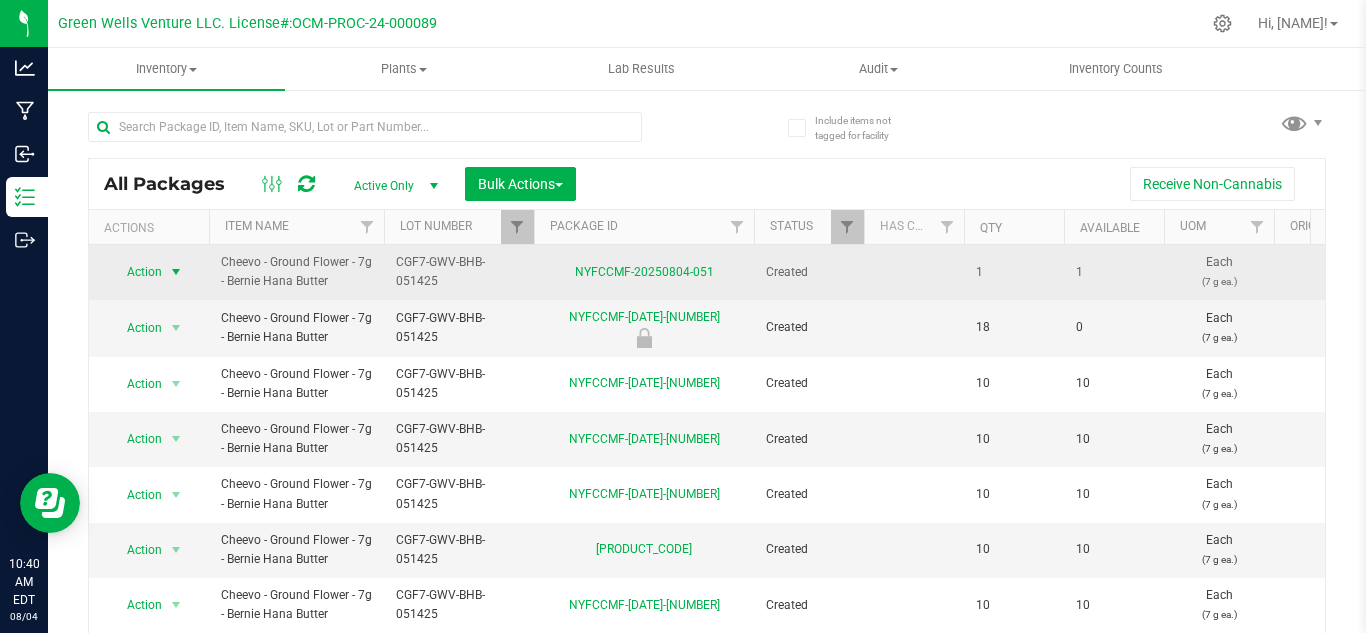 click on "Action" at bounding box center (136, 272) 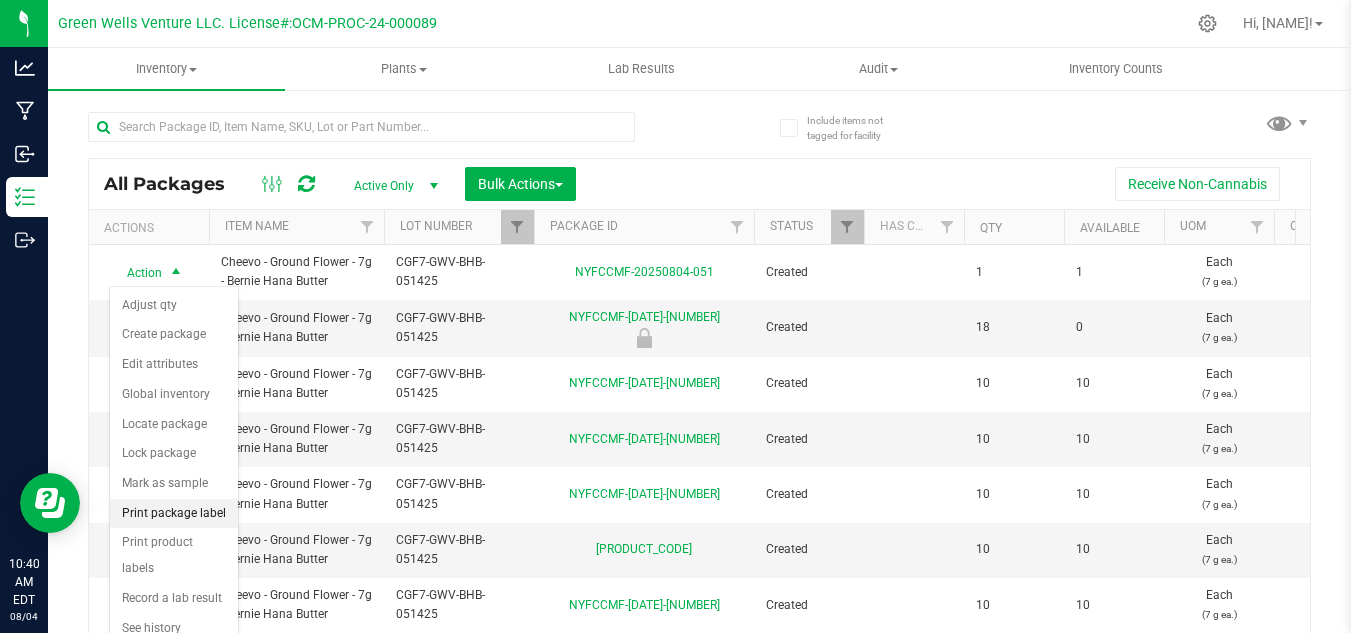 click on "Print package label" at bounding box center (174, 514) 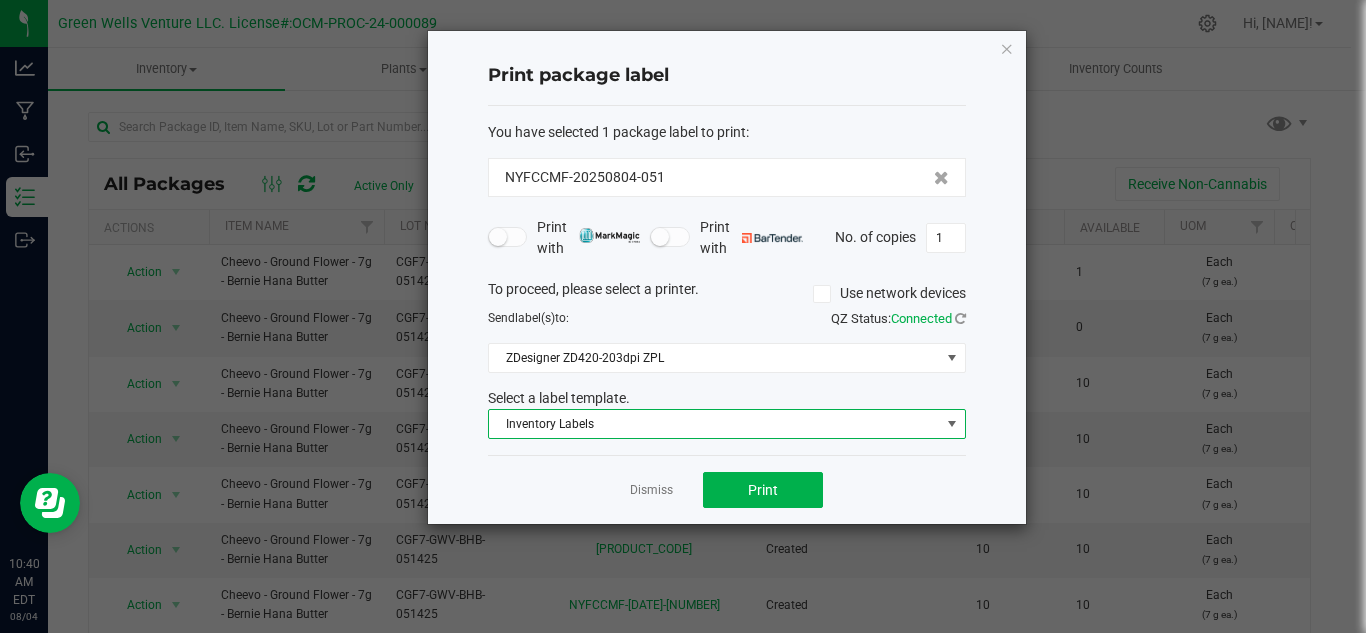 click on "Inventory Labels" at bounding box center (714, 424) 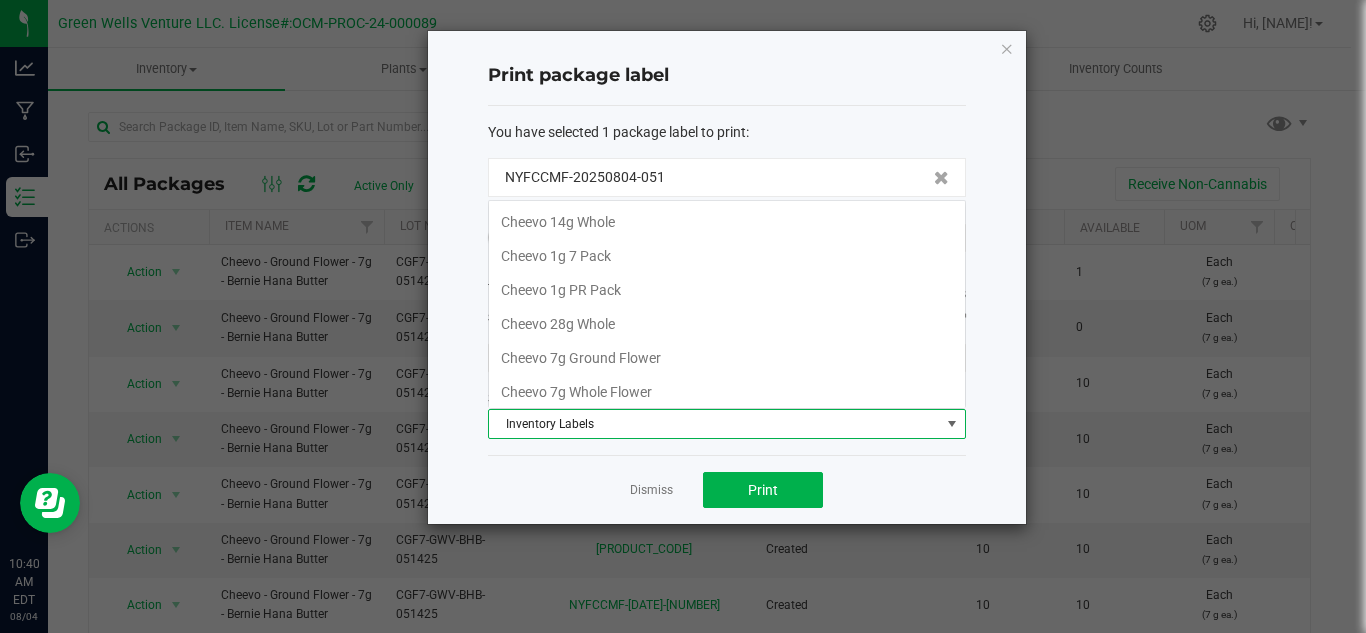scroll, scrollTop: 344, scrollLeft: 0, axis: vertical 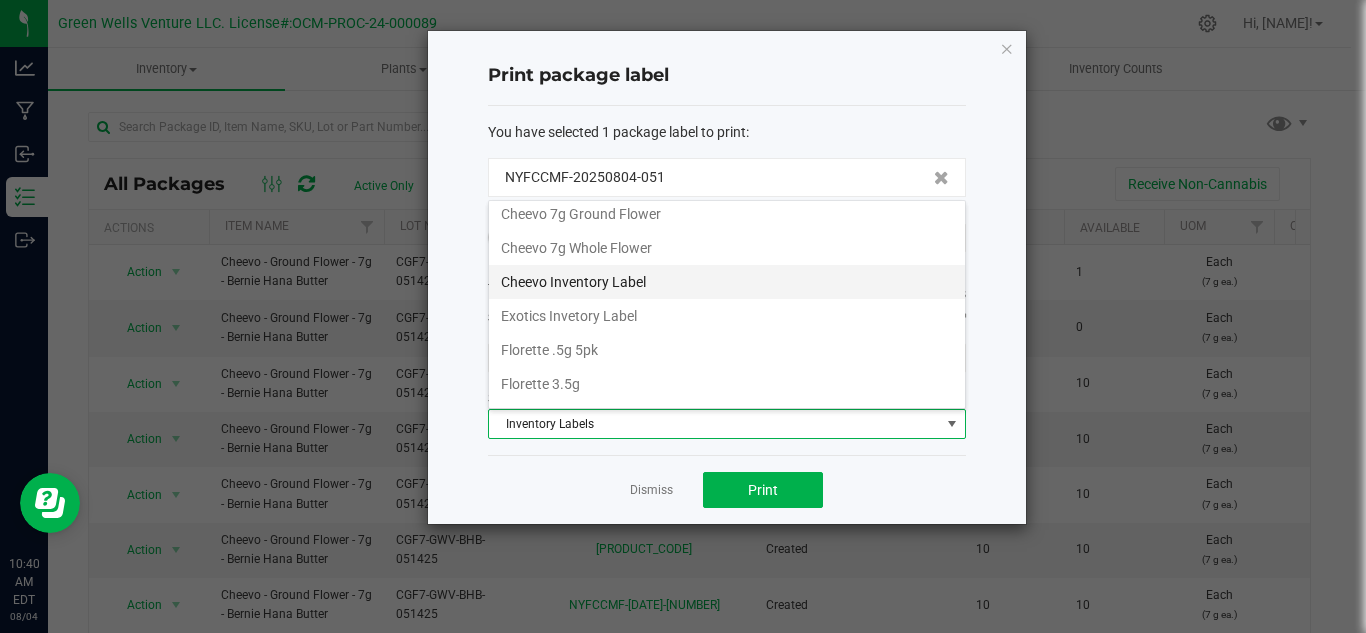 click on "Cheevo Inventory Label" at bounding box center (727, 282) 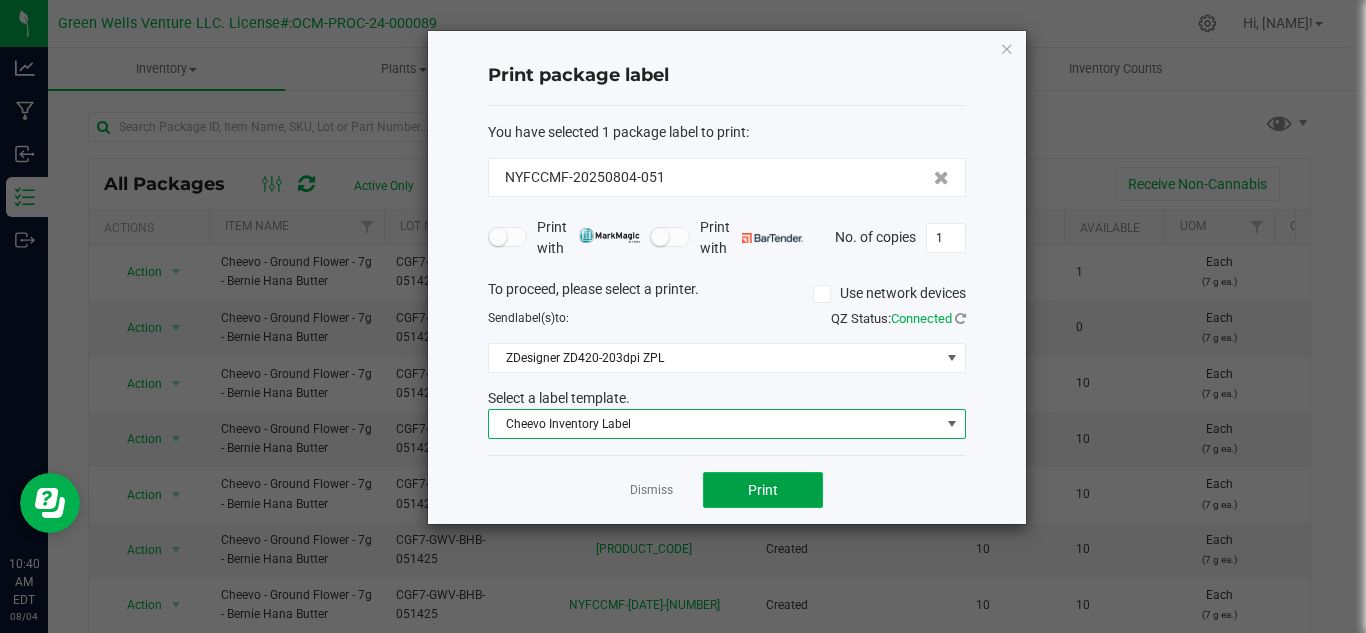 click on "Print" 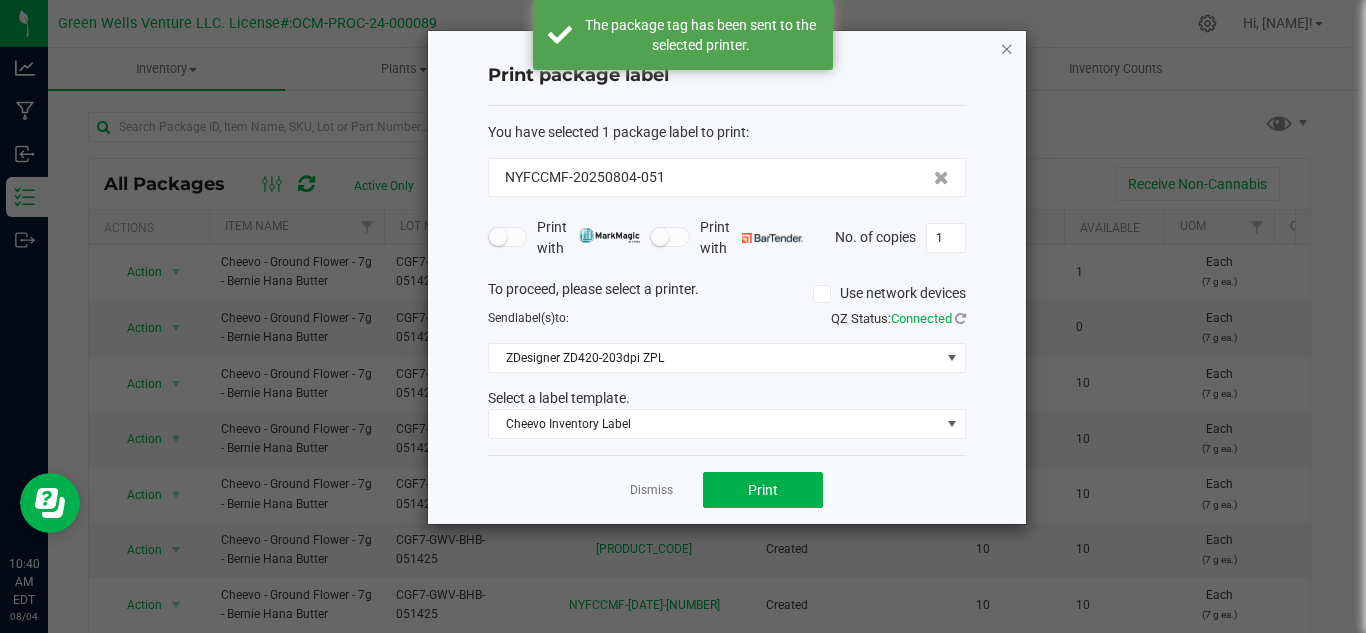 click 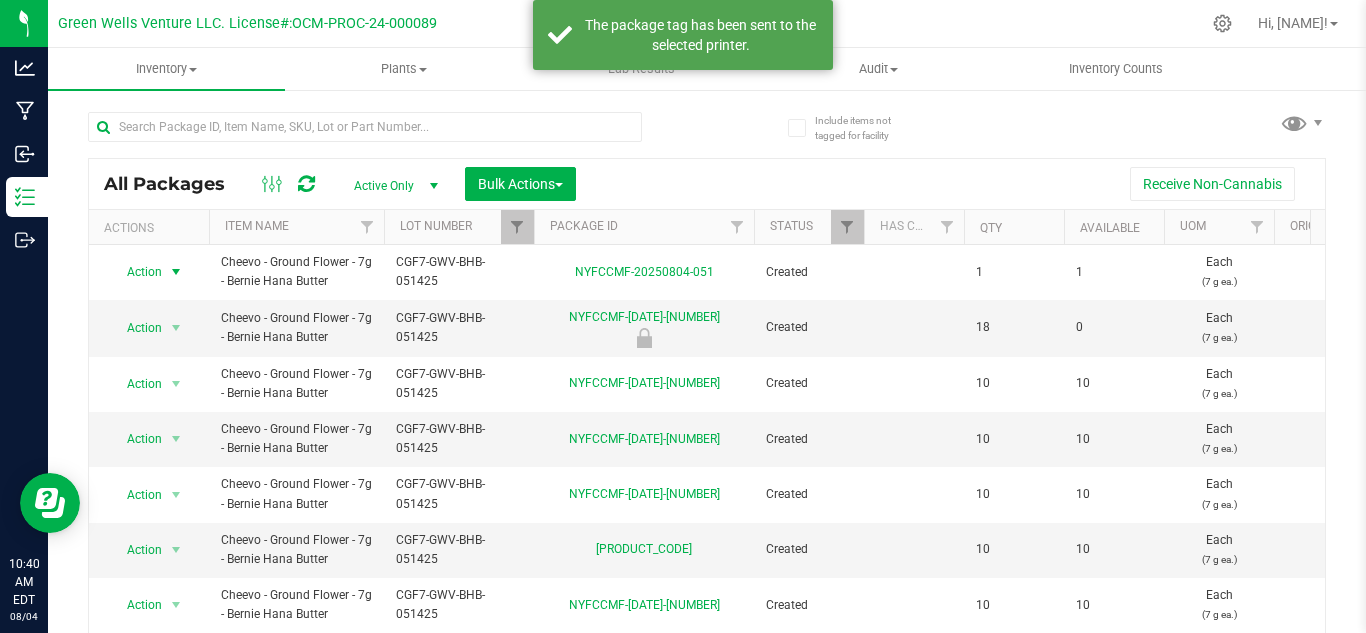 click at bounding box center [534, 227] 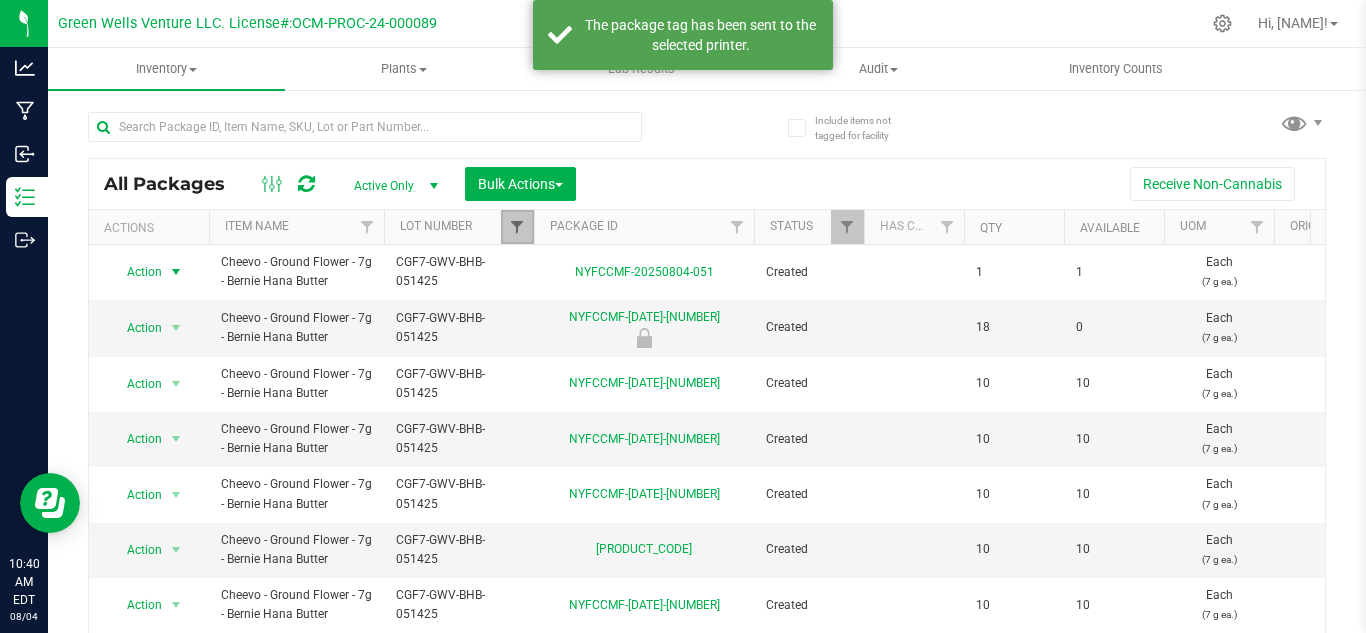 click at bounding box center [517, 227] 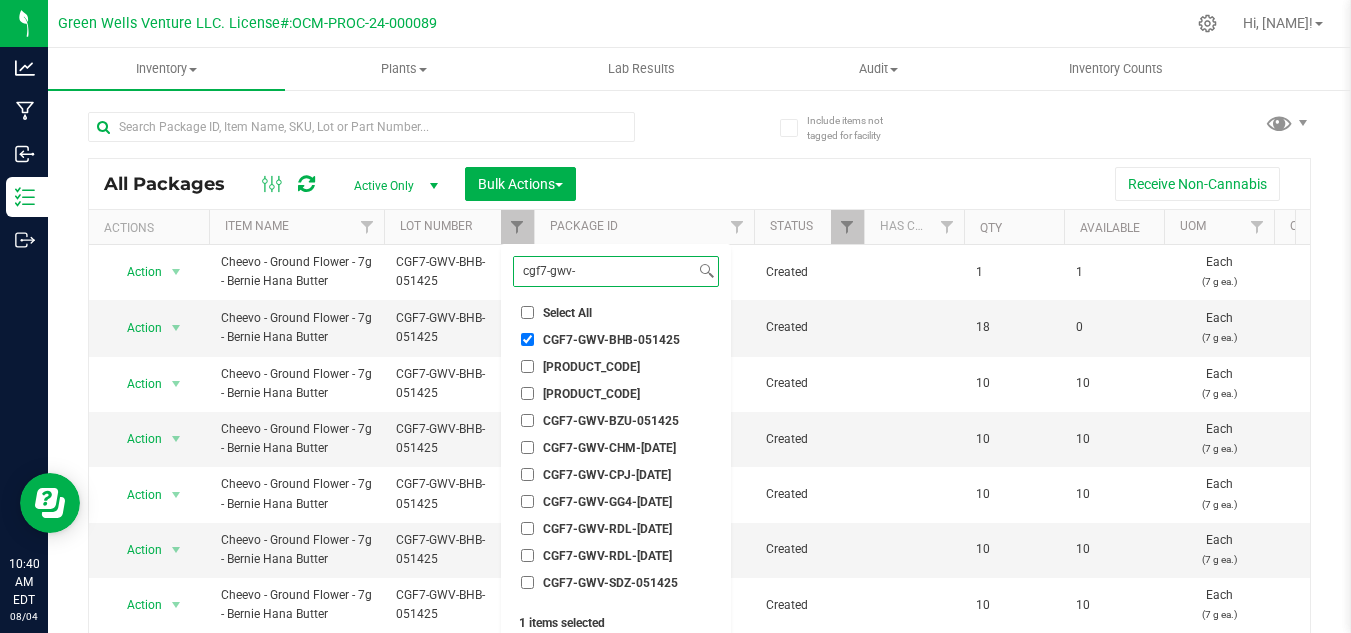 type on "cgf7-gwv-" 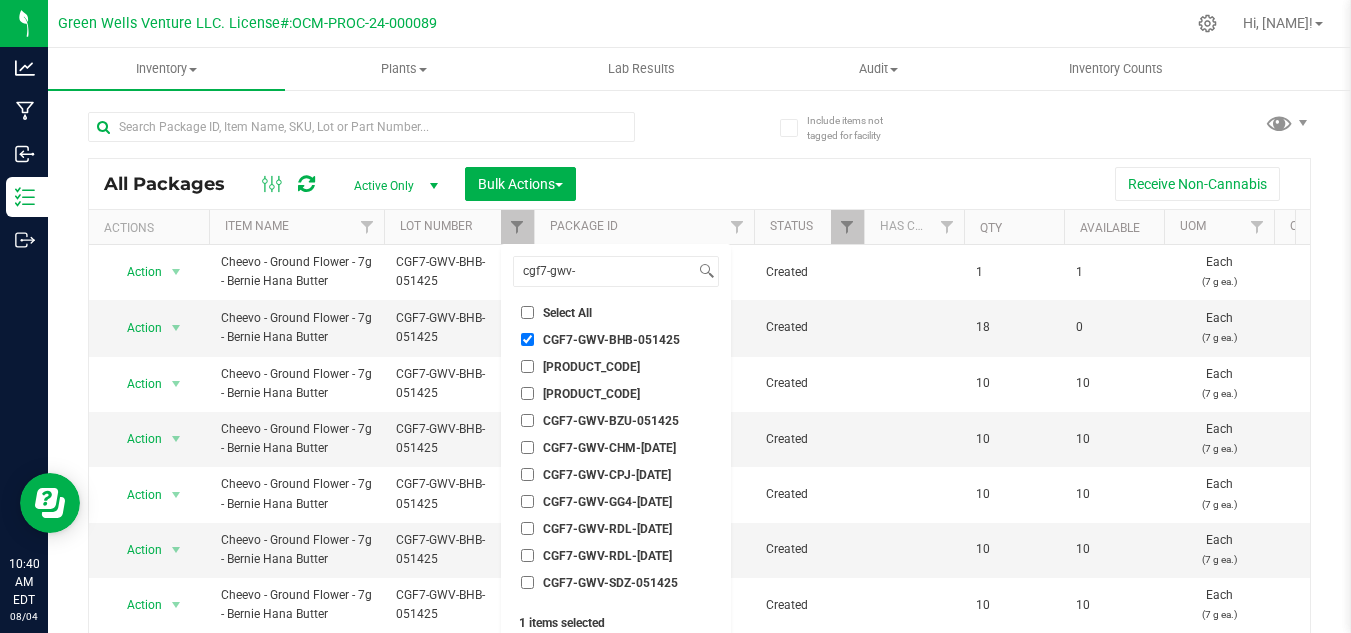 click on "CGF7-GWV-BHB-051425" at bounding box center [527, 339] 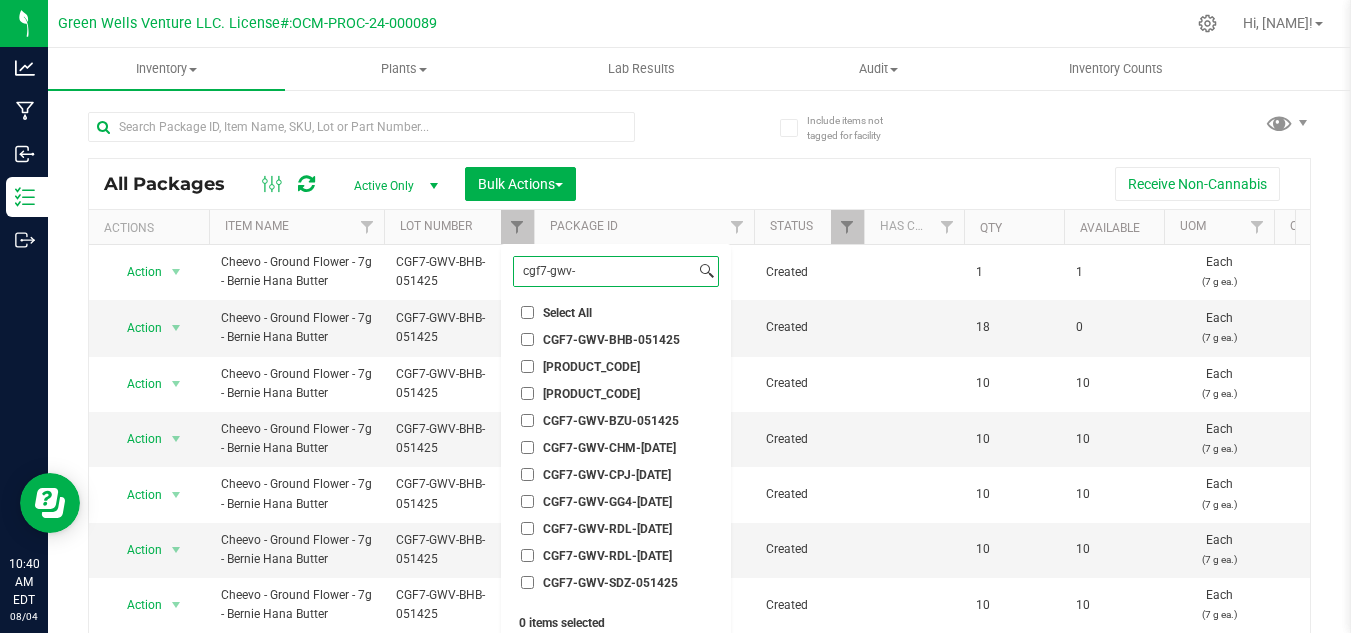 click on "cgf7-gwv-" at bounding box center [604, 271] 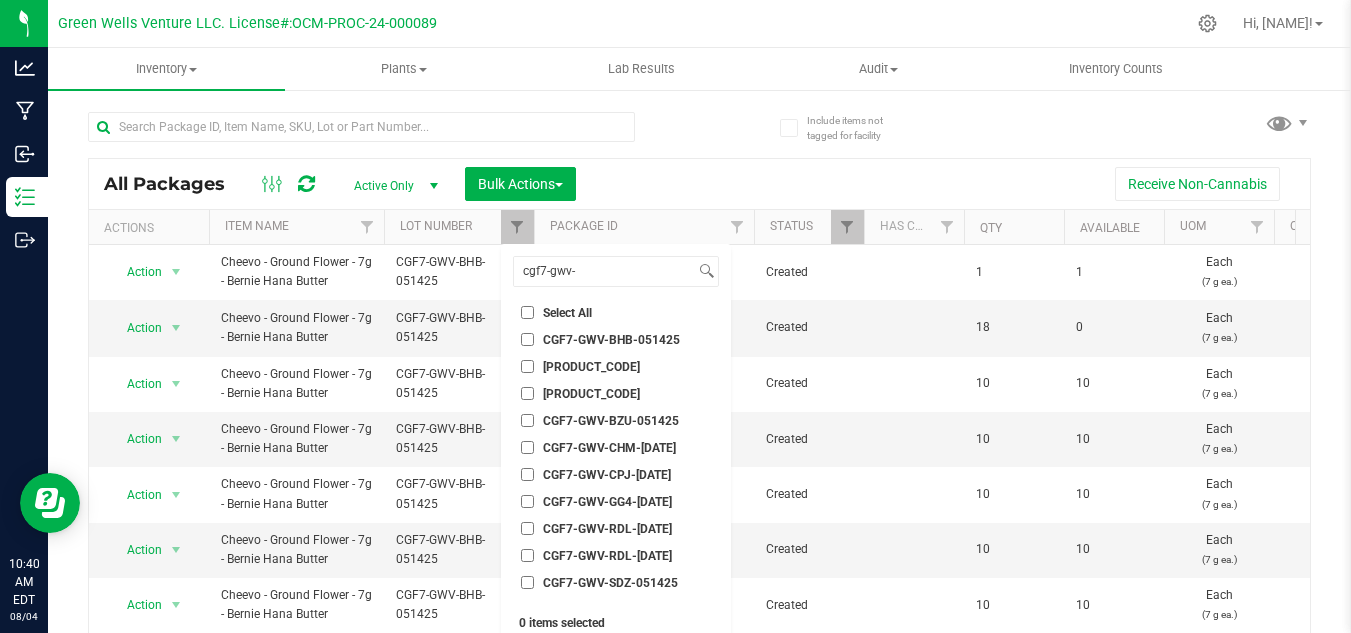click on "CGF7-GWV-SDZ-051425" at bounding box center (527, 582) 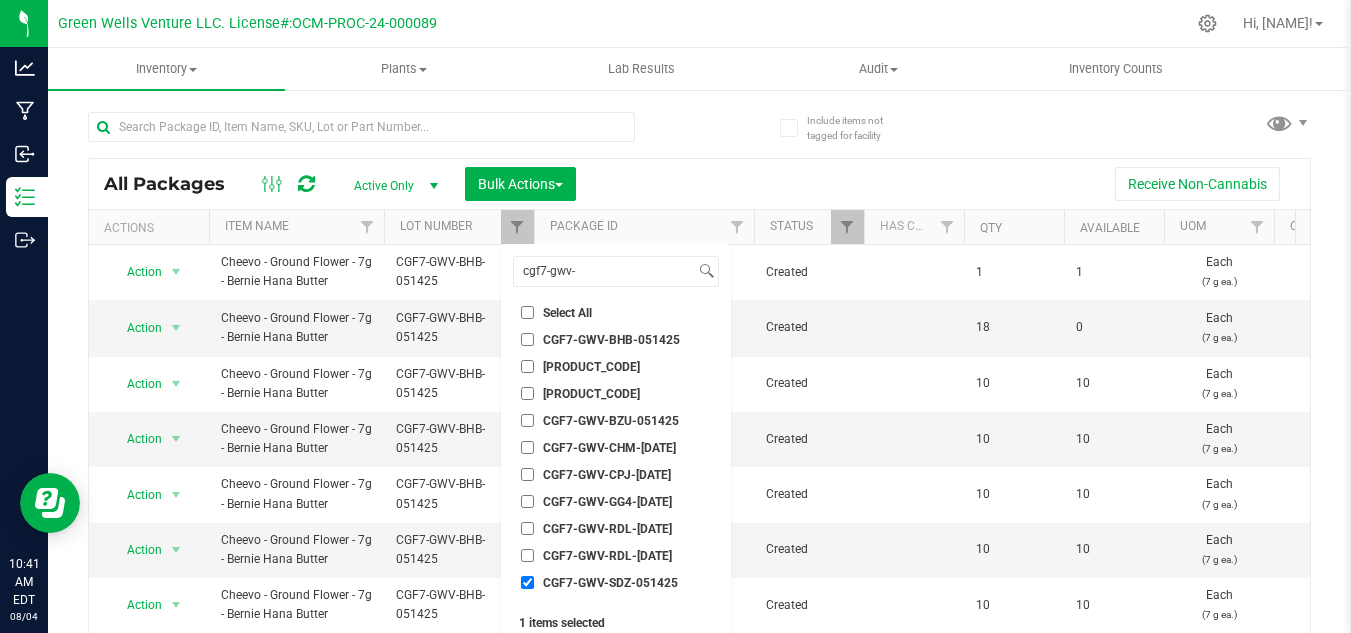 click on "CGF7-GWV-SDZ-051425" at bounding box center [527, 582] 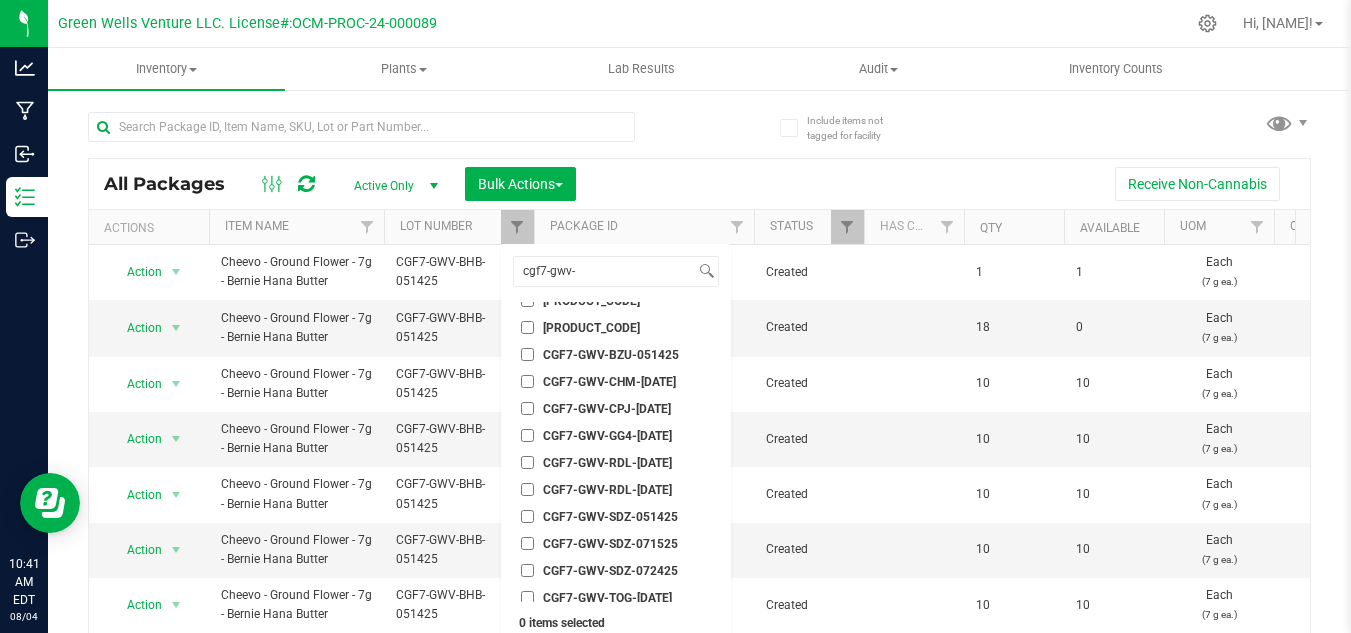scroll, scrollTop: 99, scrollLeft: 0, axis: vertical 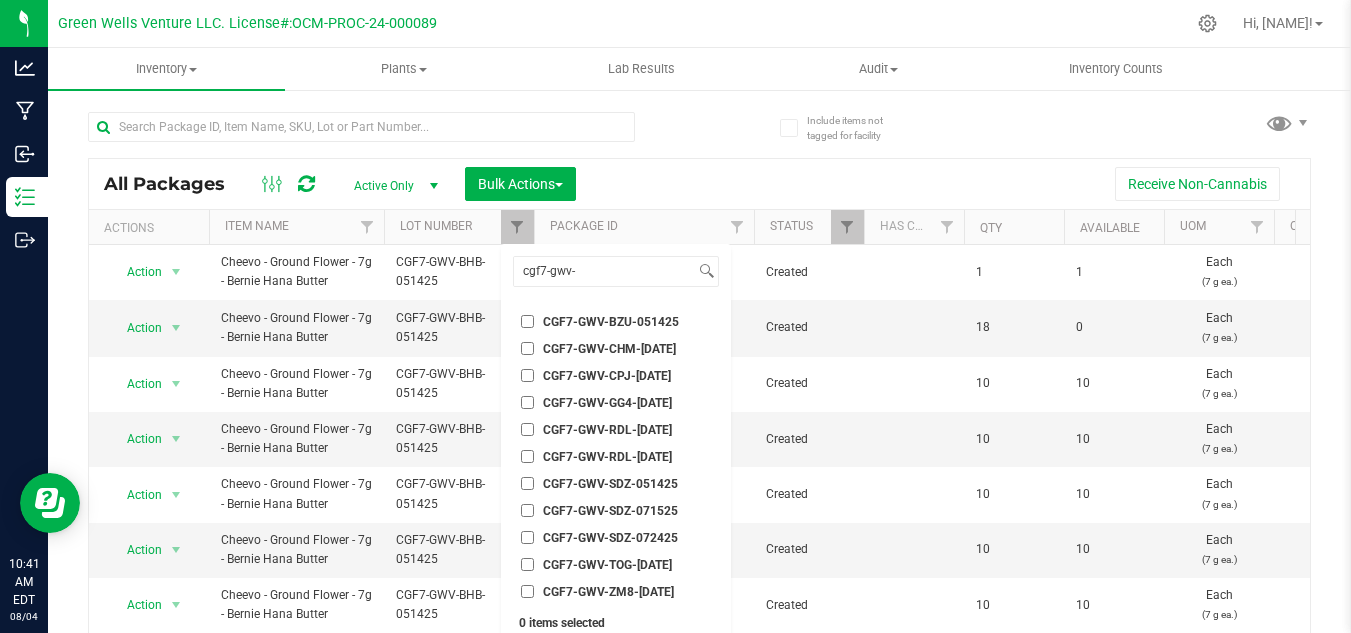 click on "CGF7-GWV-SDZ-071525" at bounding box center (527, 510) 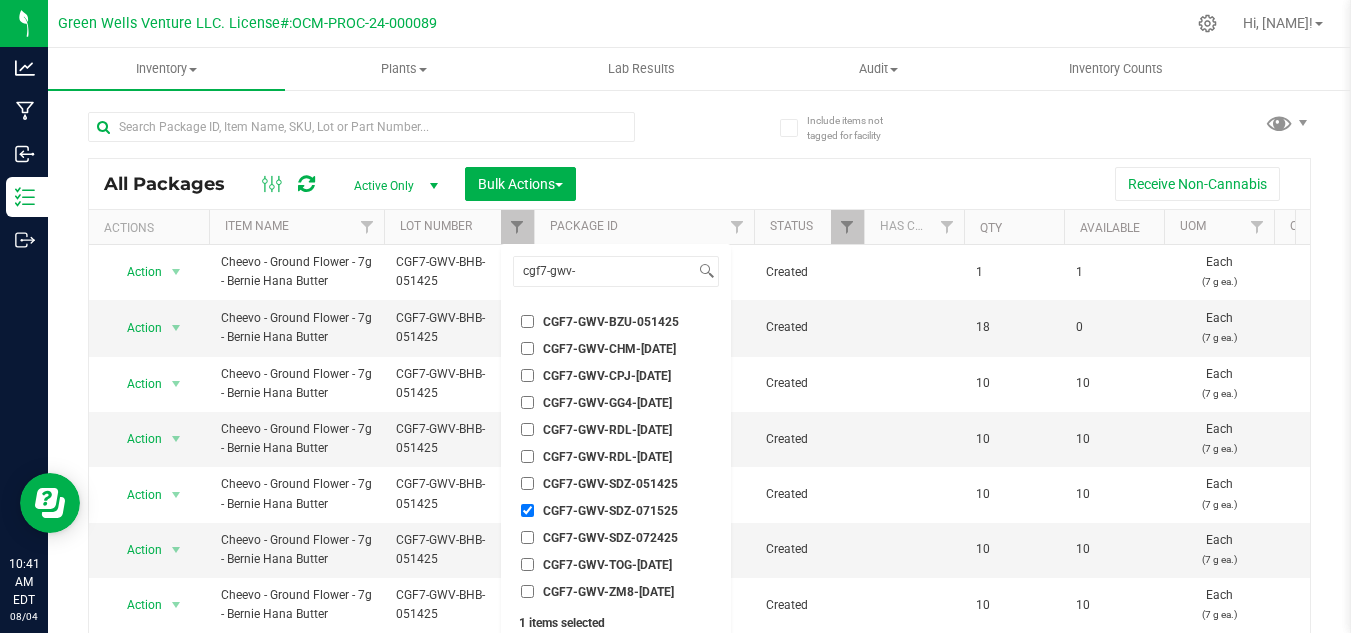 scroll, scrollTop: 62, scrollLeft: 0, axis: vertical 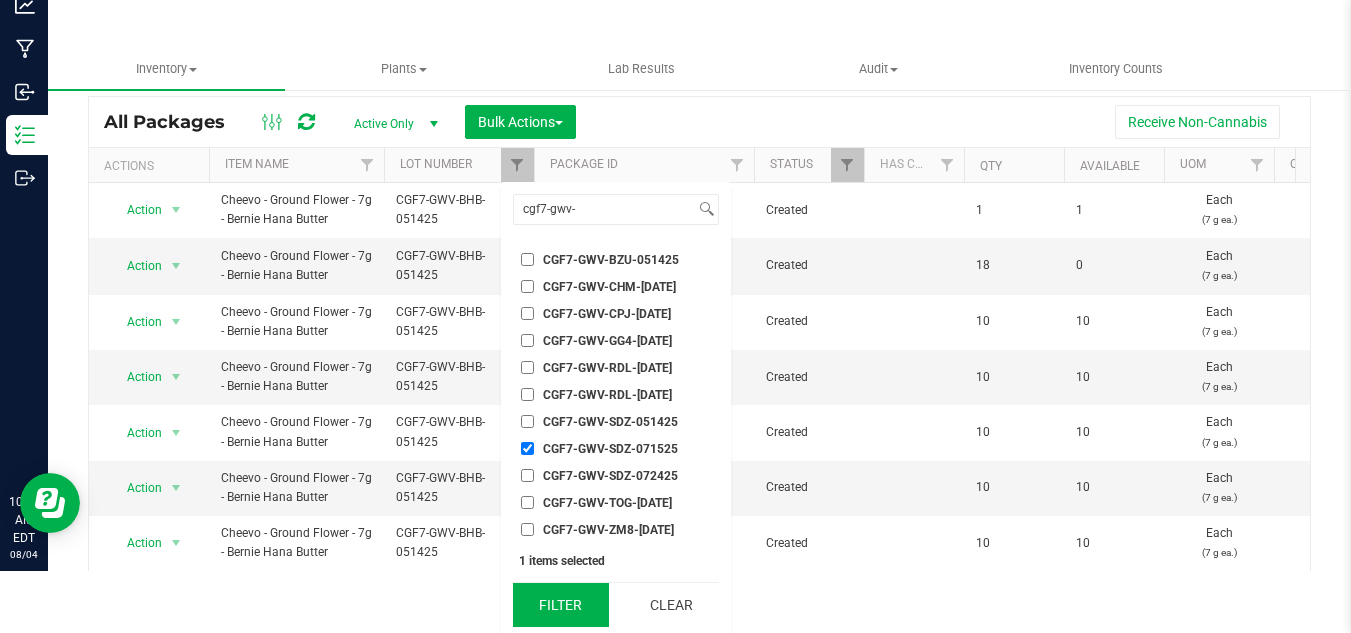 click on "Filter" at bounding box center [561, 605] 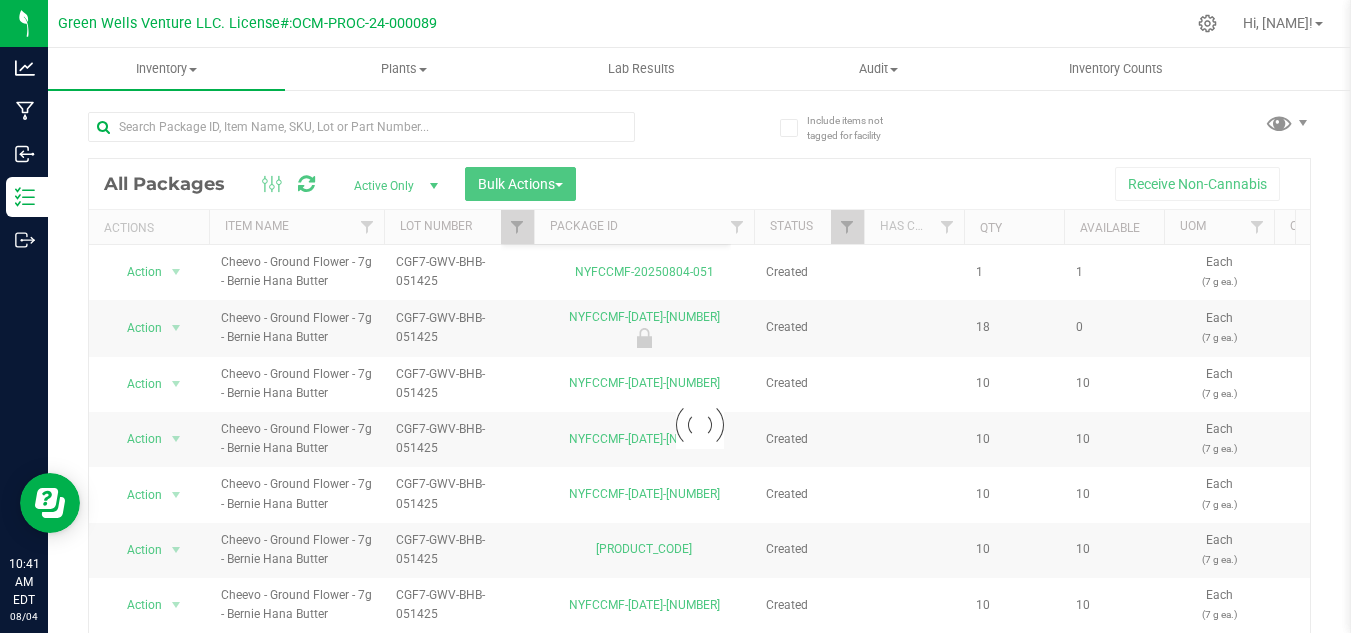 scroll, scrollTop: 0, scrollLeft: 0, axis: both 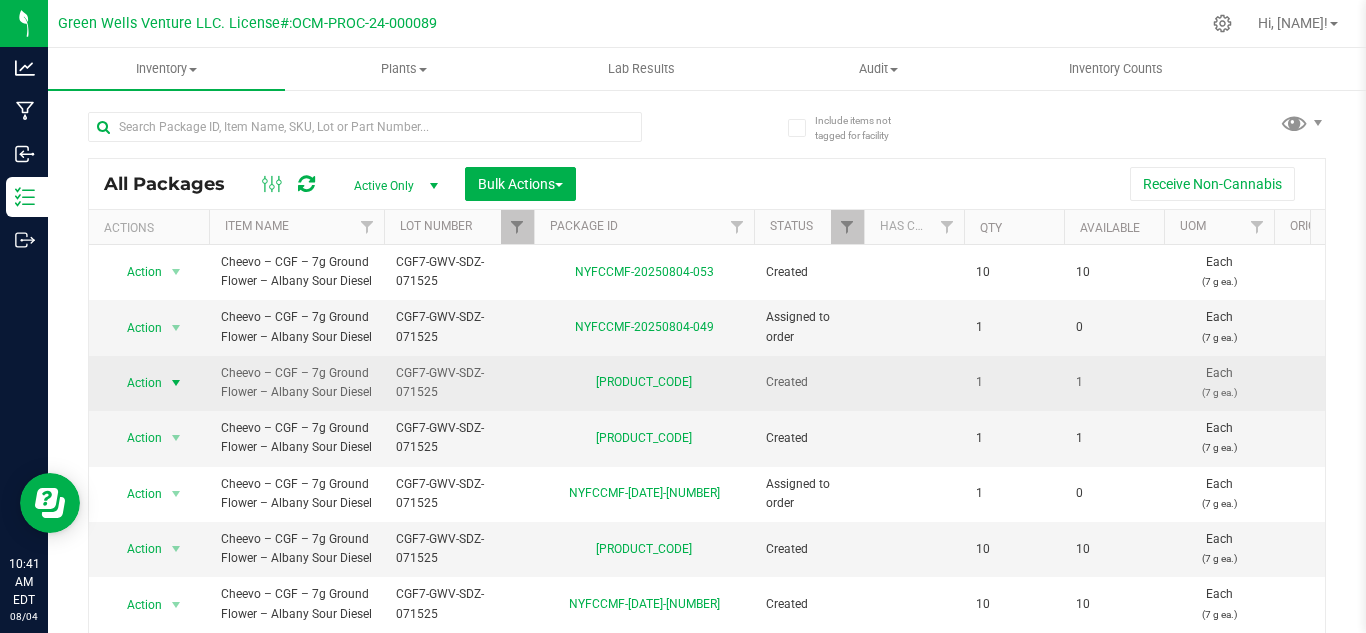 click on "Action" at bounding box center (136, 383) 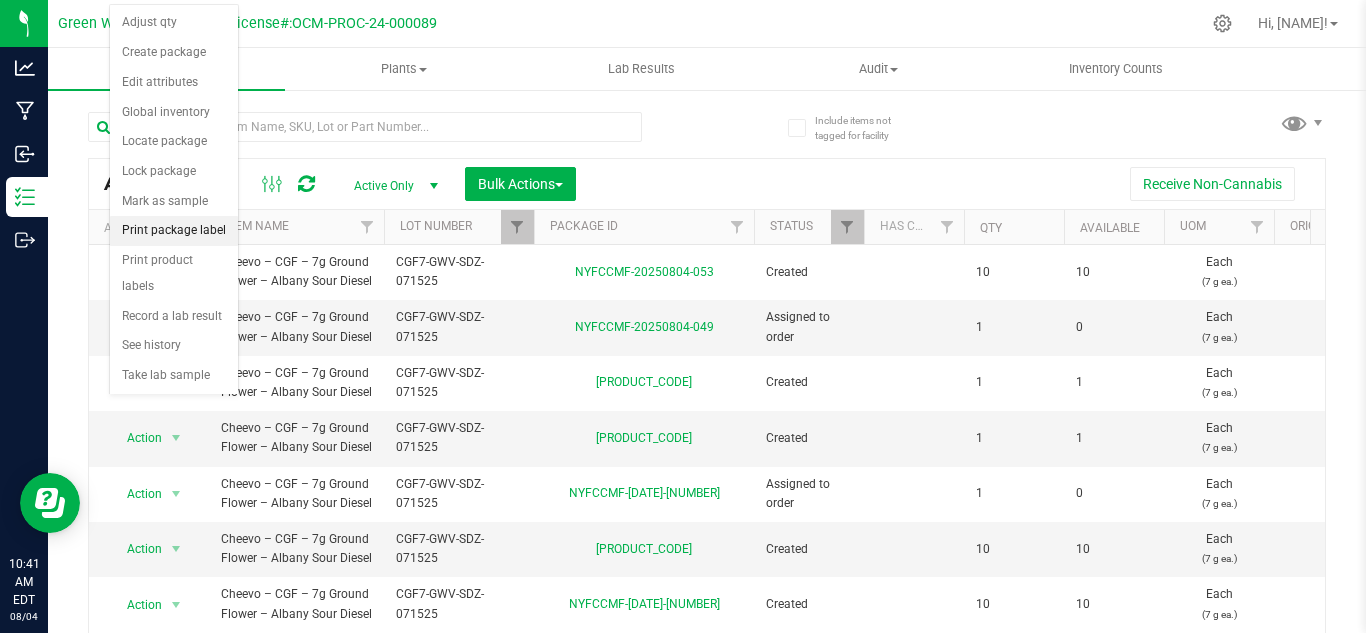 click on "Print package label" at bounding box center [174, 231] 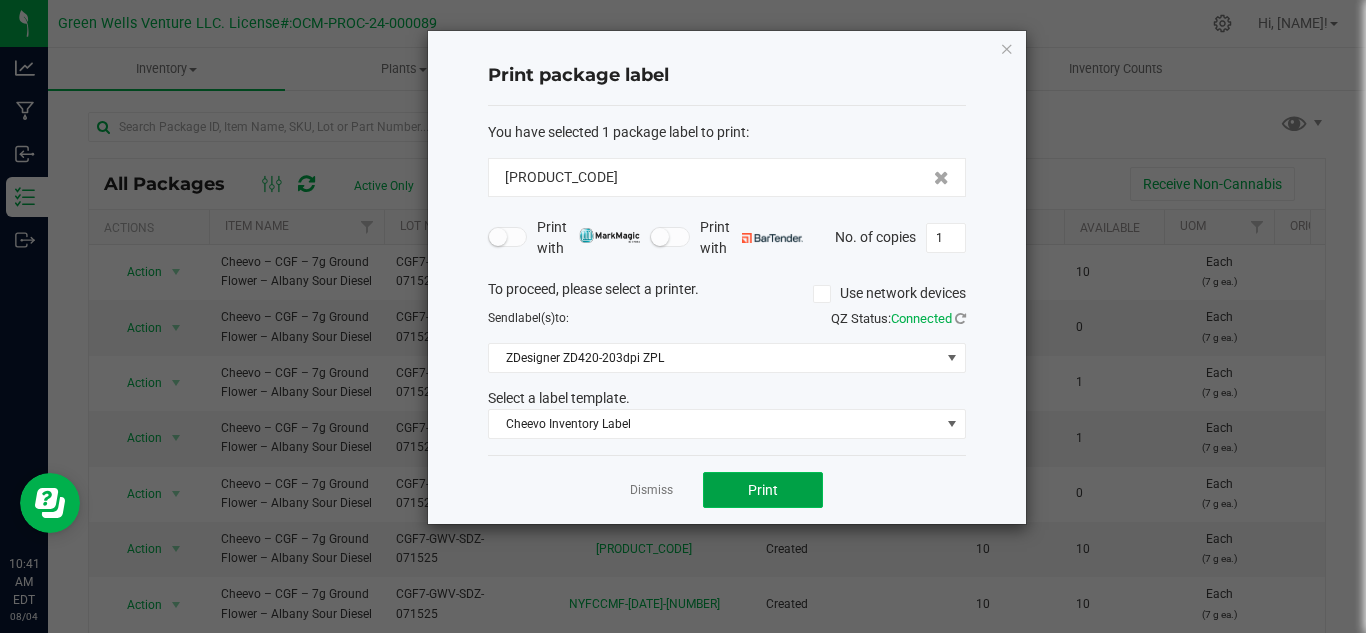 click on "Print" 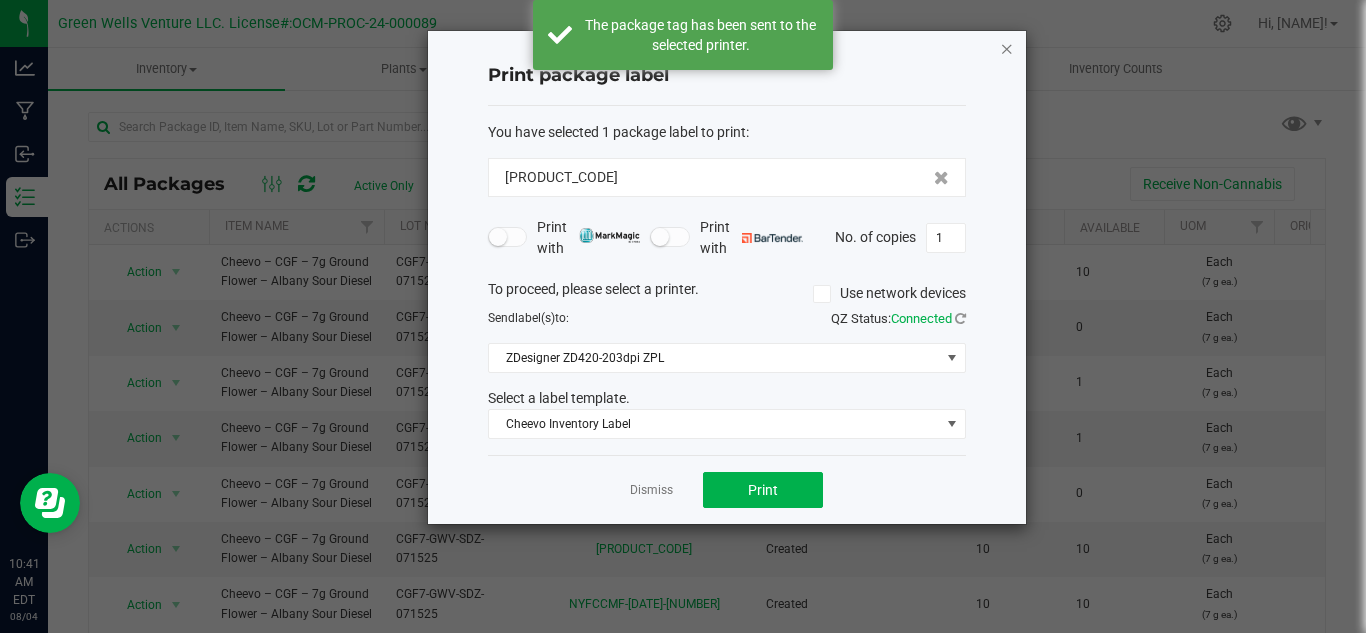 click 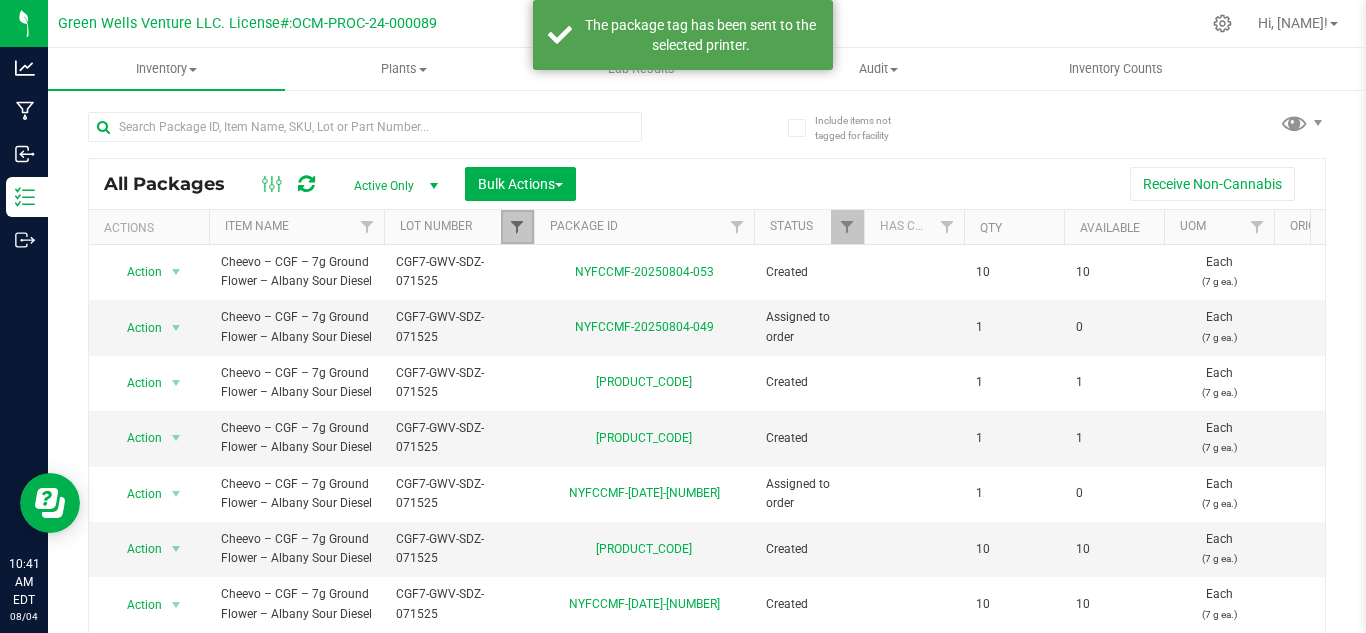 click at bounding box center (517, 227) 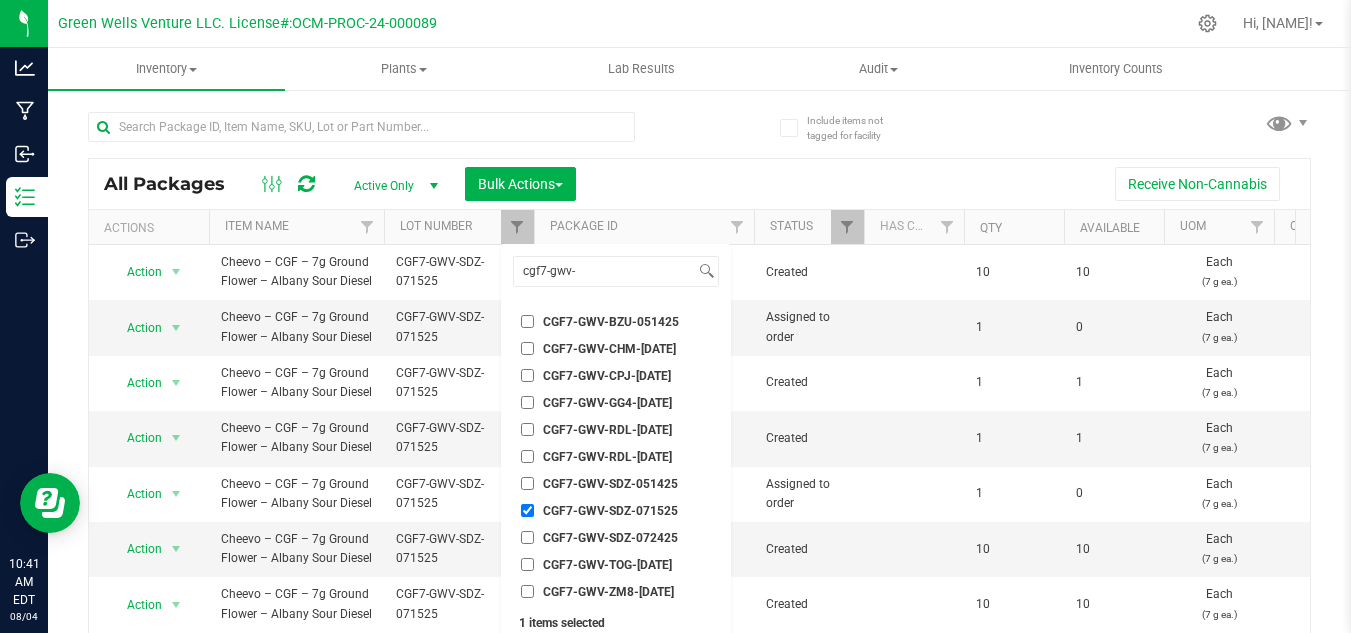 click on "CGF7-GWV-SDZ-071525" at bounding box center (527, 510) 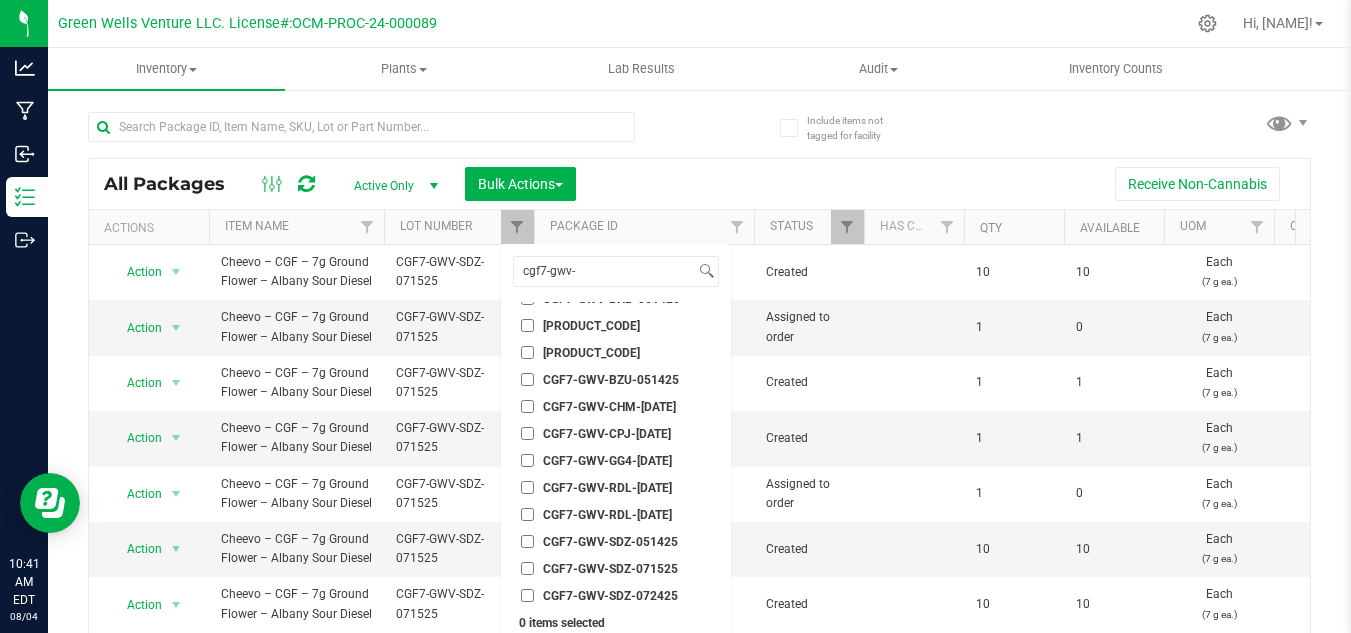 scroll, scrollTop: 0, scrollLeft: 0, axis: both 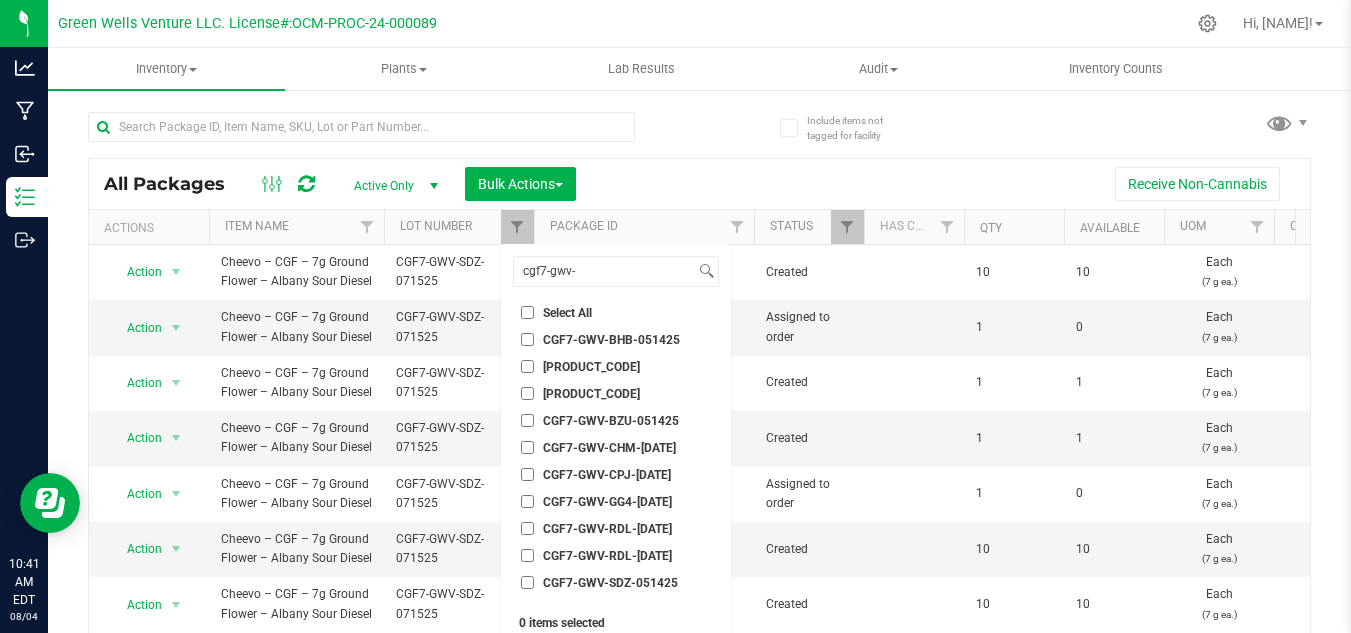 click on "CGF7-GWV-BZU-051425" at bounding box center (527, 420) 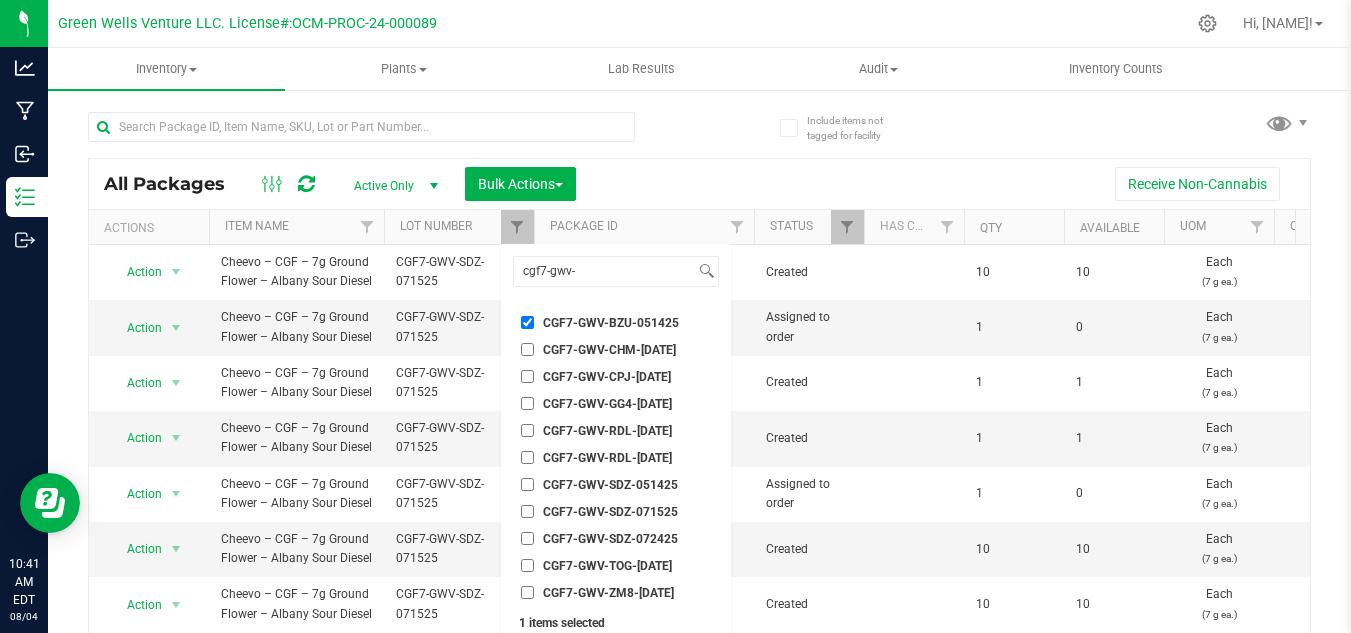 scroll, scrollTop: 99, scrollLeft: 0, axis: vertical 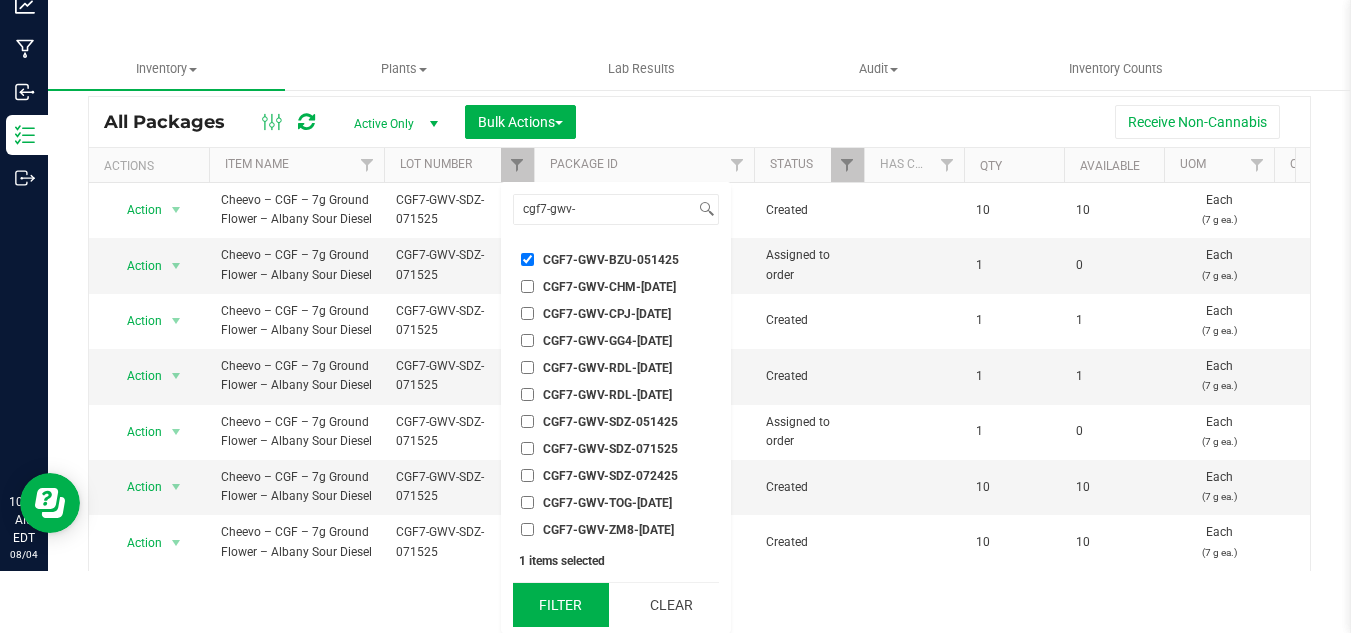 click on "Filter" at bounding box center [561, 605] 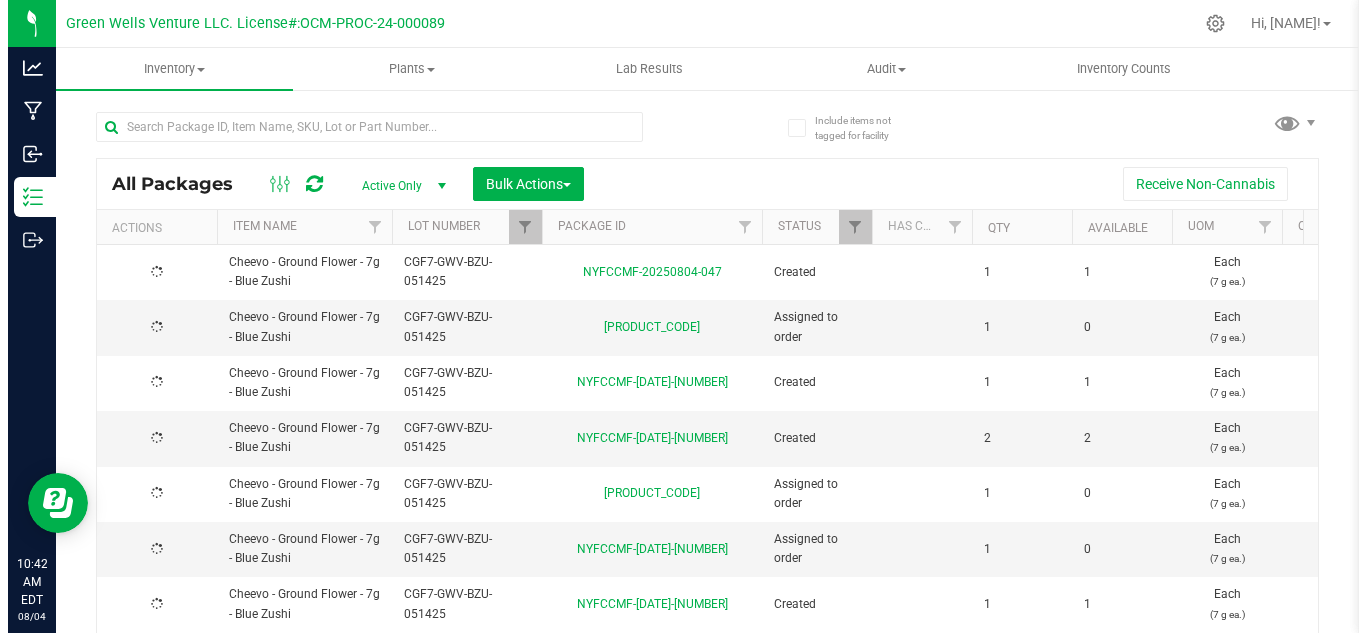 scroll, scrollTop: 0, scrollLeft: 0, axis: both 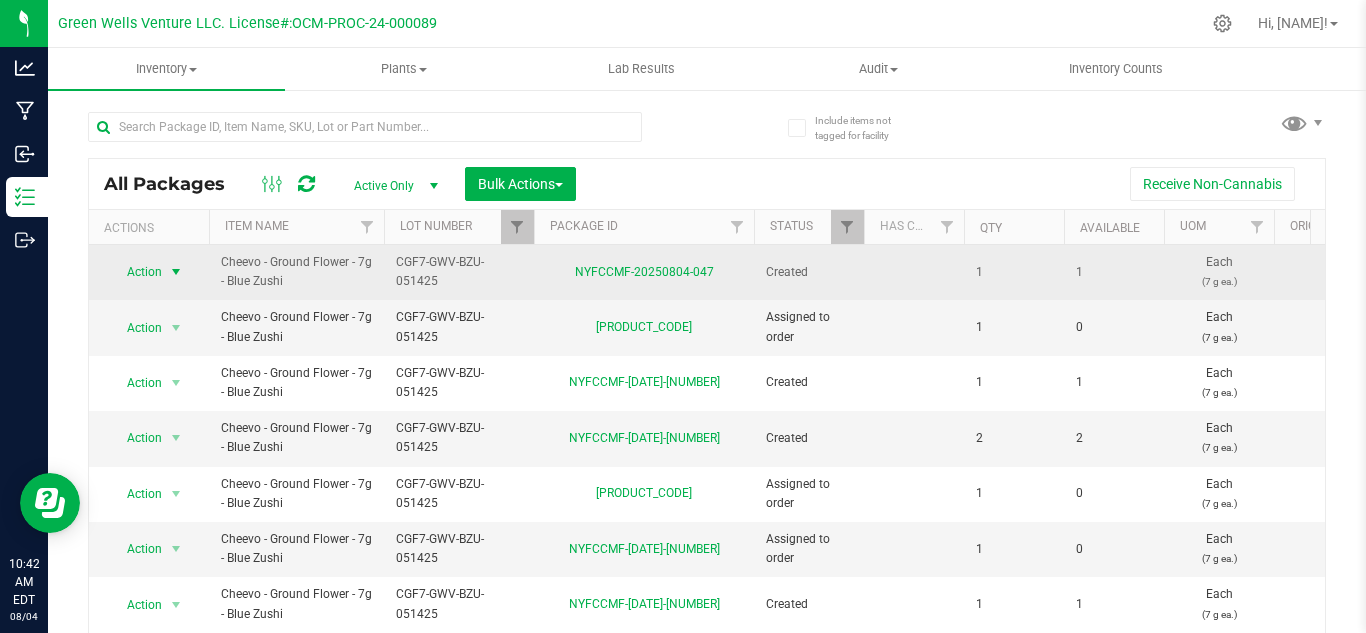 click on "Action" at bounding box center [136, 272] 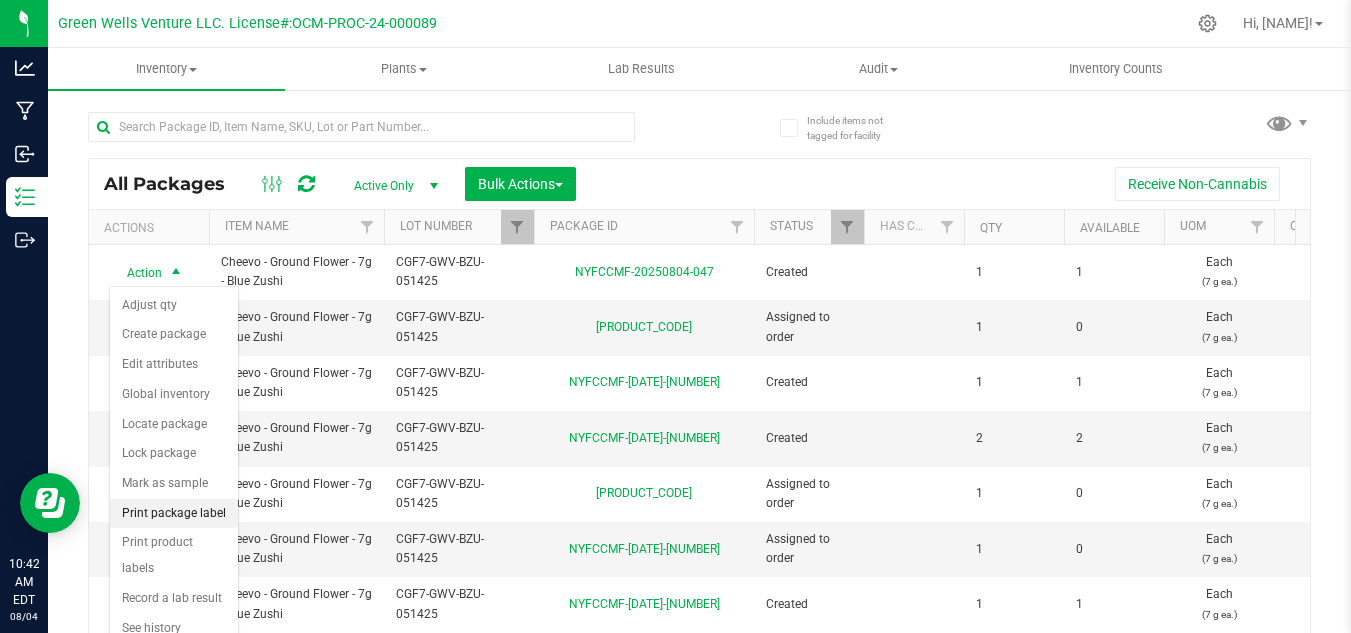 click on "Print package label" at bounding box center [174, 514] 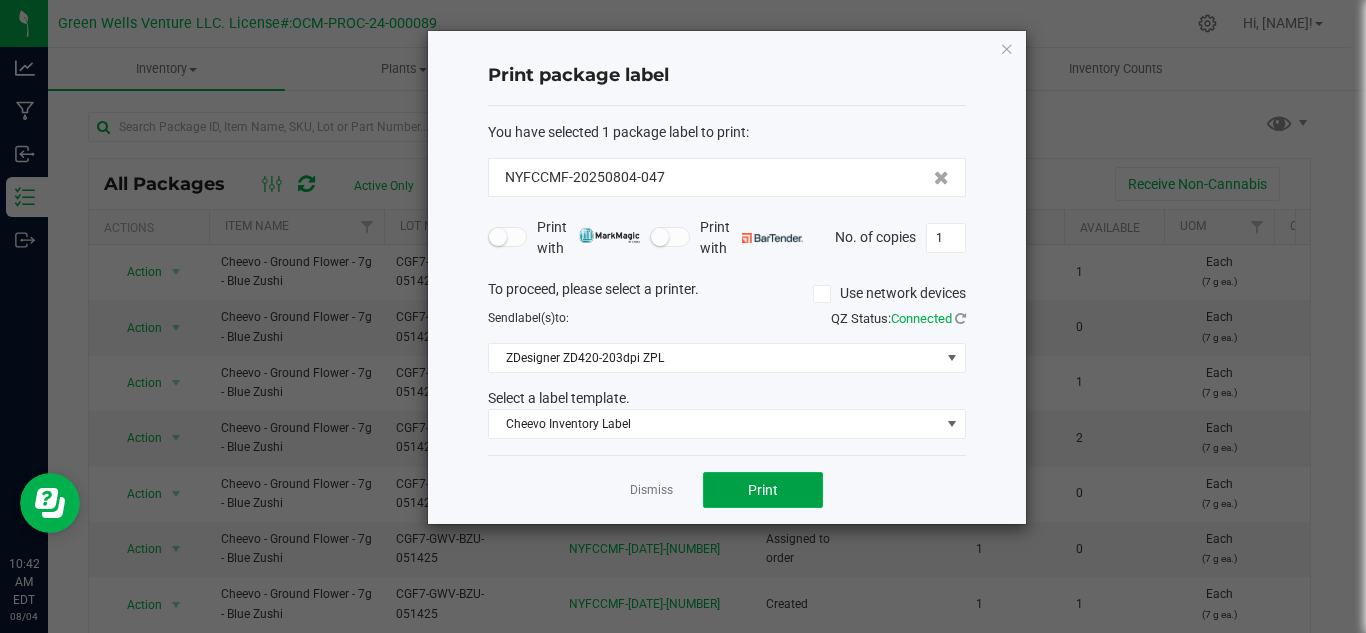 click on "Print" 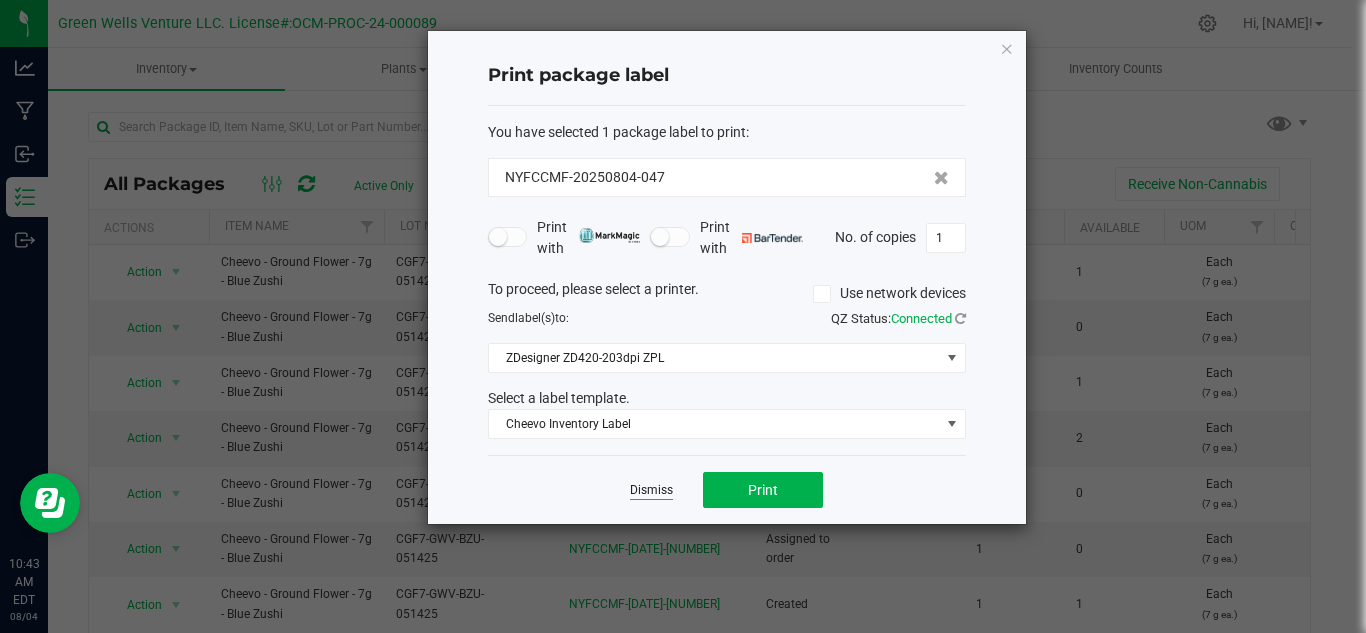 click on "Dismiss" 